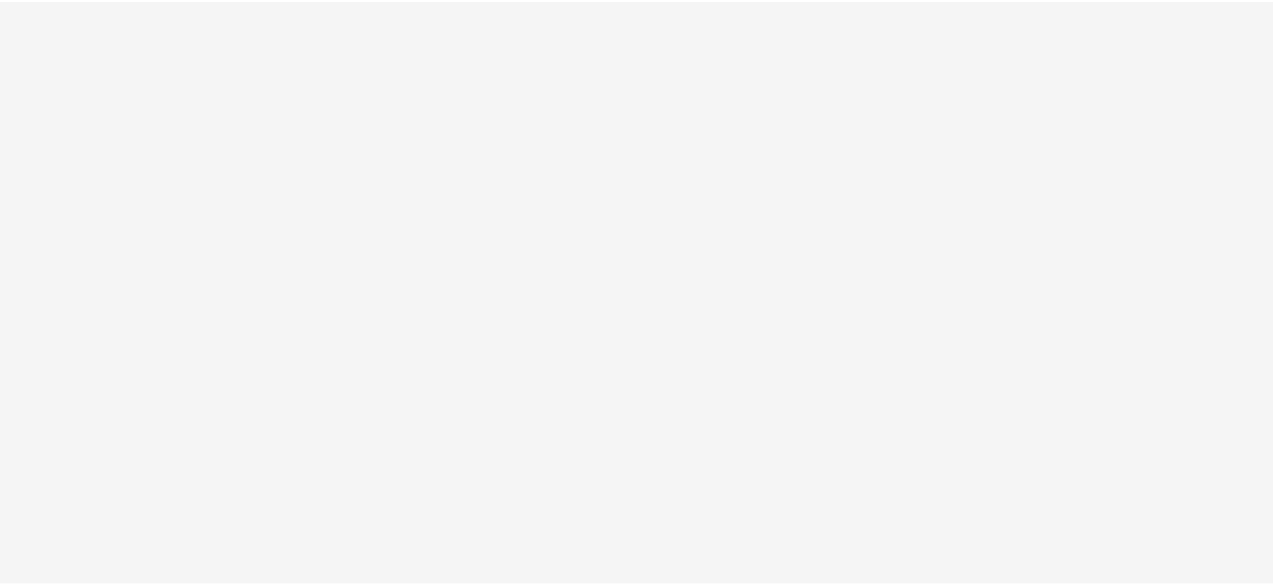 scroll, scrollTop: 0, scrollLeft: 0, axis: both 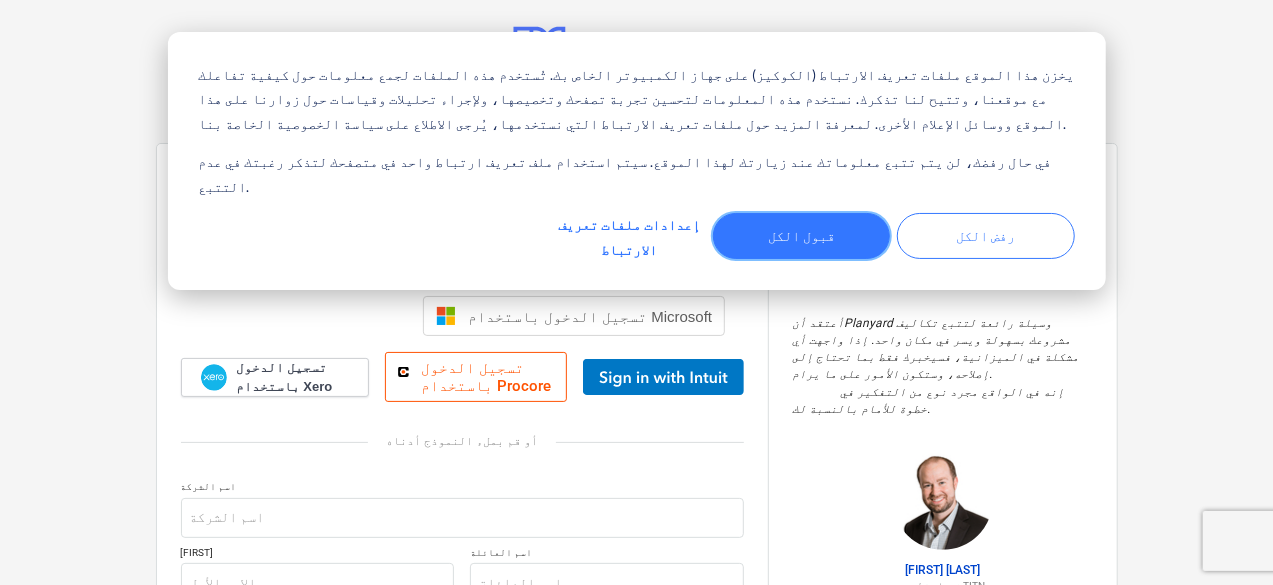 click on "قبول الكل" at bounding box center (802, 236) 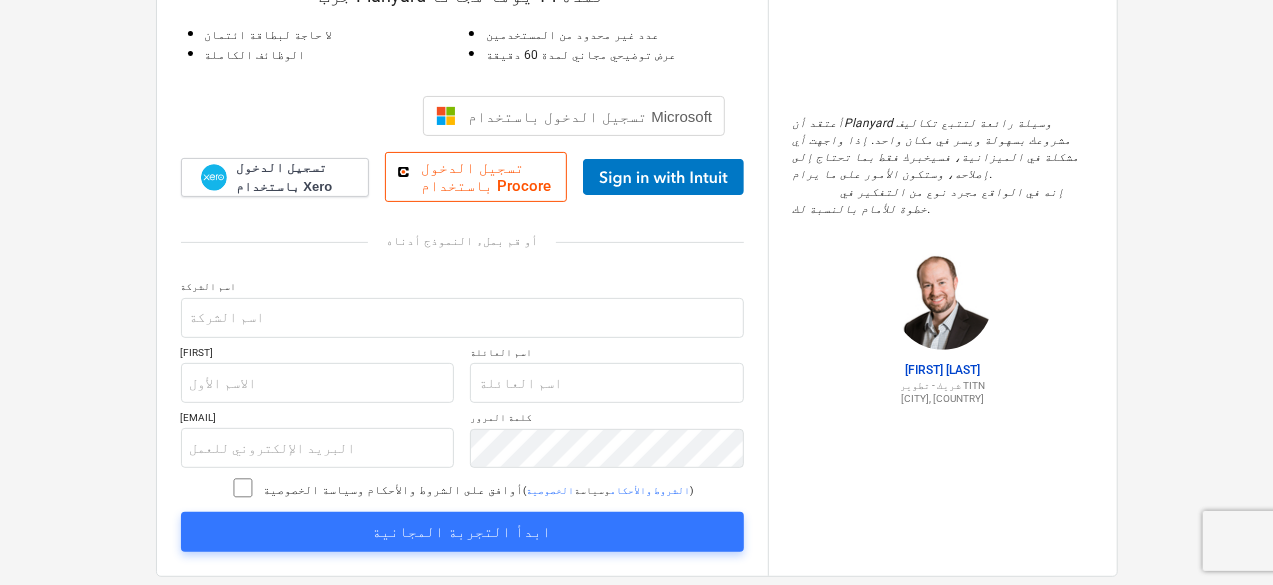 scroll, scrollTop: 158, scrollLeft: 0, axis: vertical 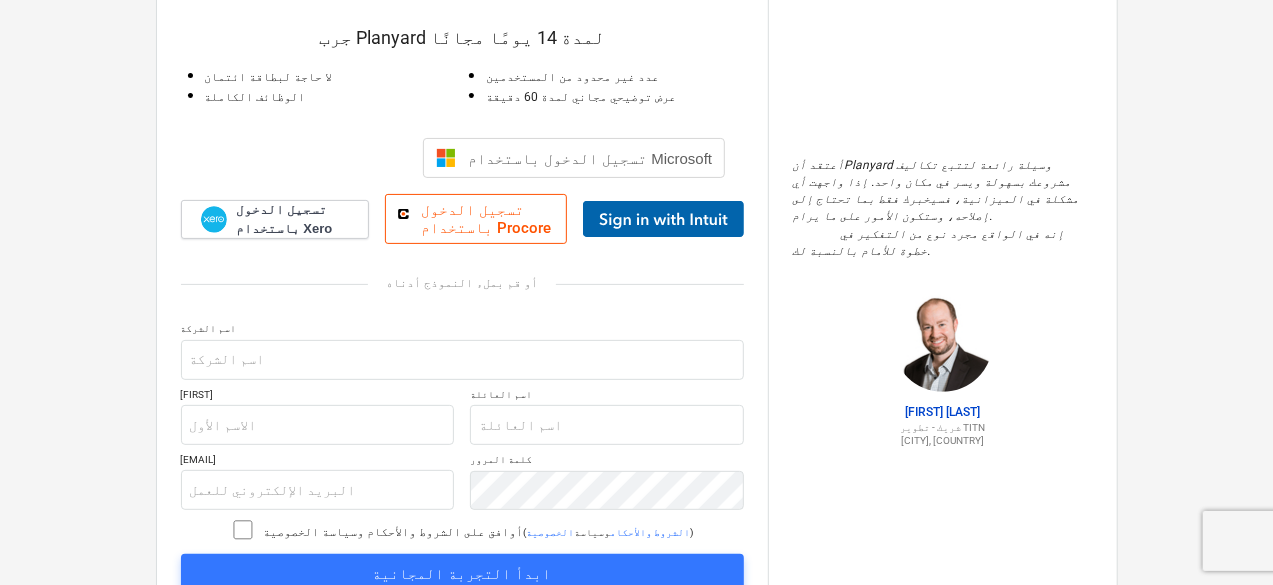 click at bounding box center (663, 219) 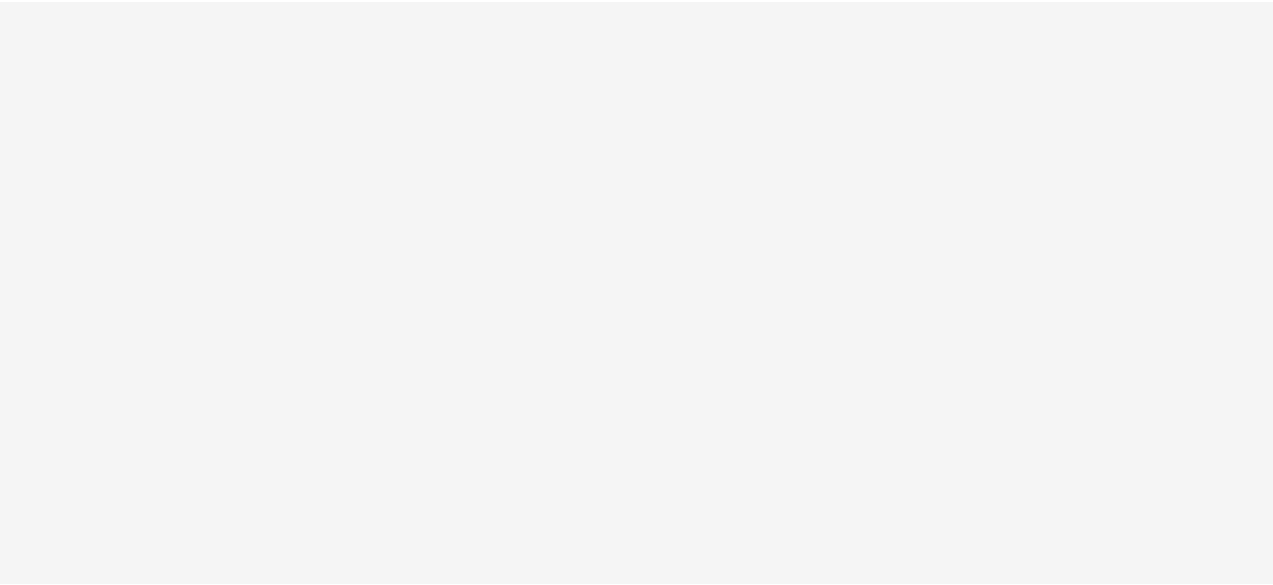 scroll, scrollTop: 0, scrollLeft: 0, axis: both 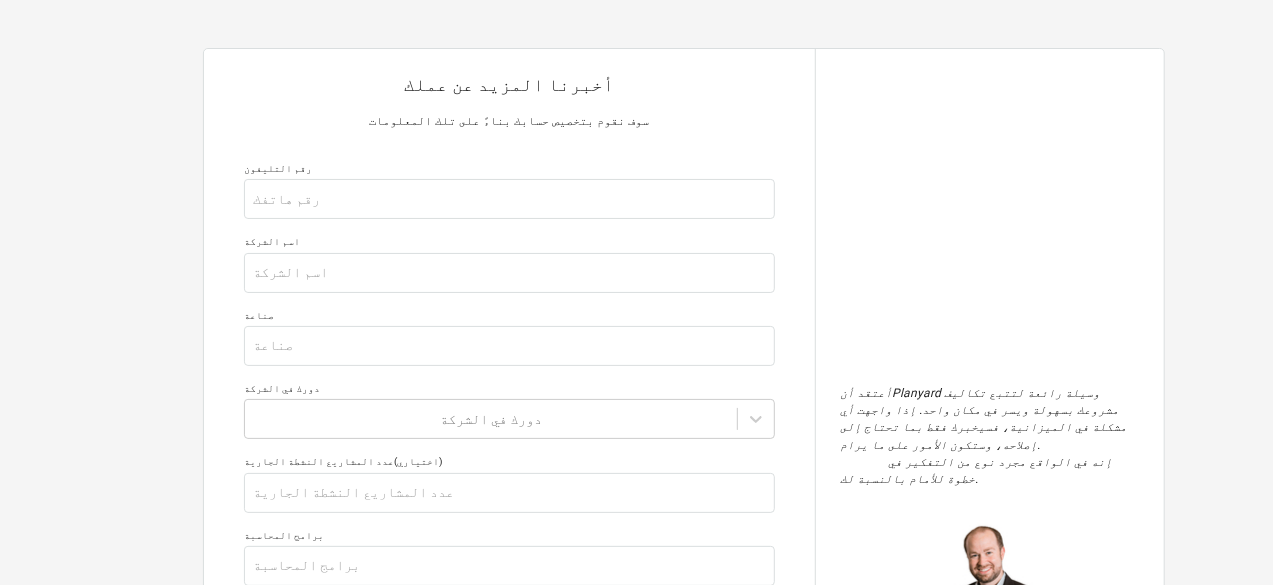 click on "أخبرنا المزيد عن عملك سوف نقوم بتخصيص حسابك بناءً على تلك المعلومات رقم التليفون اسم الشركة صناعة دورك في الشركة دورك في الشركة عدد المشاريع النشطة الجارية  (اختياري) برامج المحاسبة عدد مديري المشاريع ومساحي الكميات وصف قصير للمشروع (1-2 جملة) لماذا تحتاج إلى أداة جديدة؟ يُقدِّم" at bounding box center [509, 530] 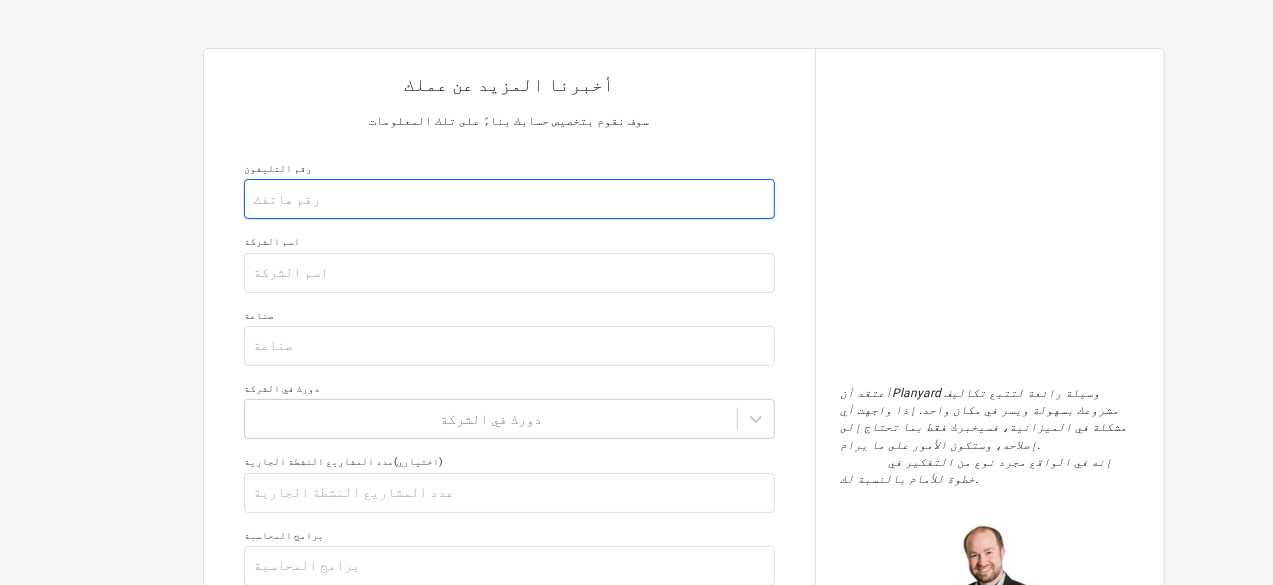 click at bounding box center (509, 199) 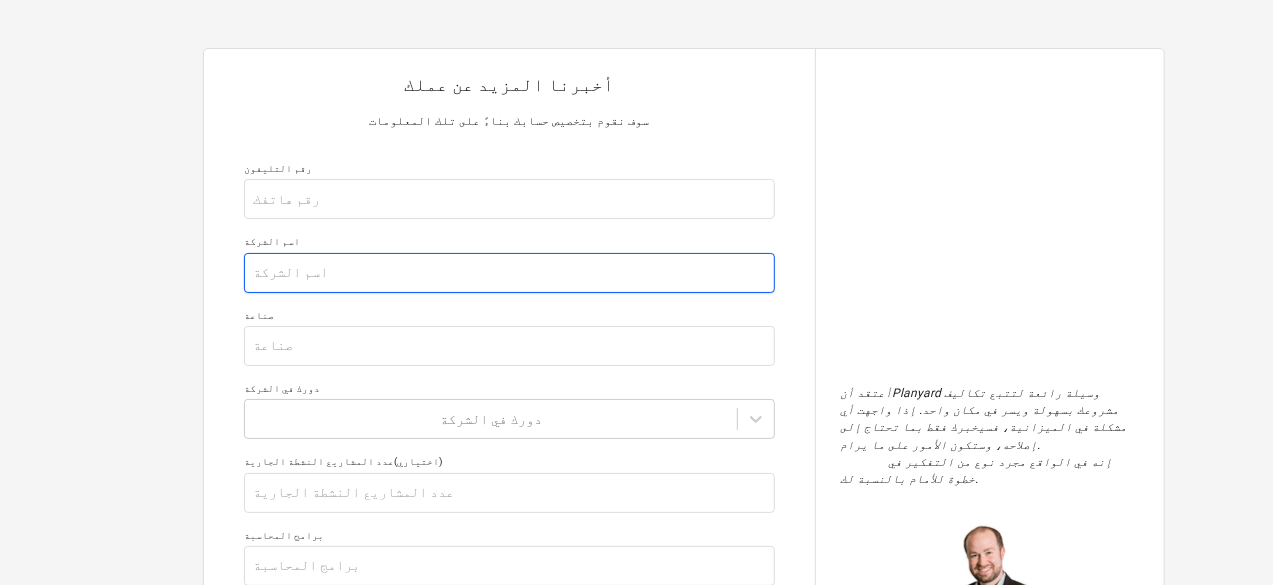 click at bounding box center (509, 273) 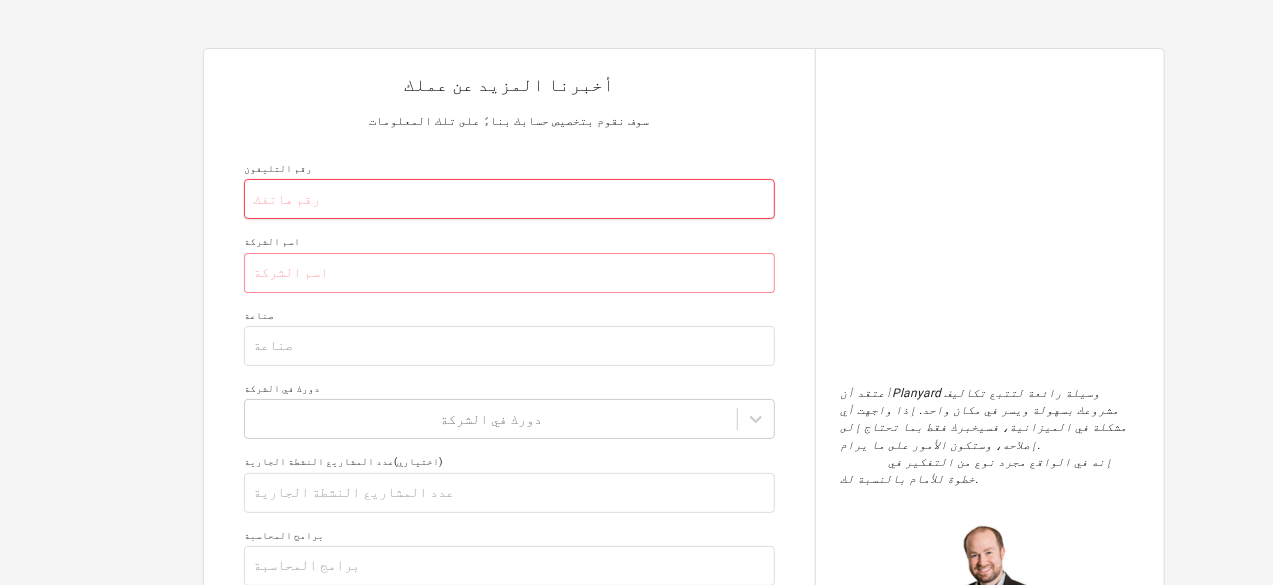 click at bounding box center [509, 199] 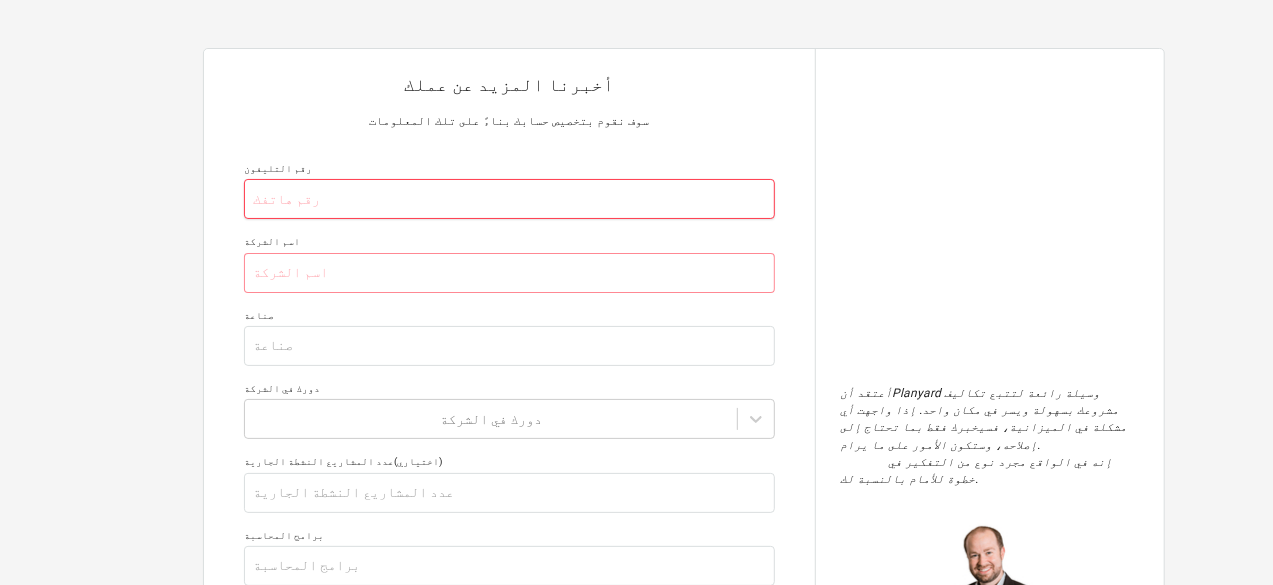 type on "x" 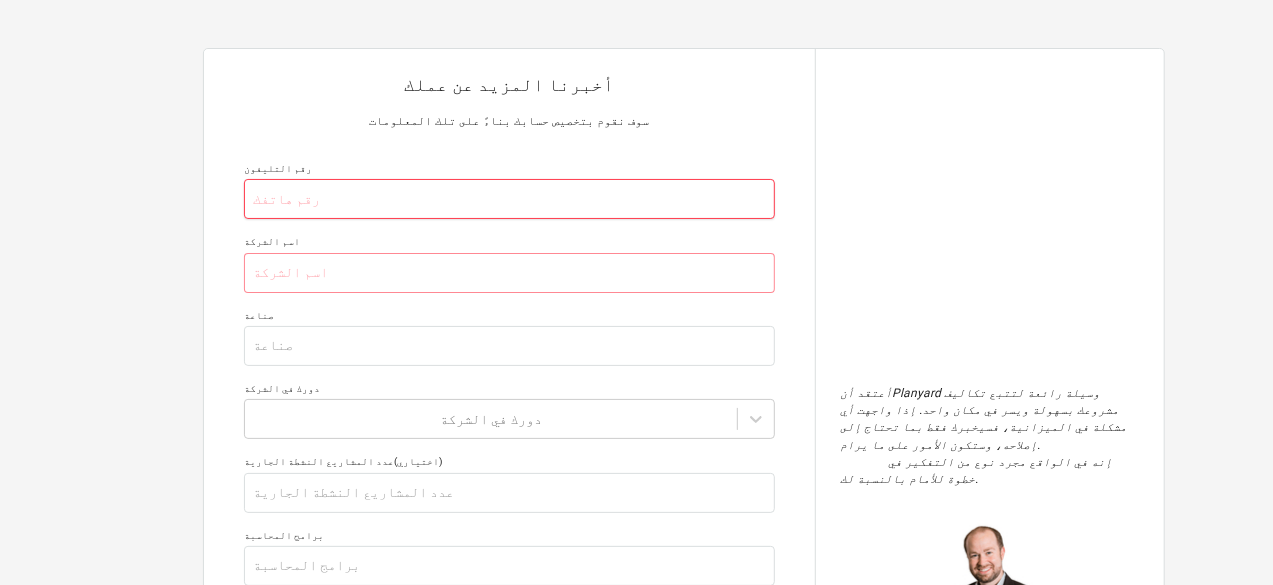type on "7" 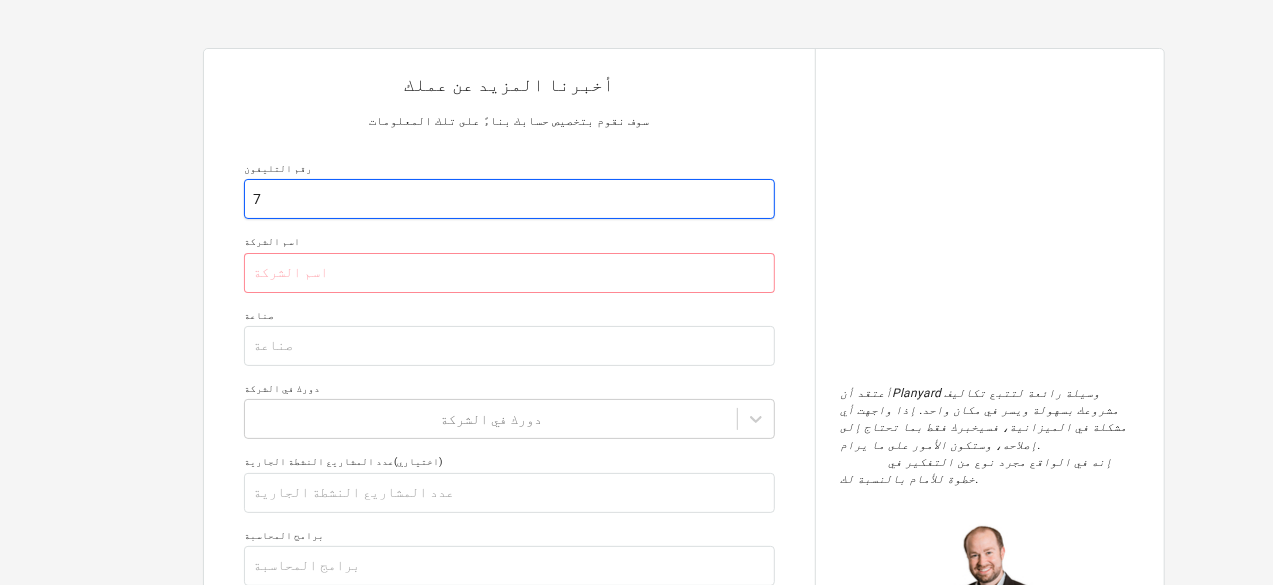 type on "x" 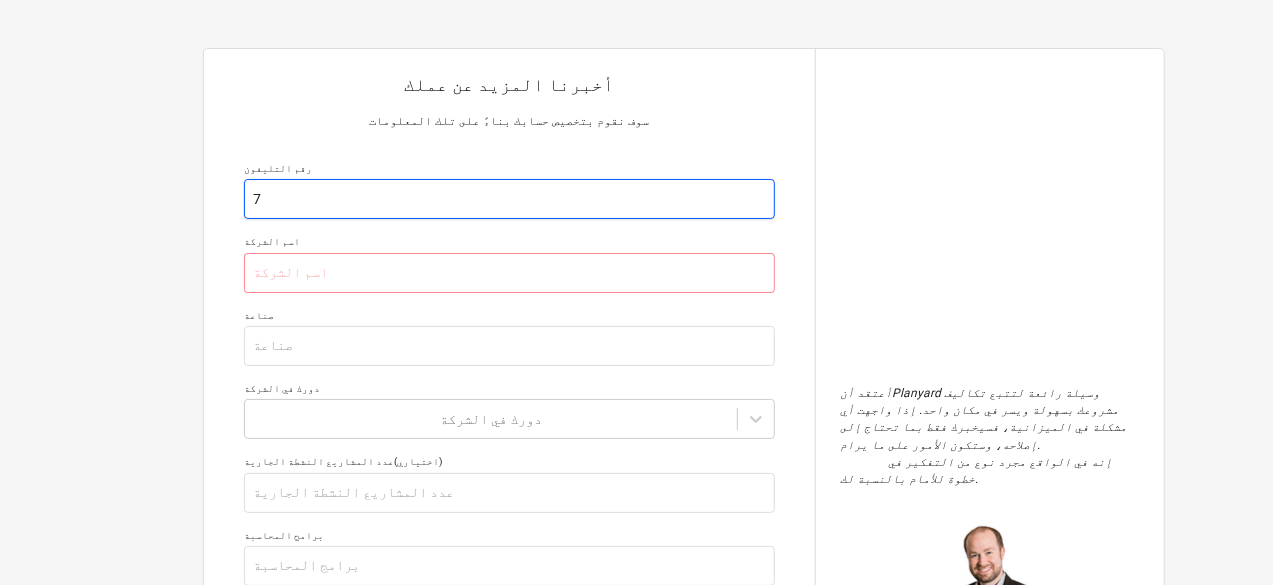 type on "78" 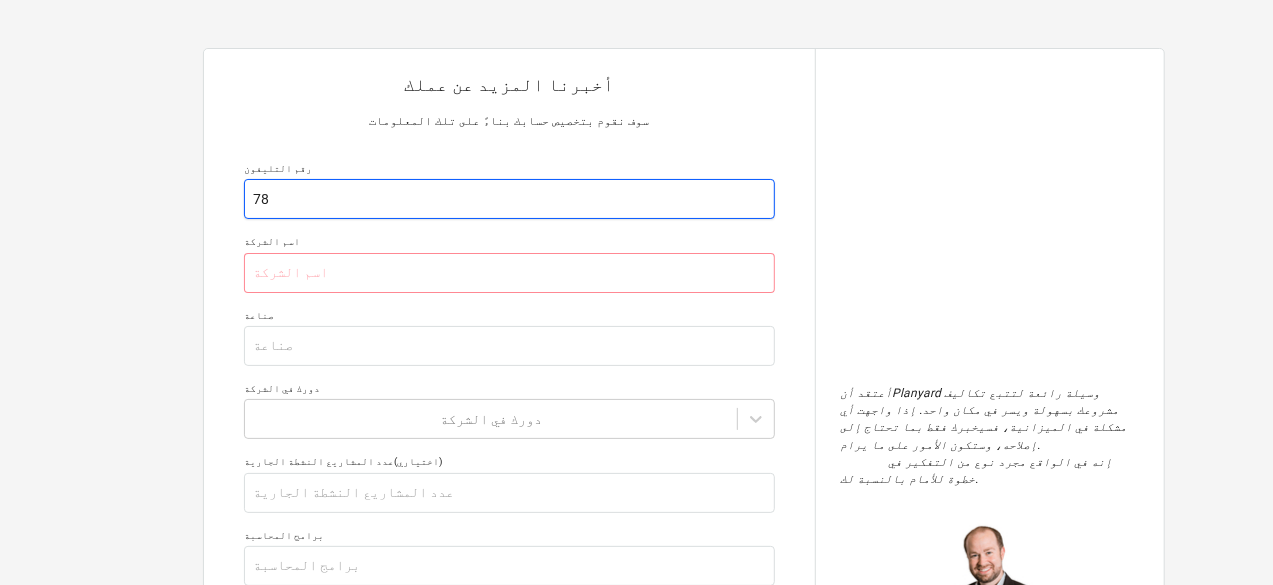 type on "x" 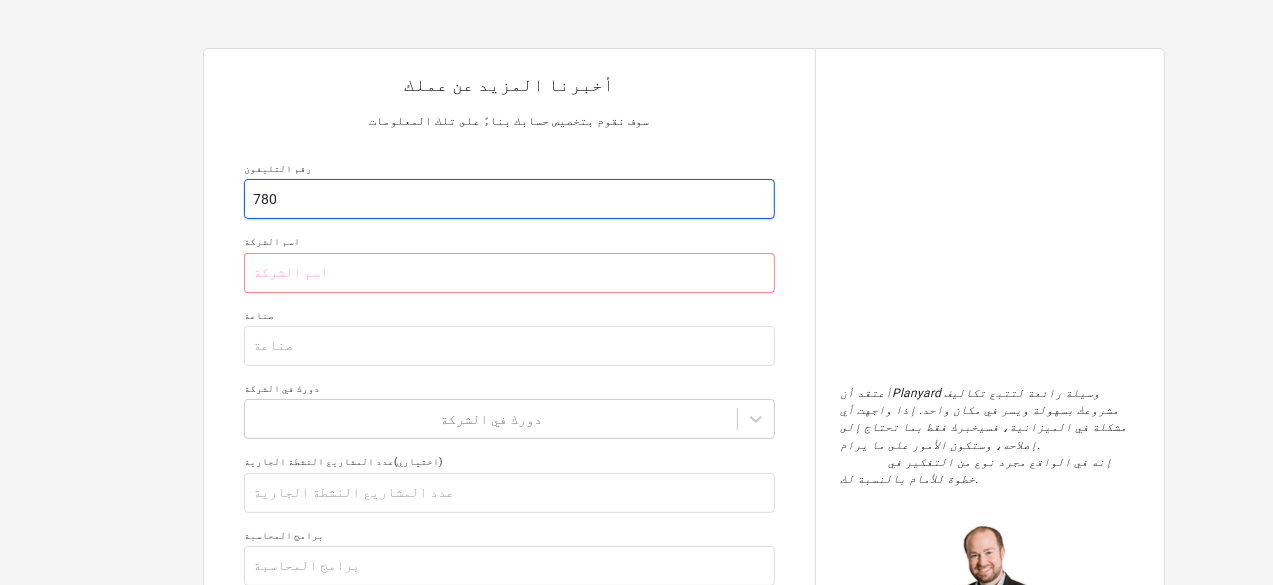 type on "x" 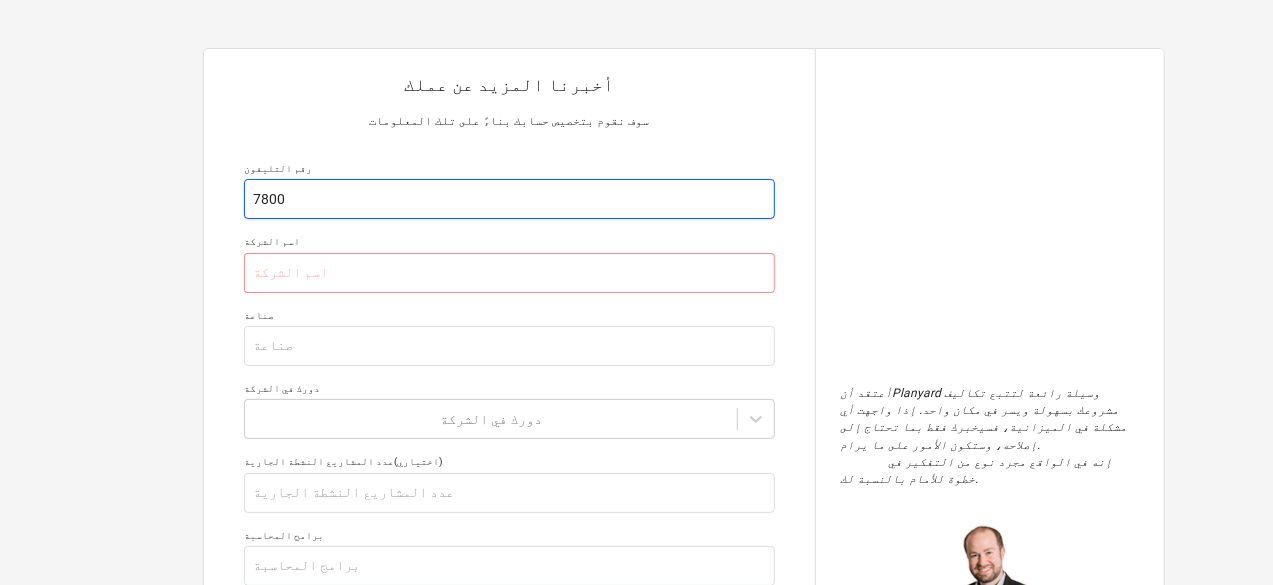 type on "x" 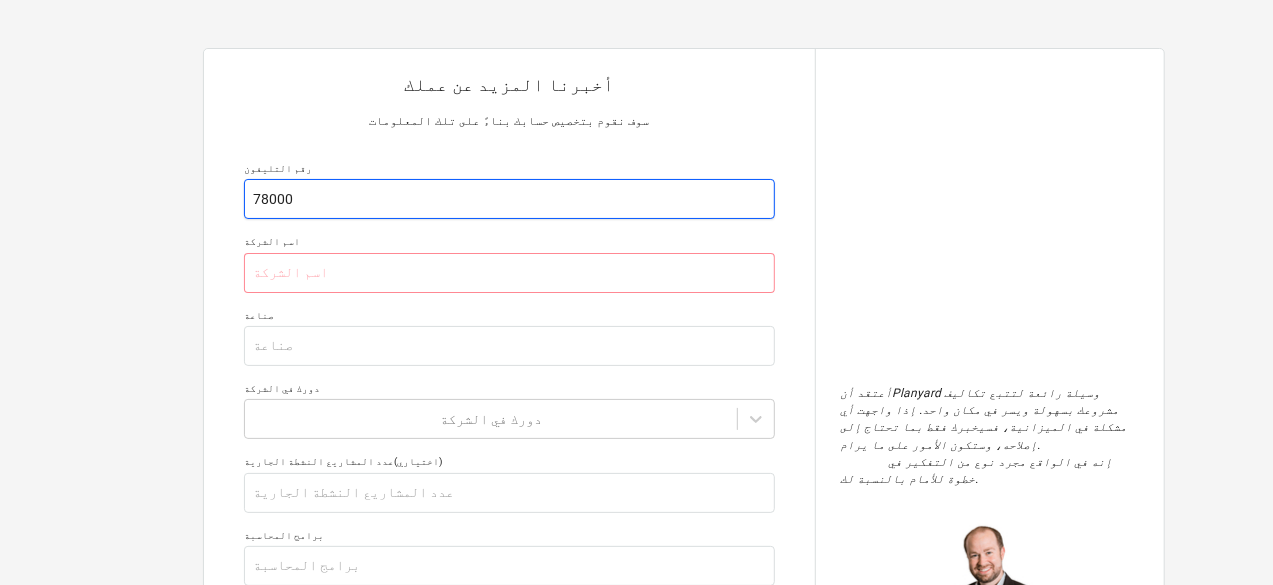 type on "x" 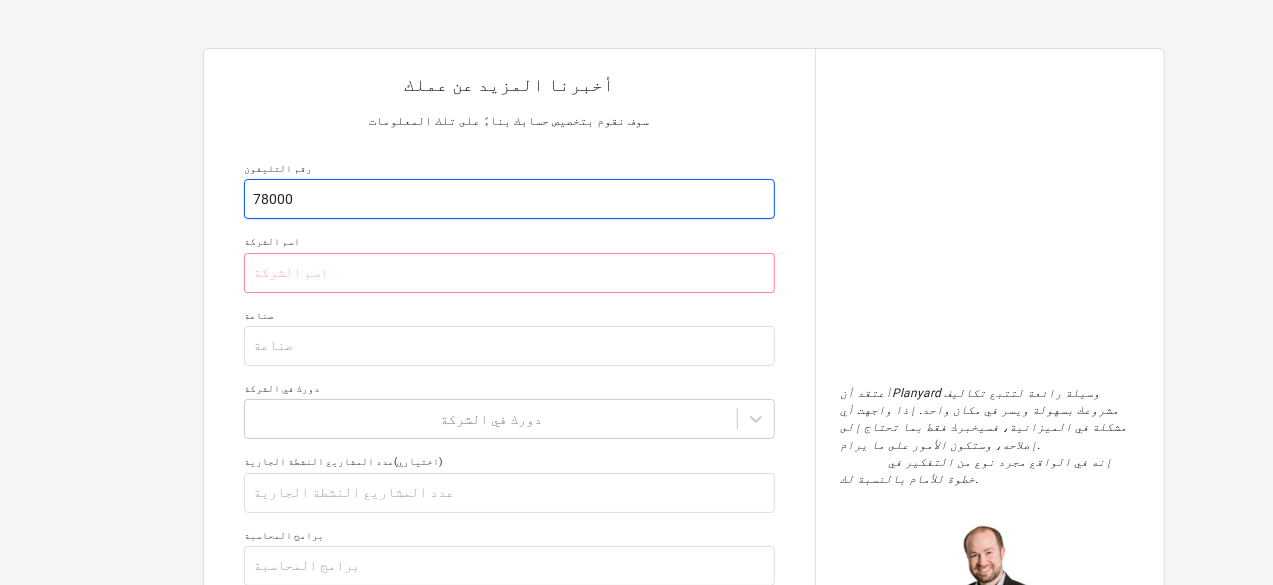 type on "780009" 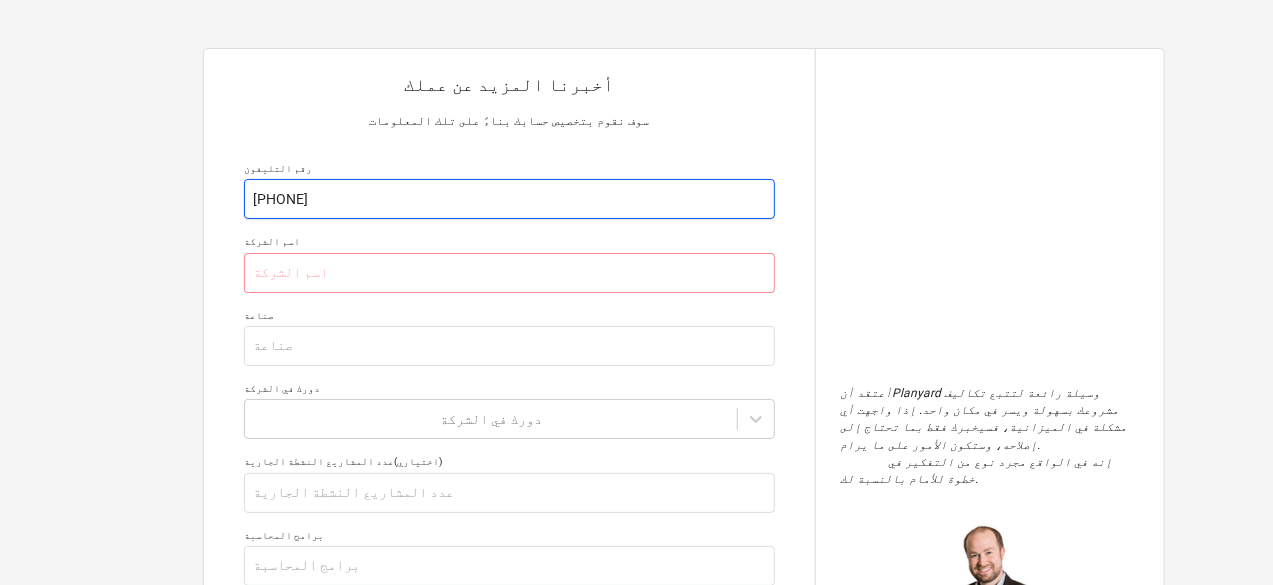 type on "x" 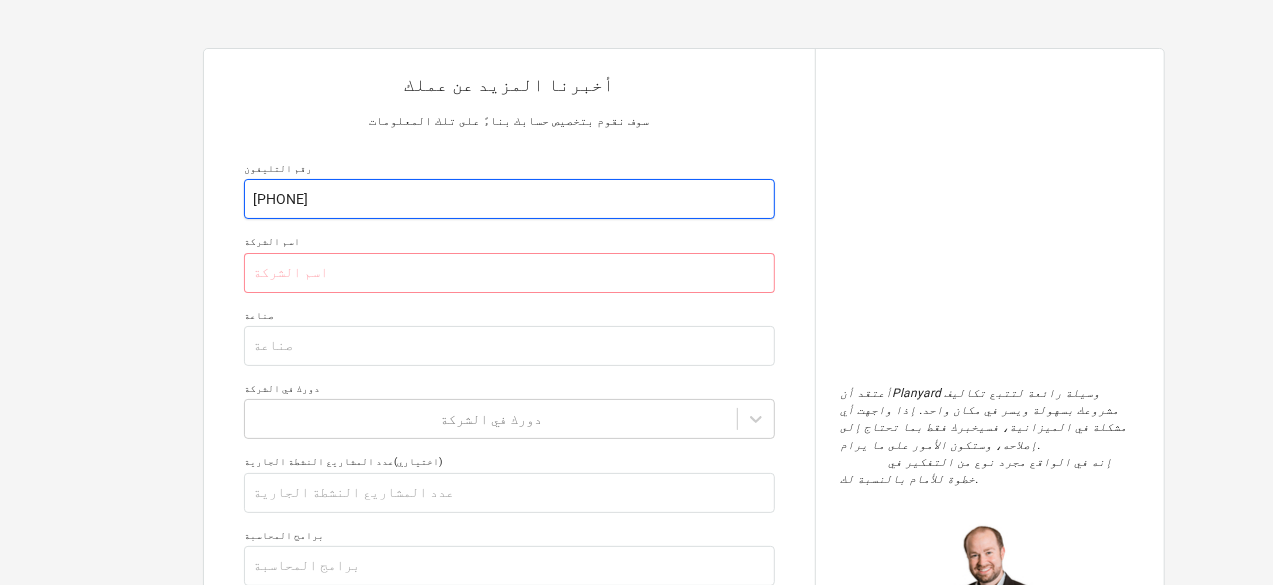 type on "7800096" 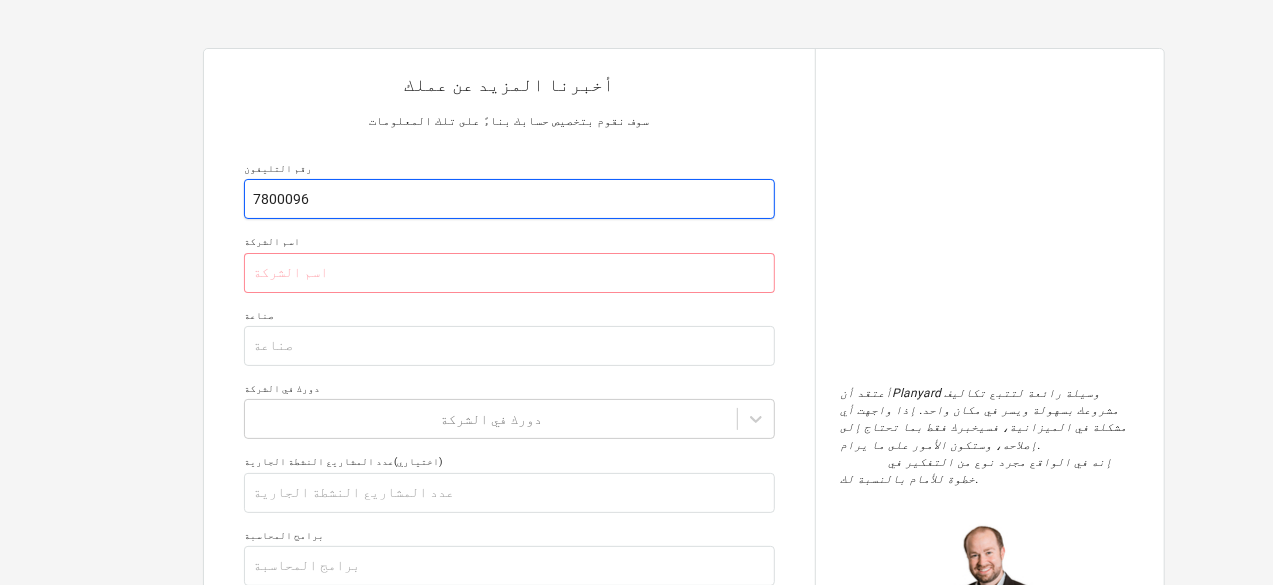 type on "x" 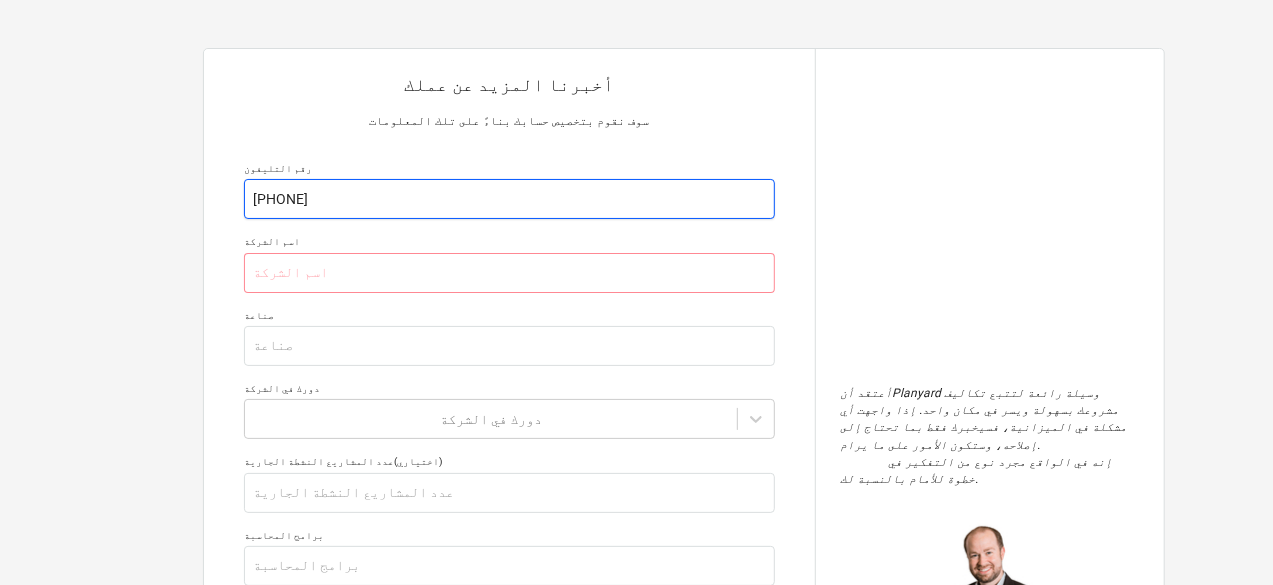 type on "x" 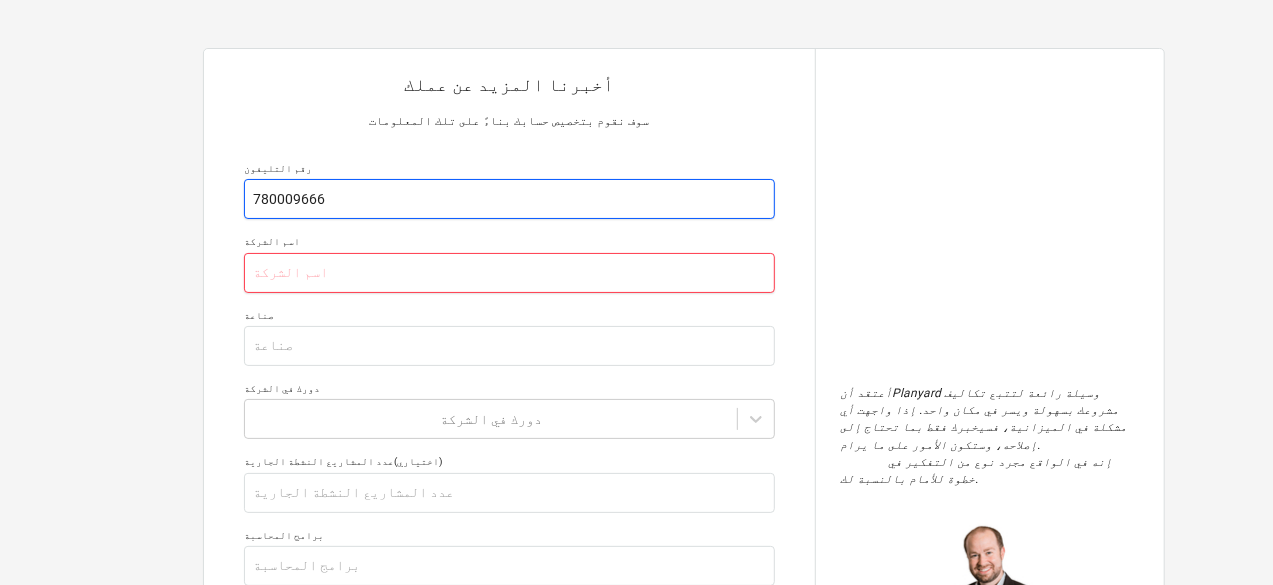 type on "780009666" 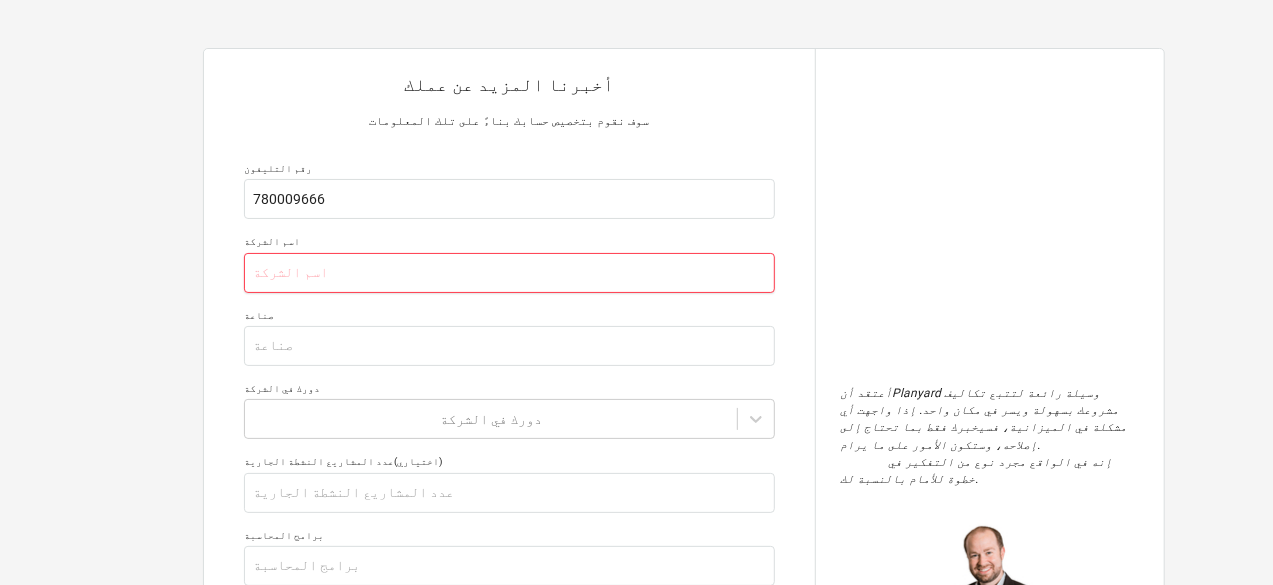 click at bounding box center [509, 273] 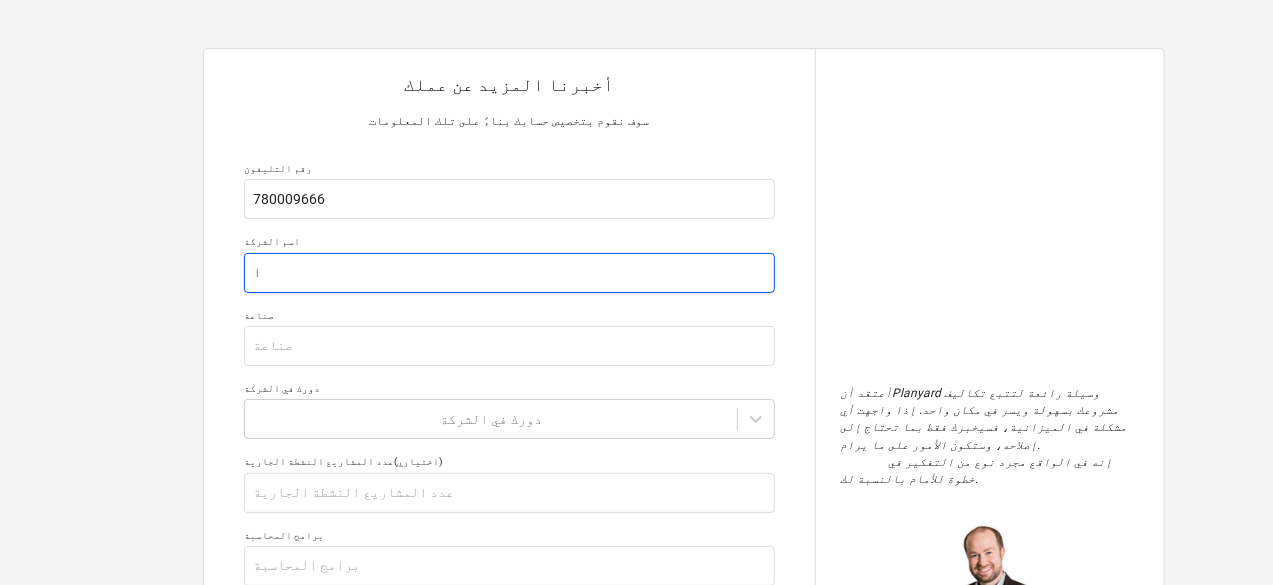type on "x" 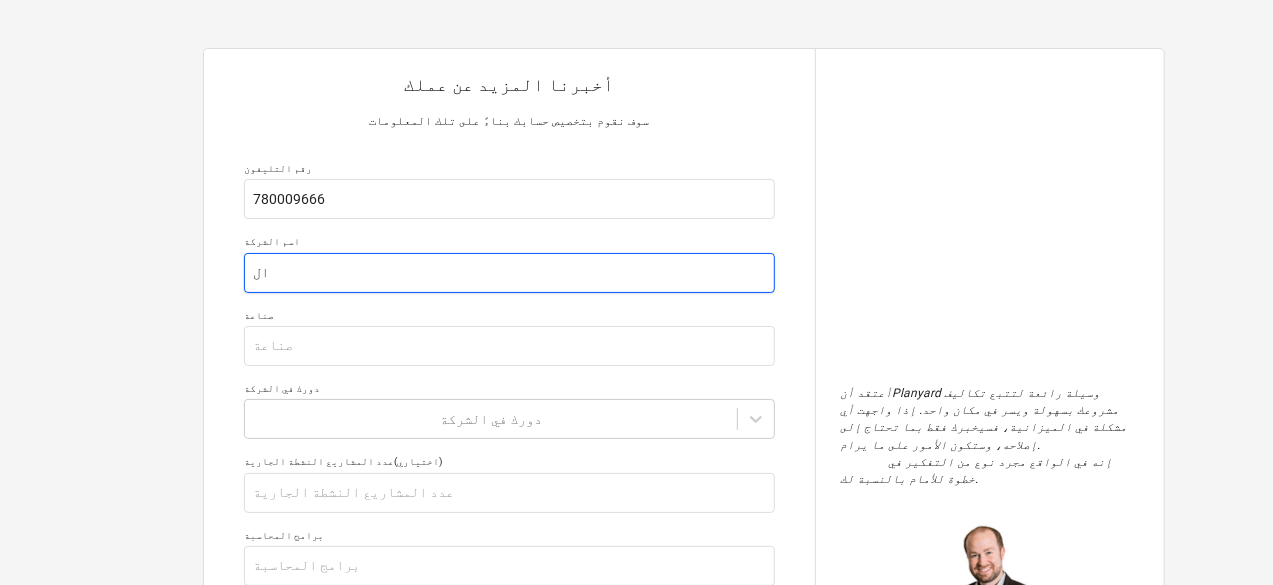 type on "x" 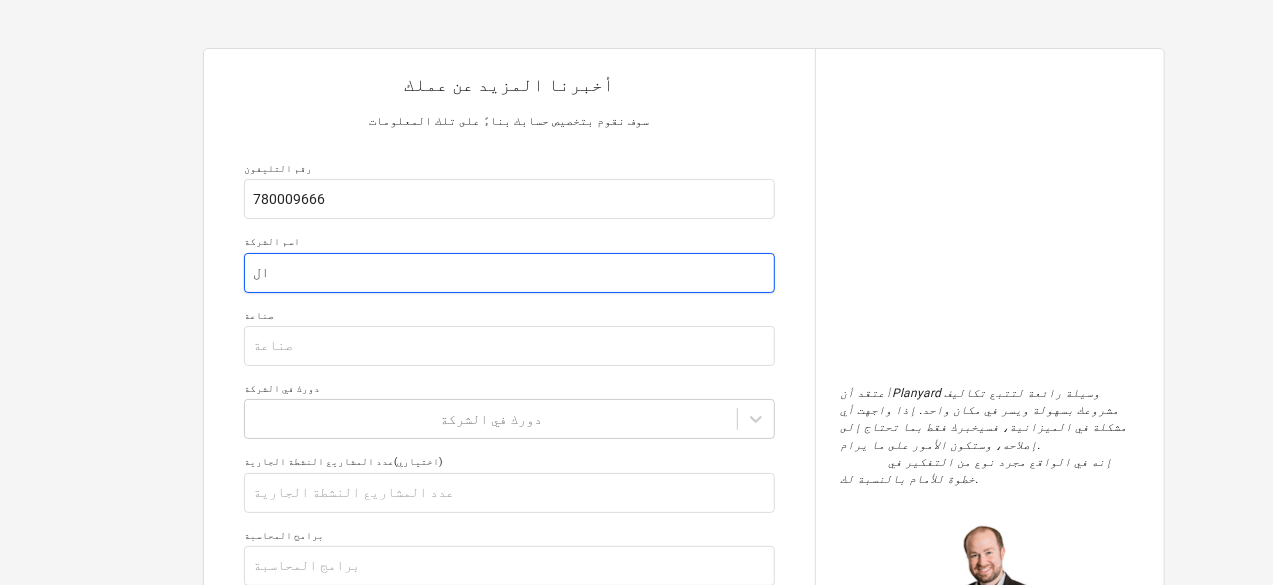 type on "الم" 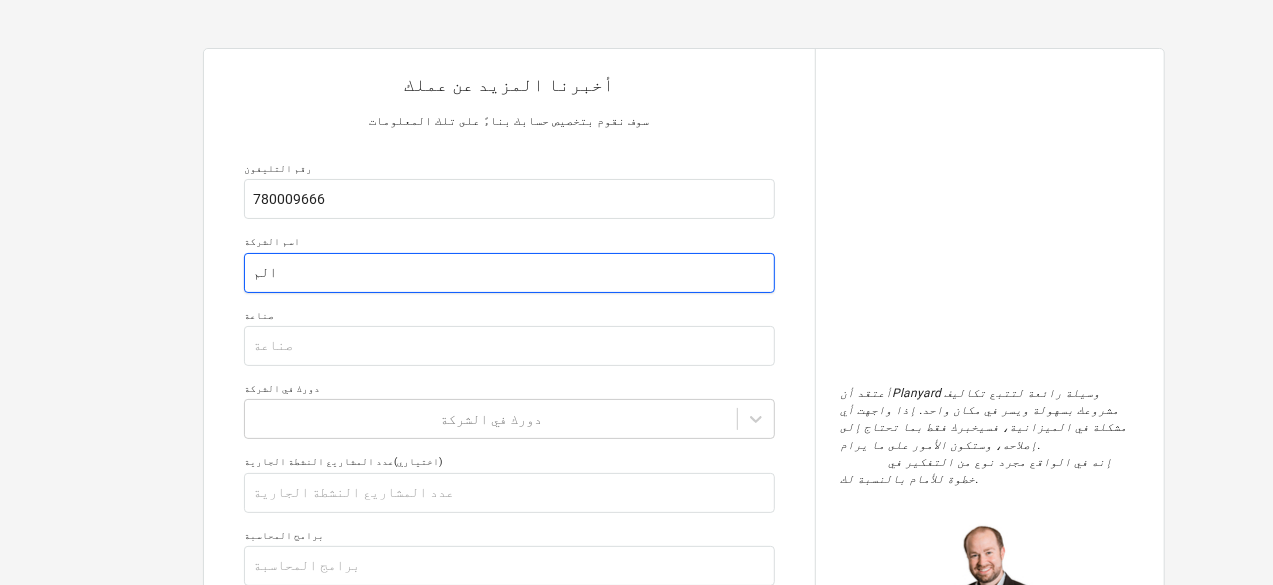 type on "x" 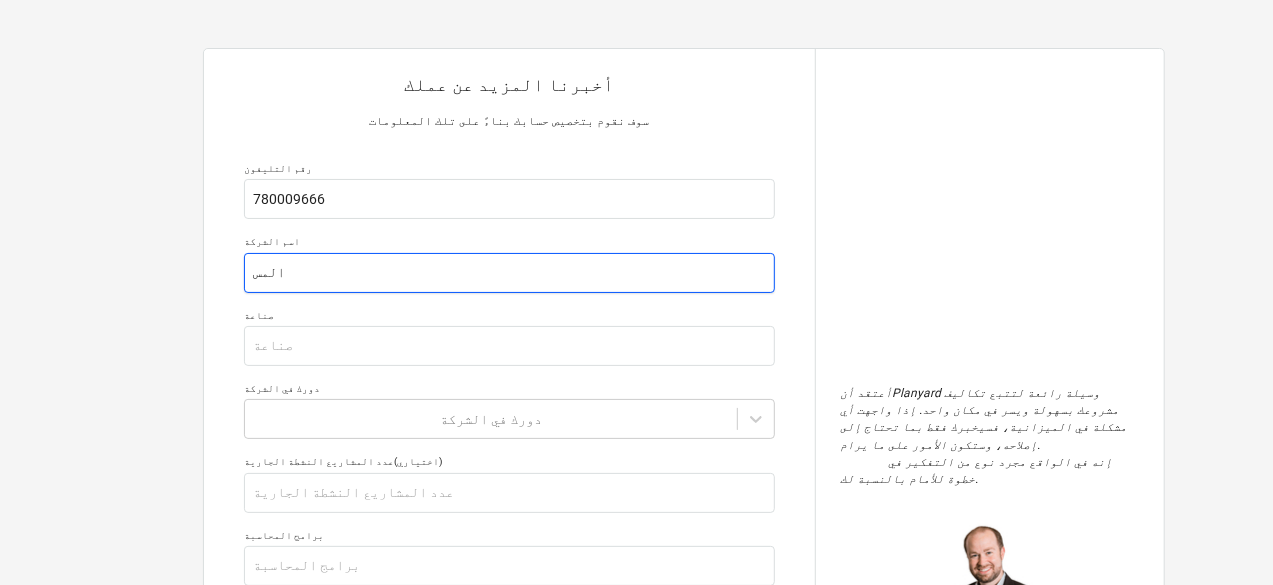 type on "x" 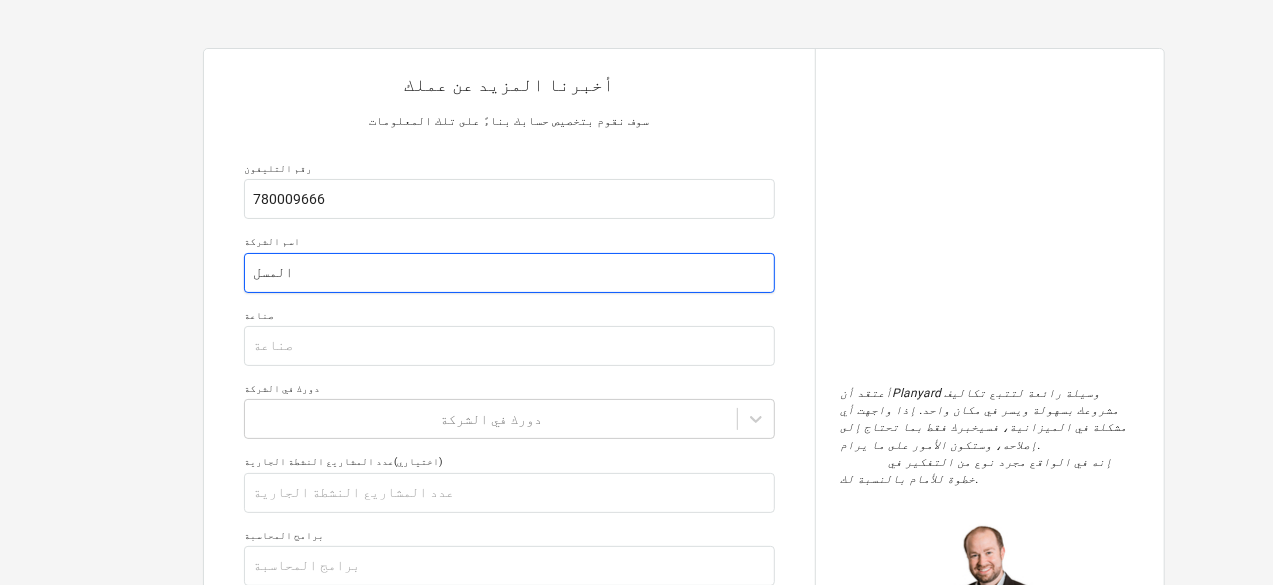 type on "x" 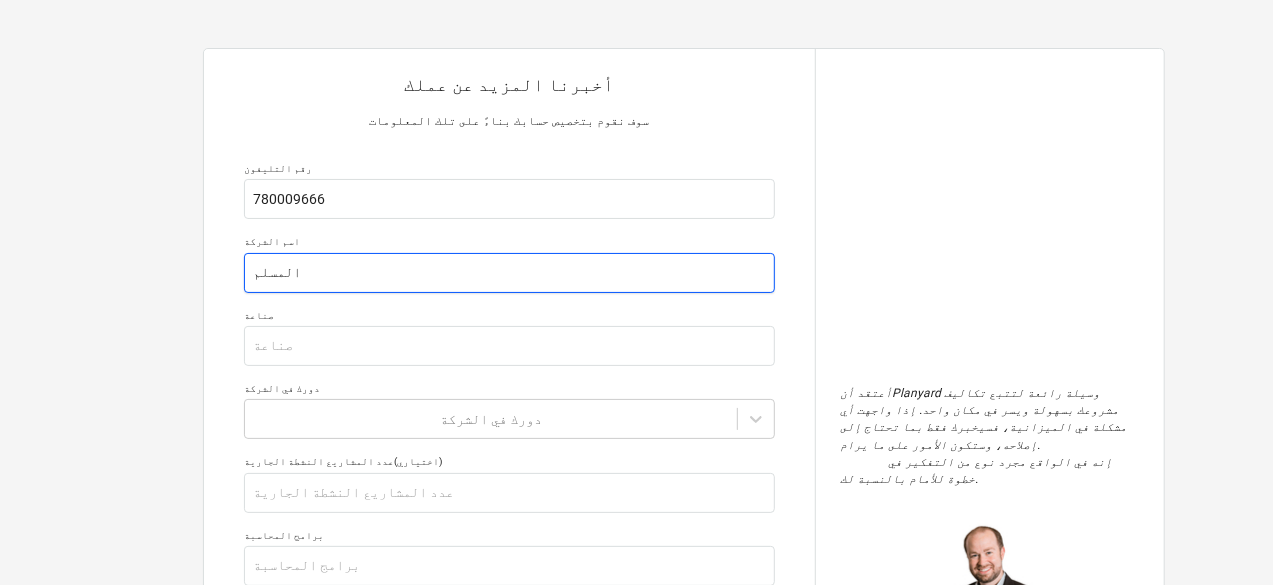 type on "x" 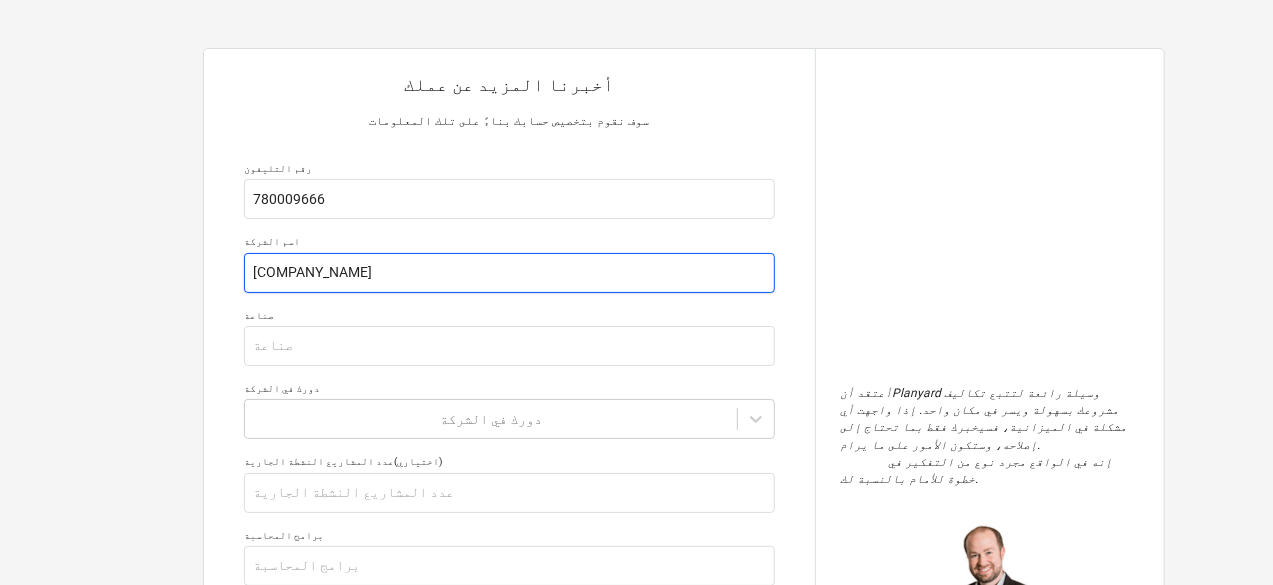 type on "x" 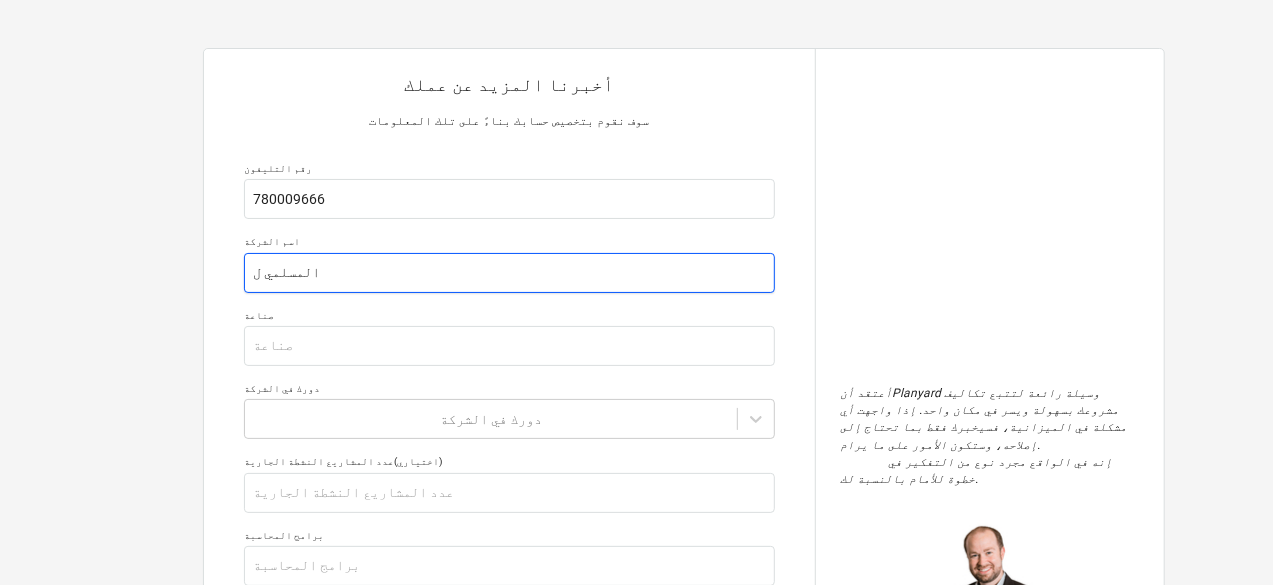 type on "x" 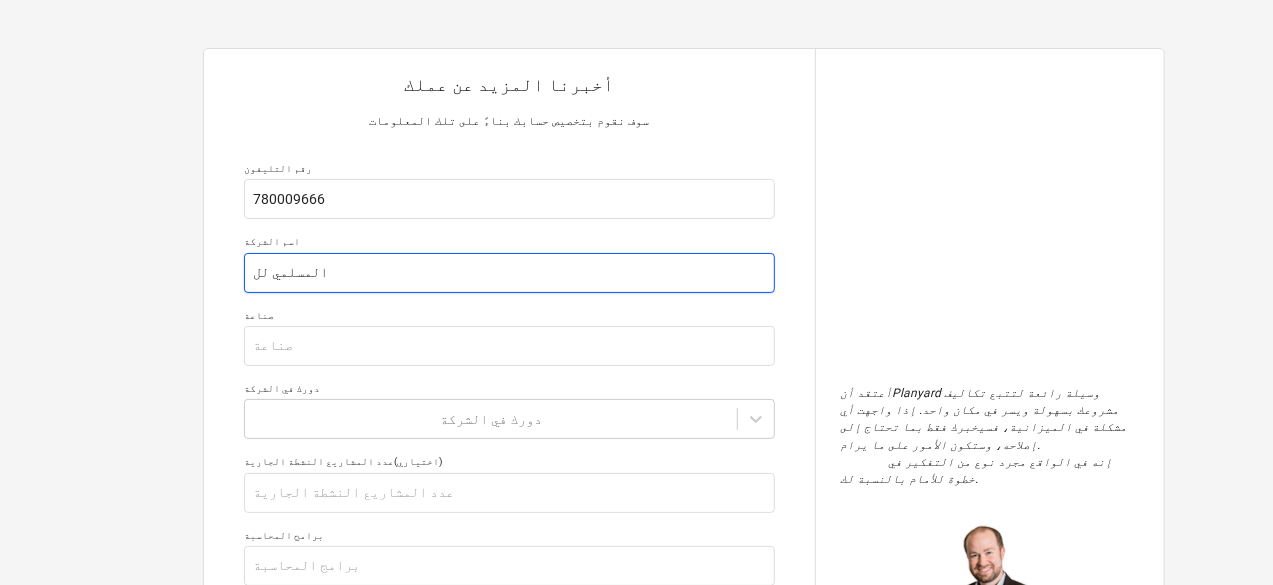 type on "x" 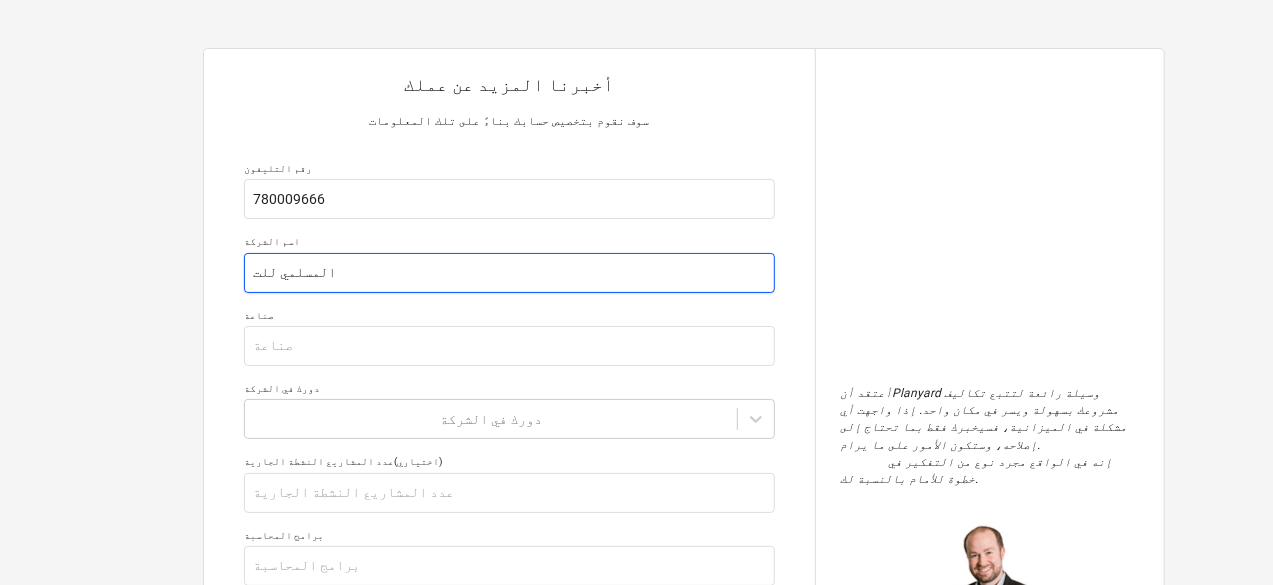 type on "x" 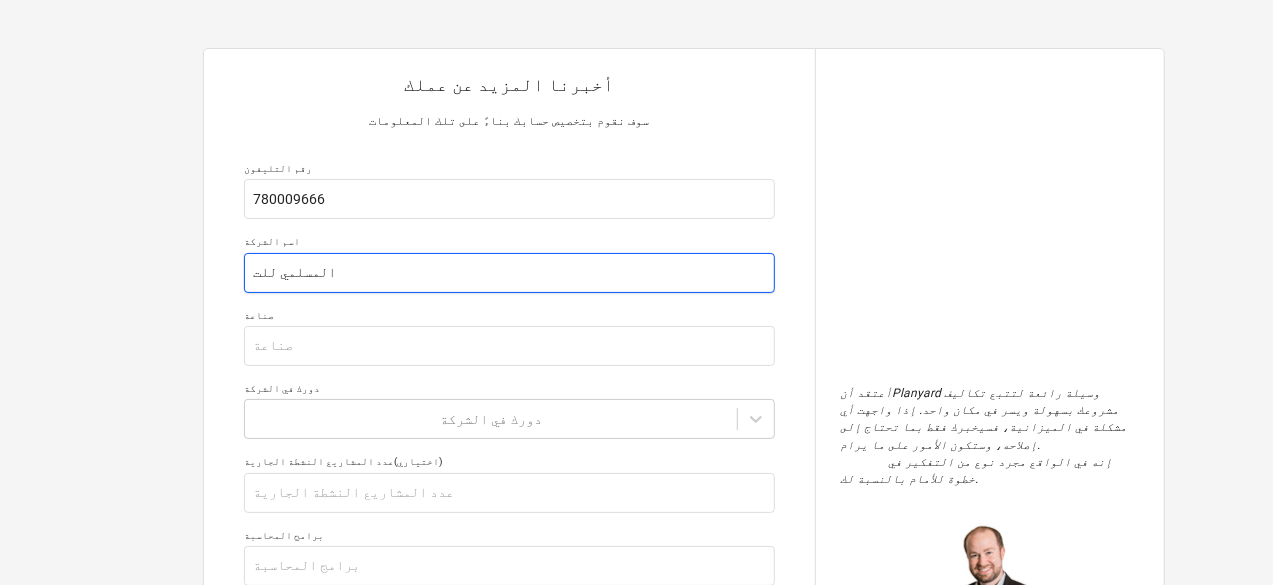 type on "المسلمي للتج" 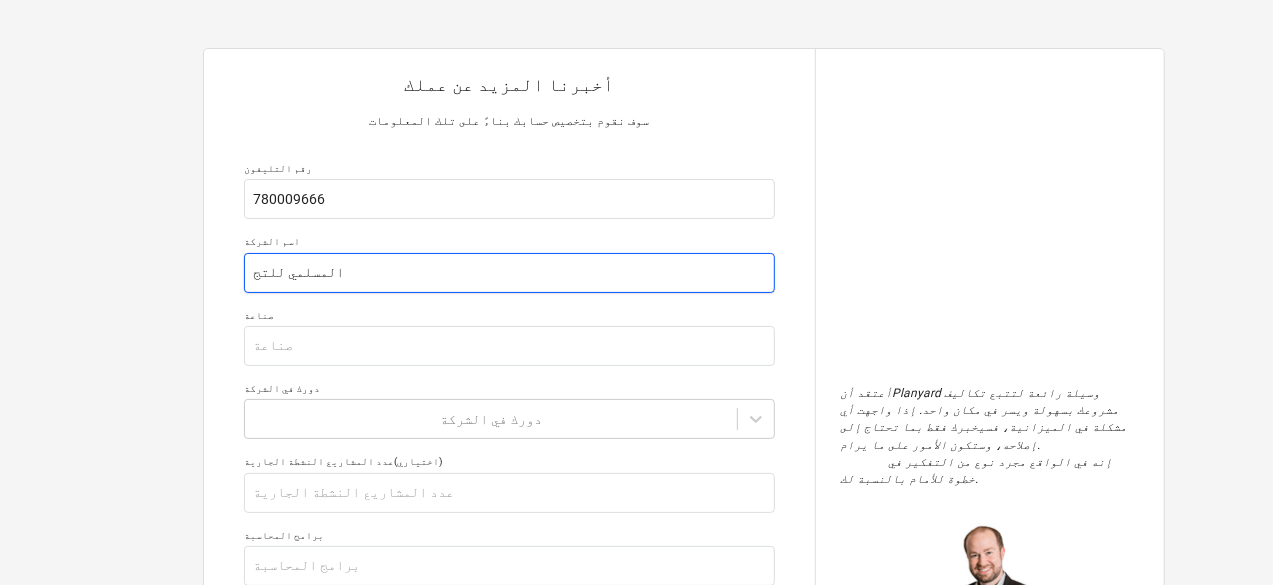 type on "x" 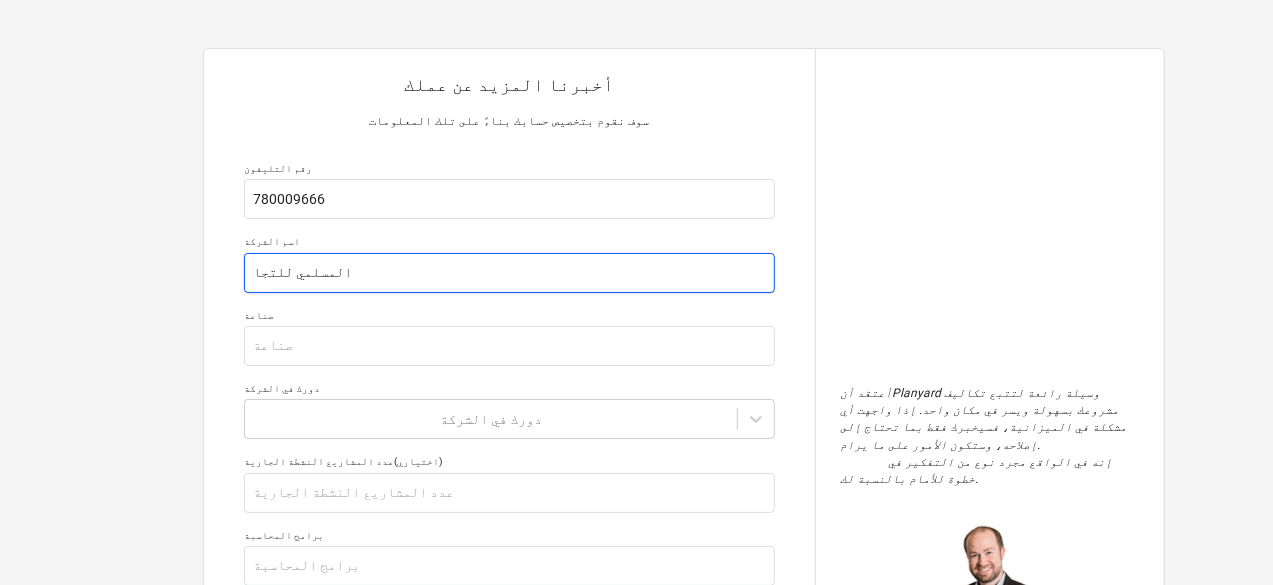type on "x" 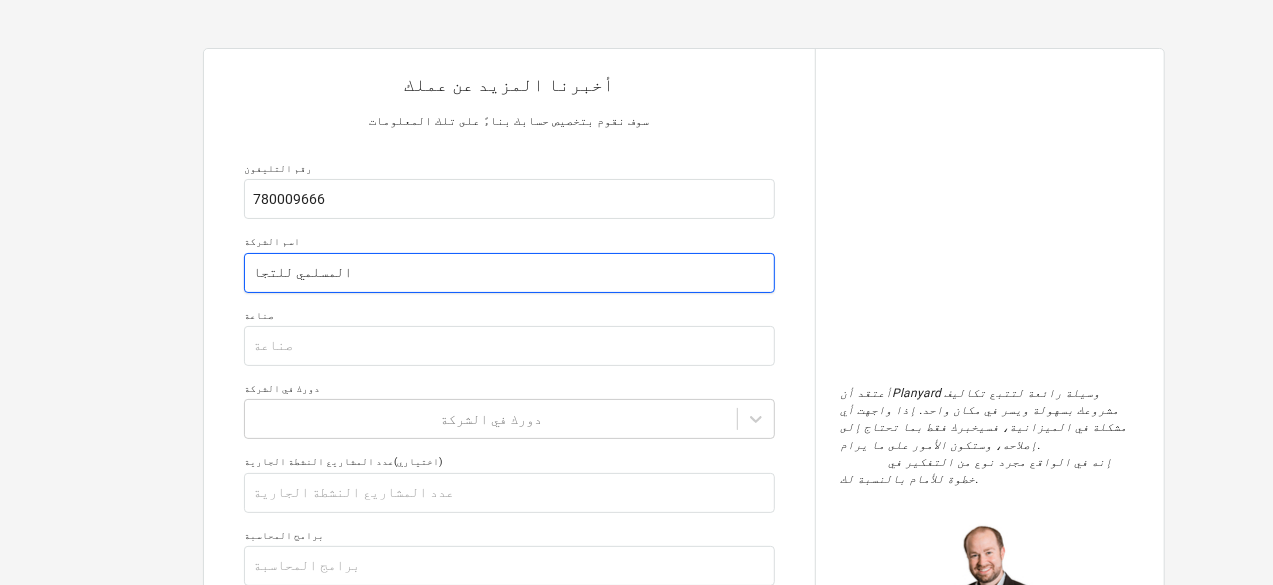 type on "المسلمي للتجار" 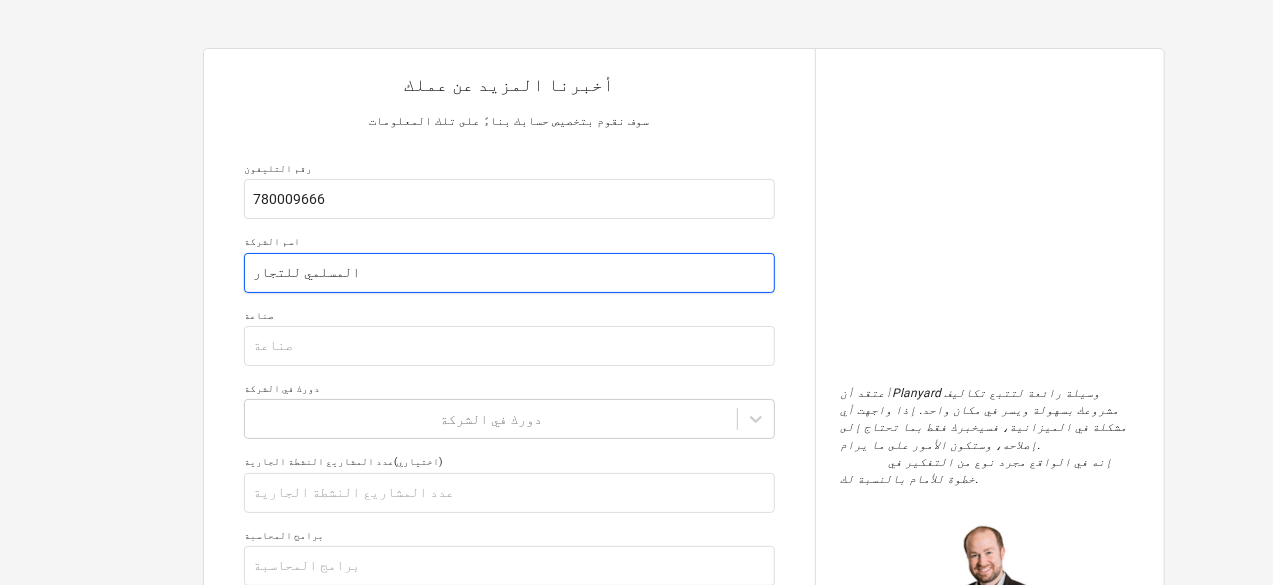type on "x" 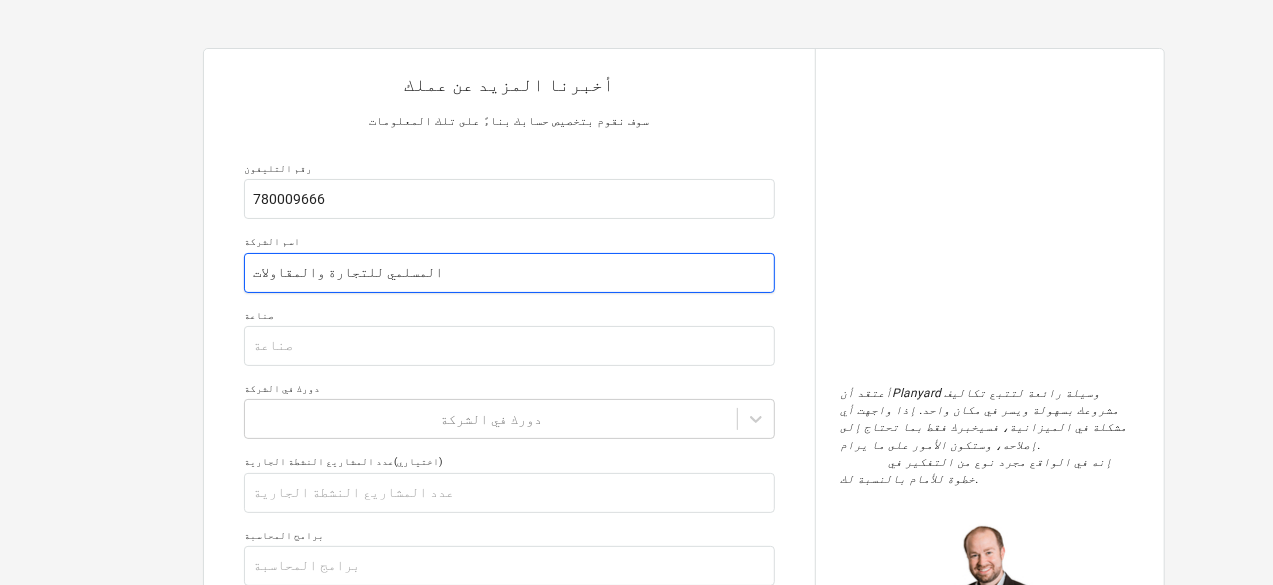 type on "x" 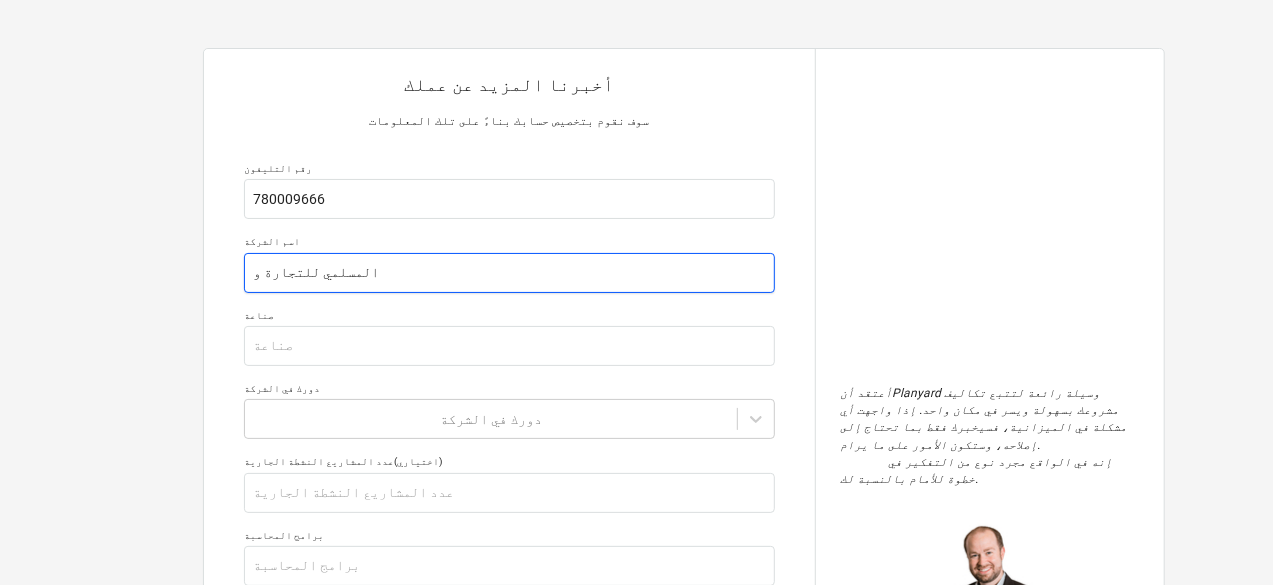 type on "x" 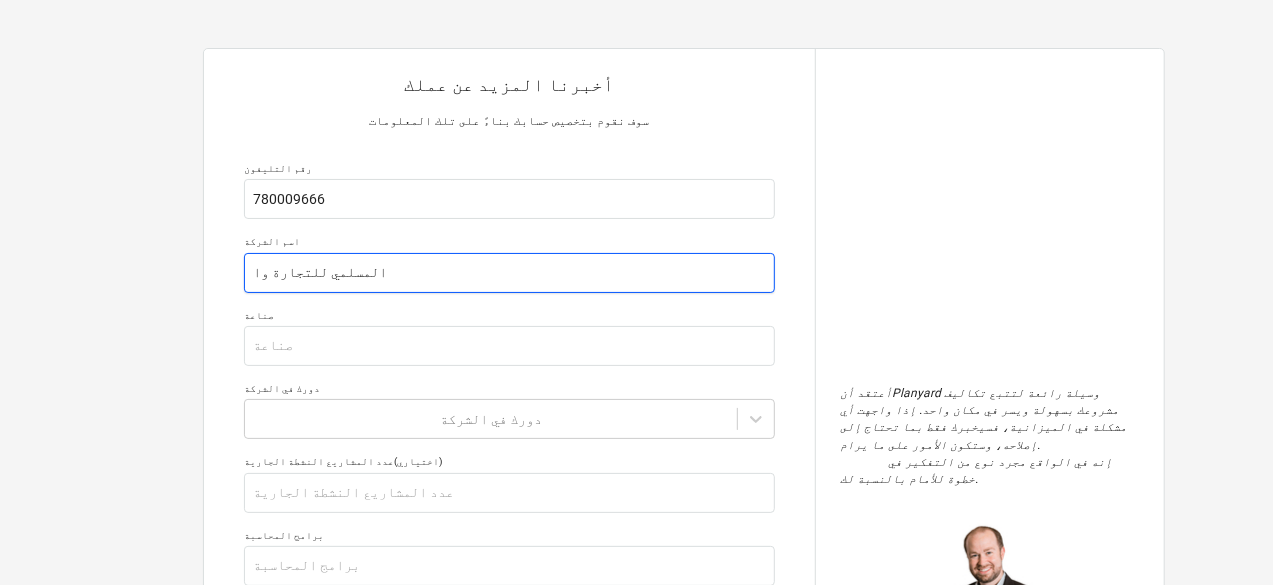 type on "x" 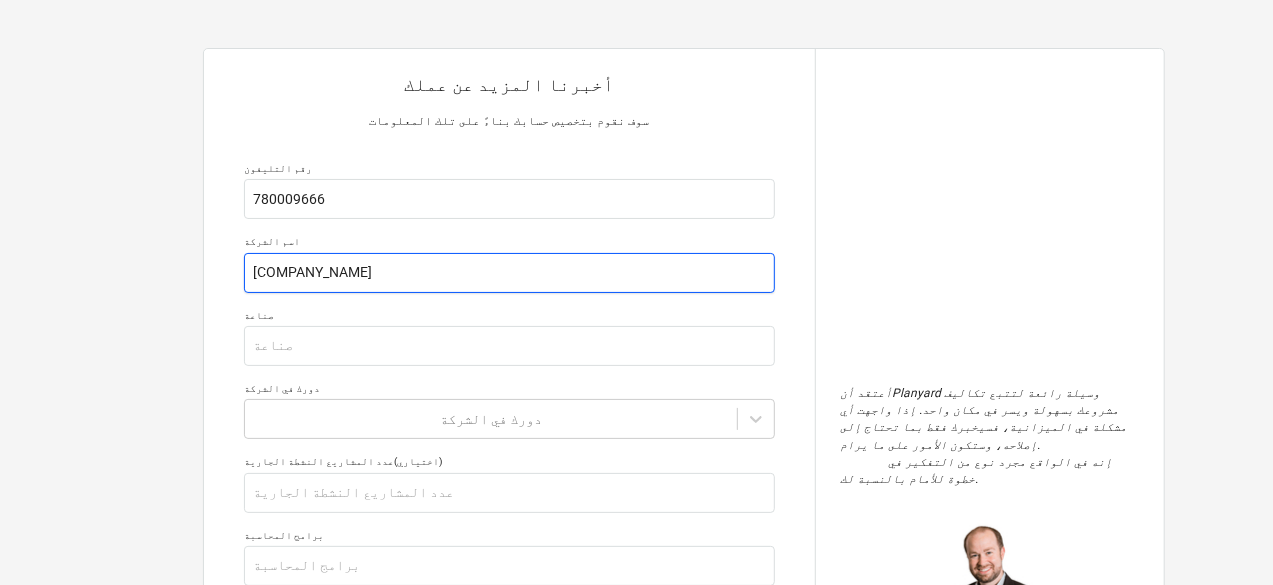 type on "x" 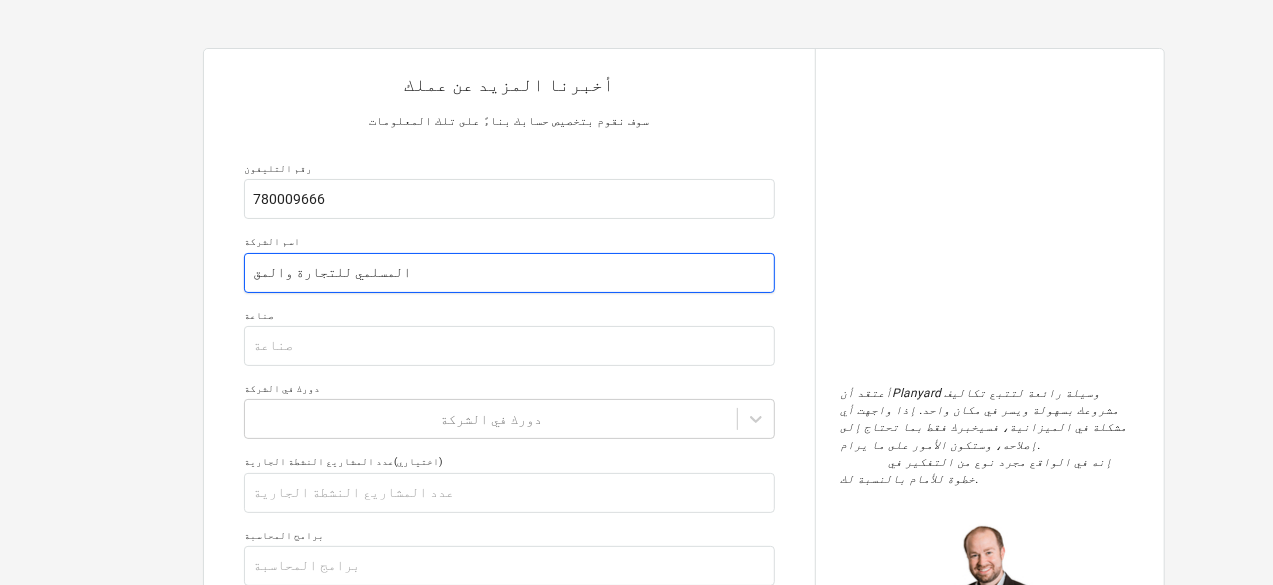 type on "x" 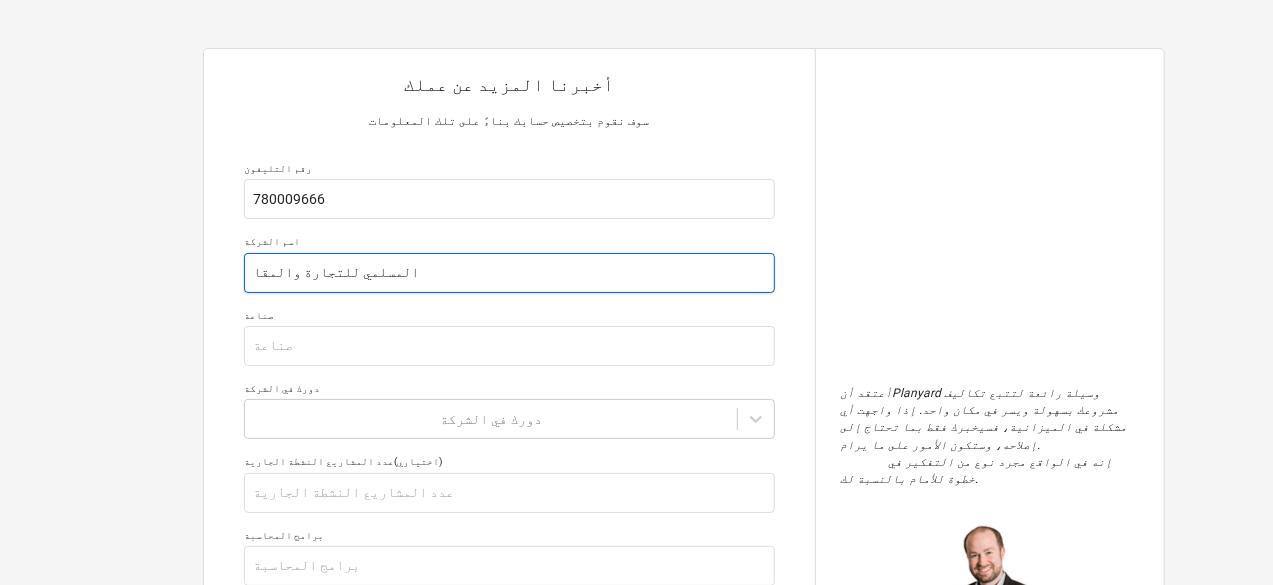 type on "x" 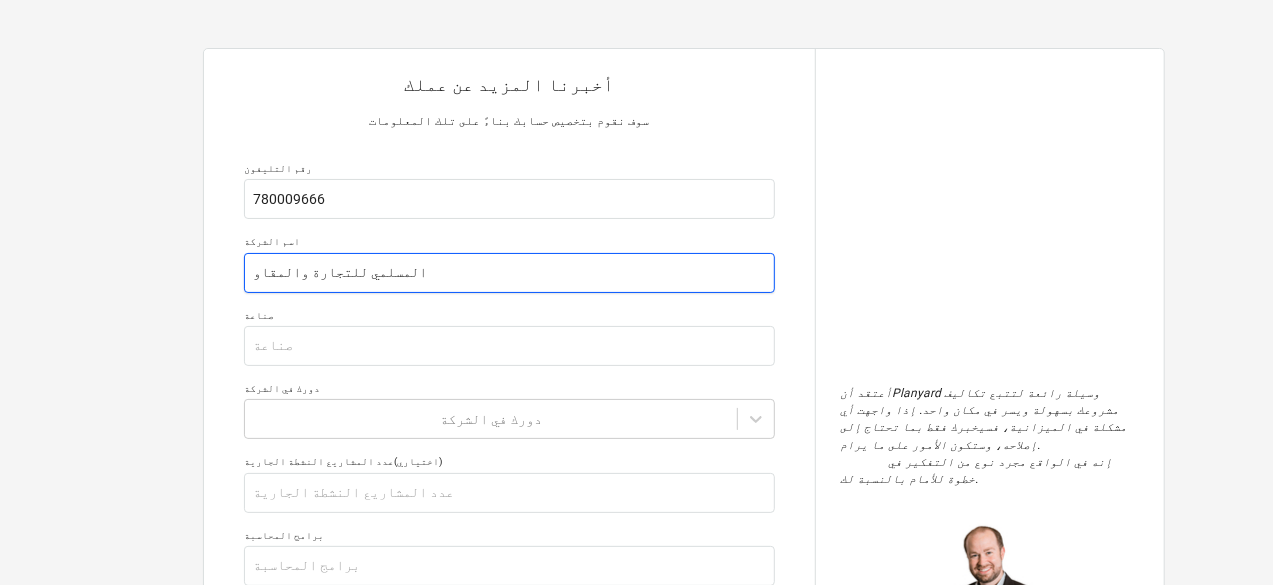 type on "x" 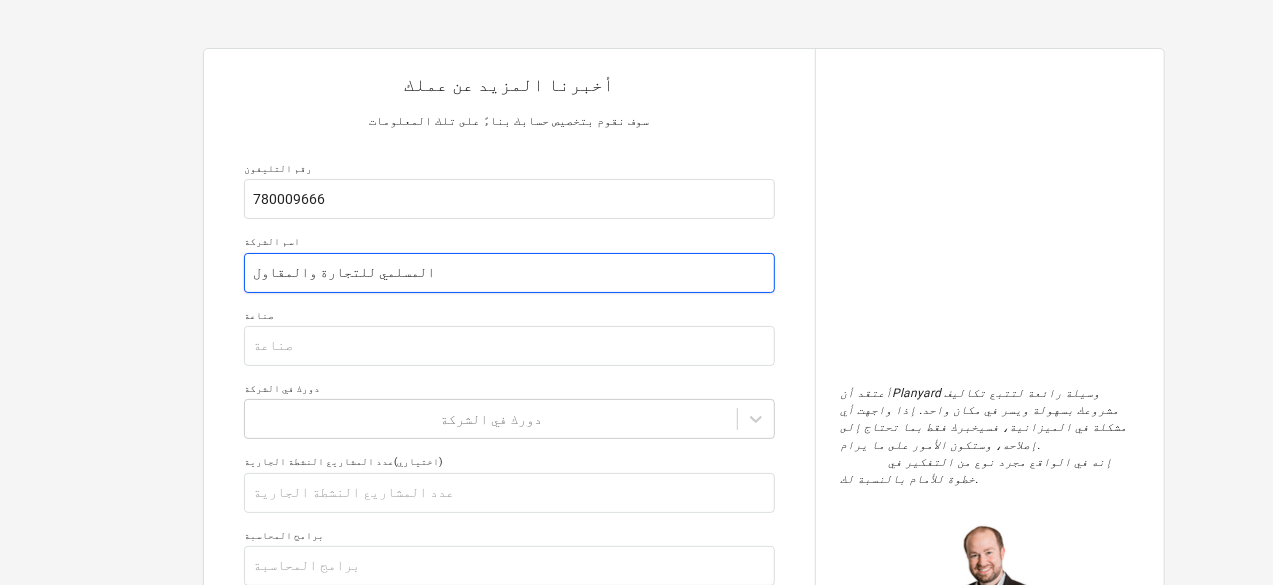 type on "x" 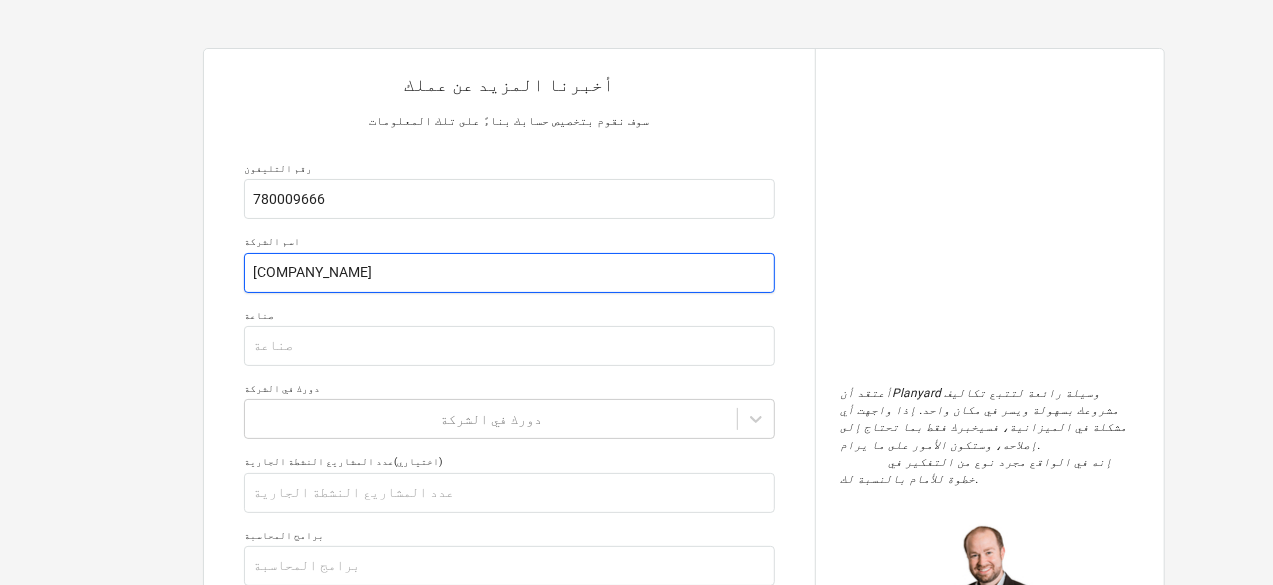 type on "x" 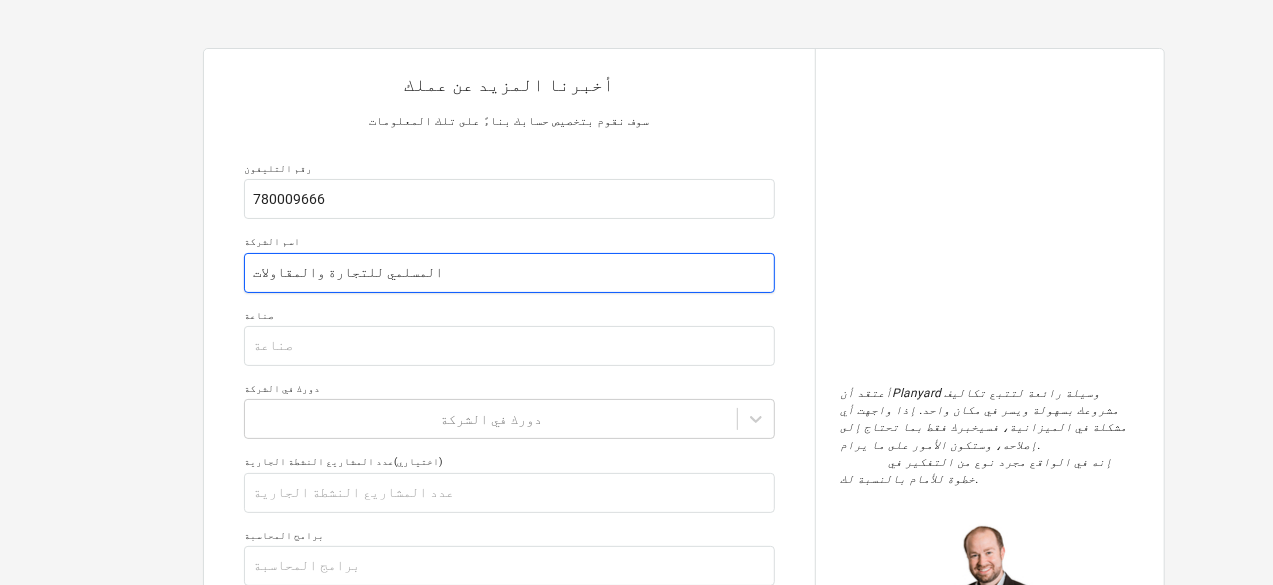 type on "x" 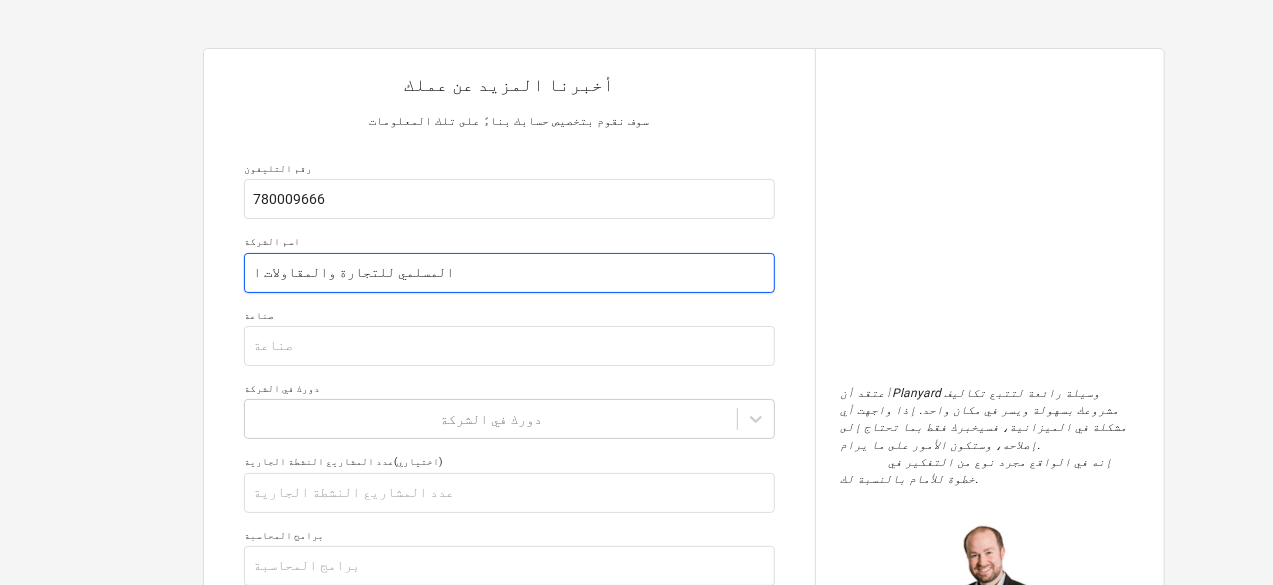 type on "x" 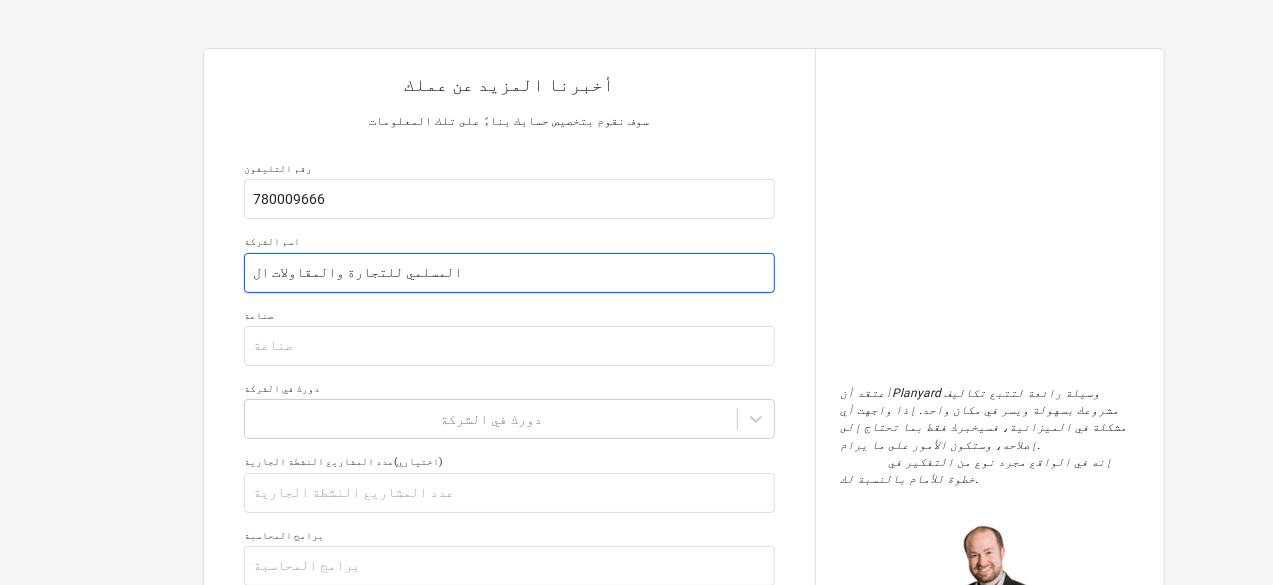 type on "x" 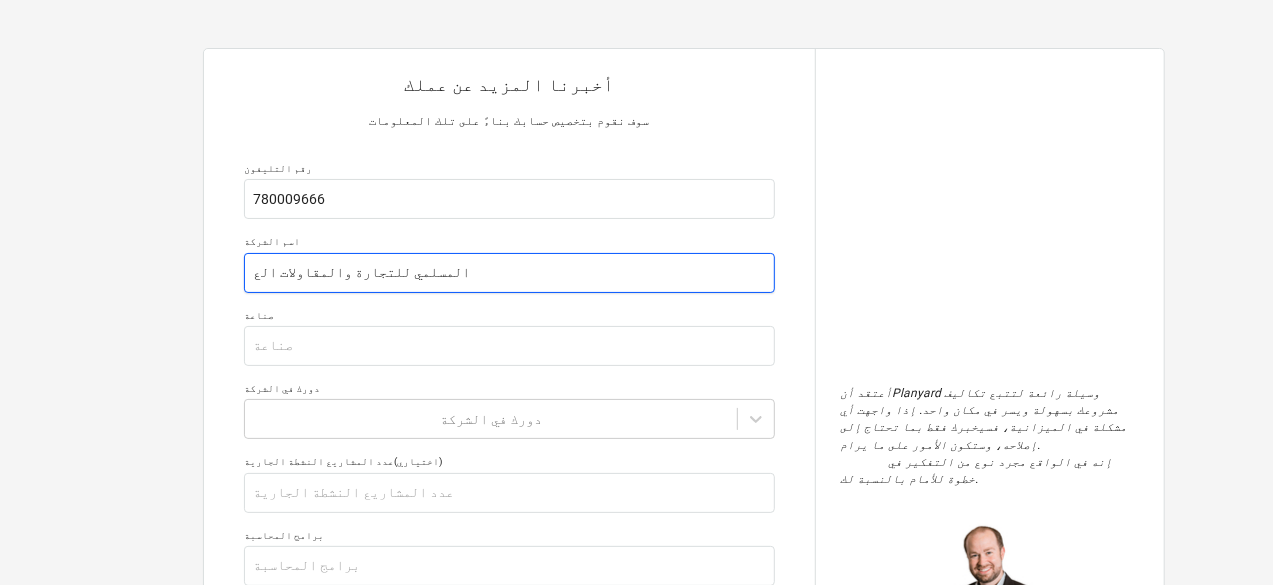 type on "x" 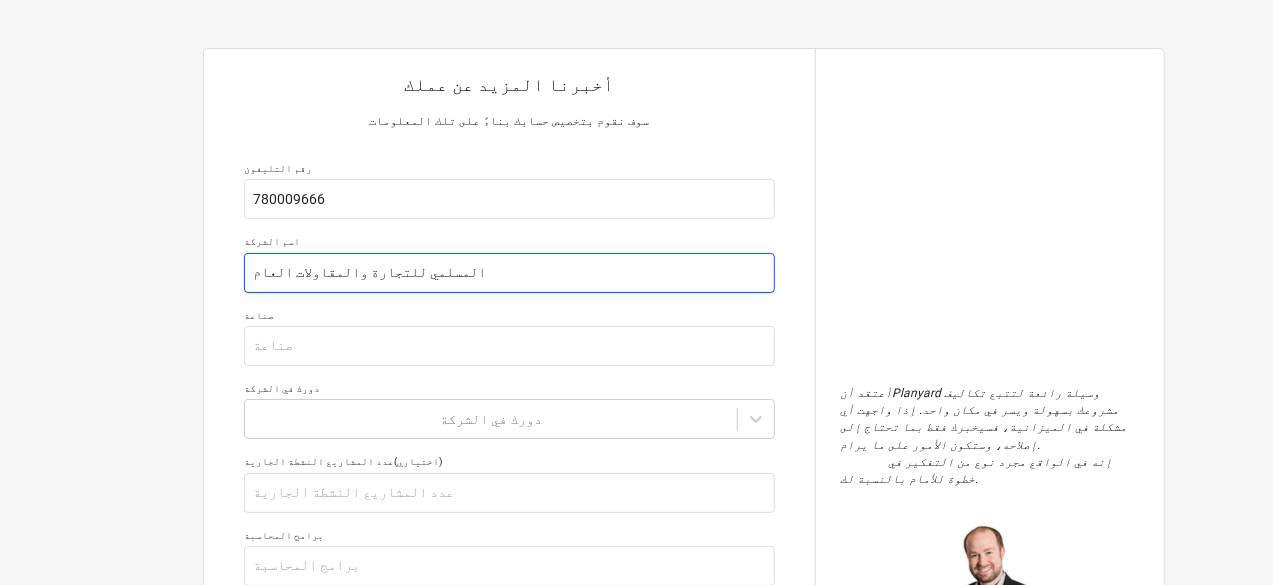 type on "x" 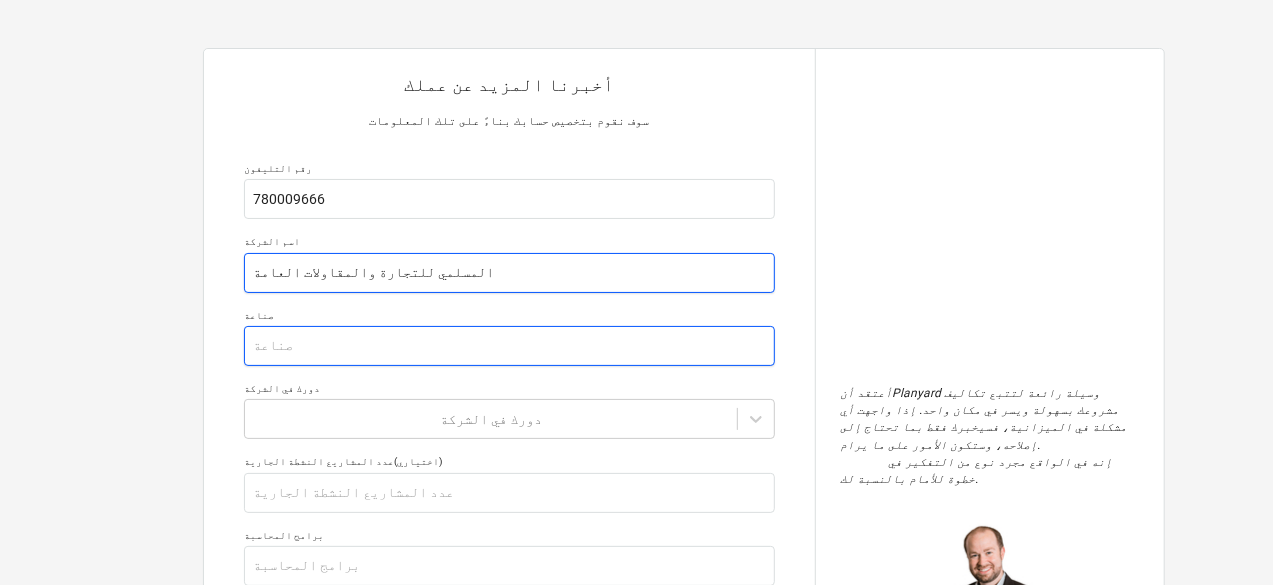 type on "المسلمي للتجارة والمقاولات العامة" 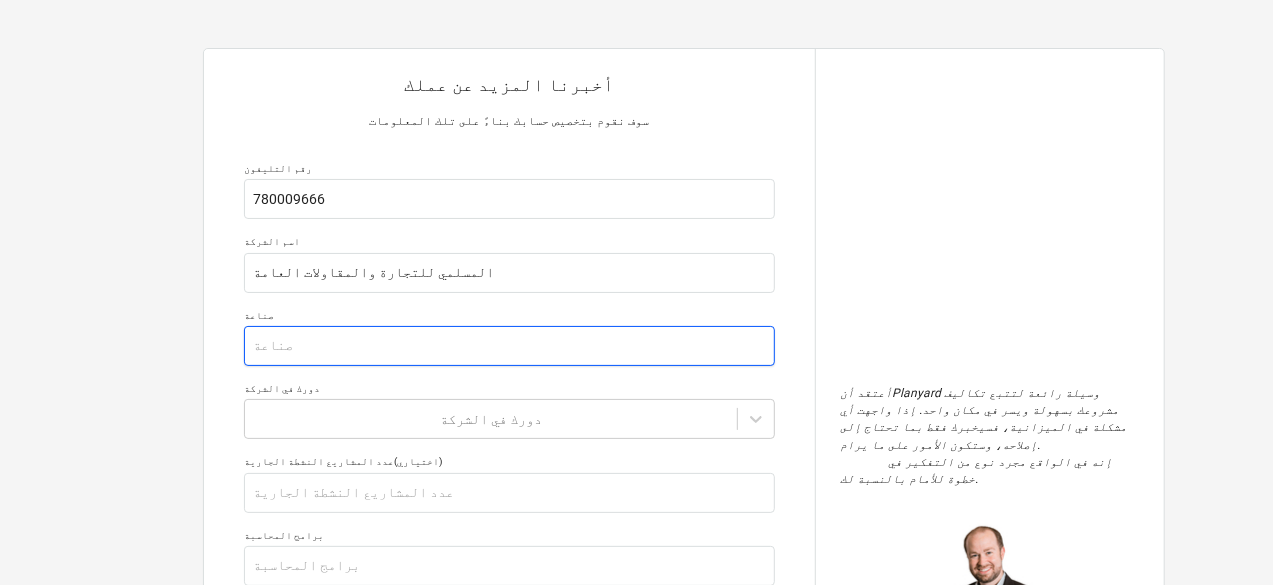click at bounding box center (509, 346) 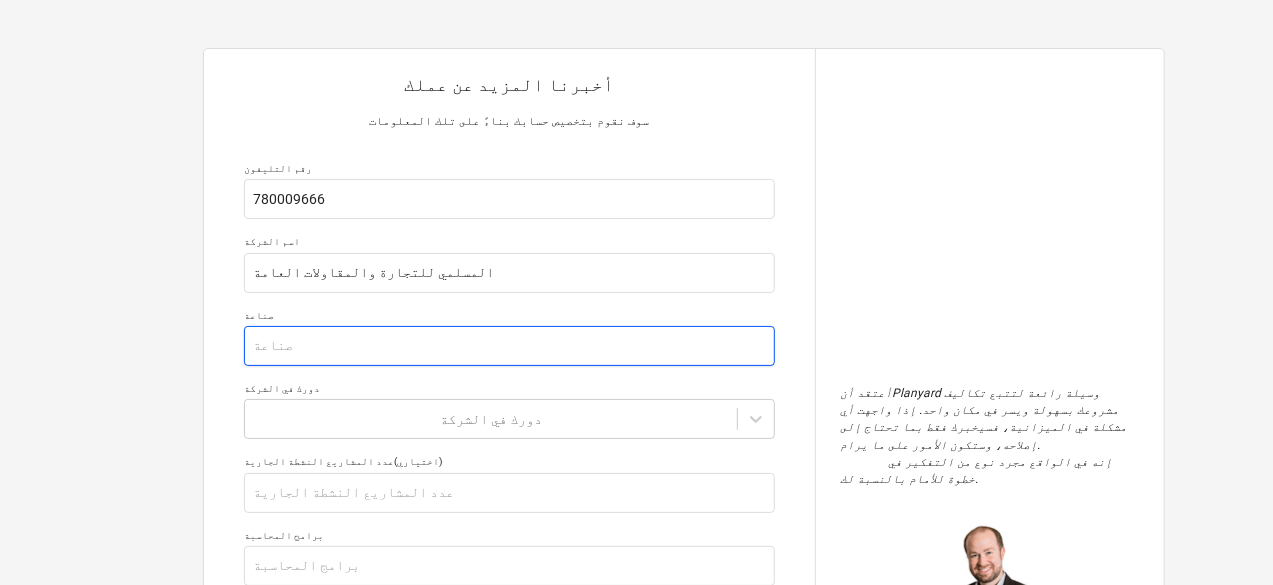 type on "x" 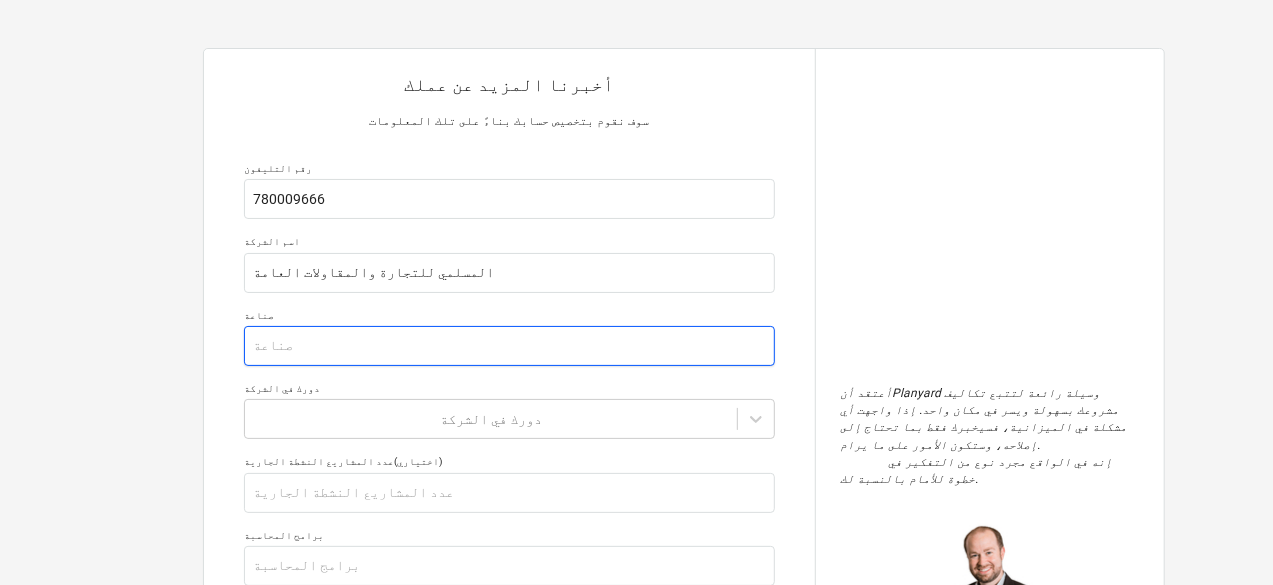 type on "م" 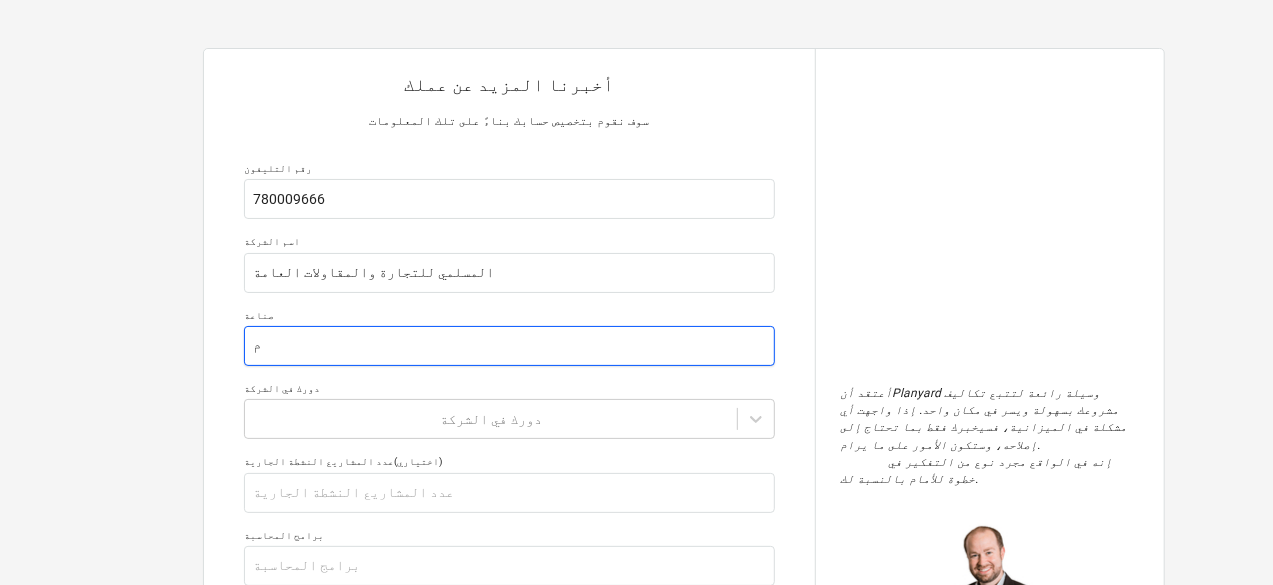 type on "x" 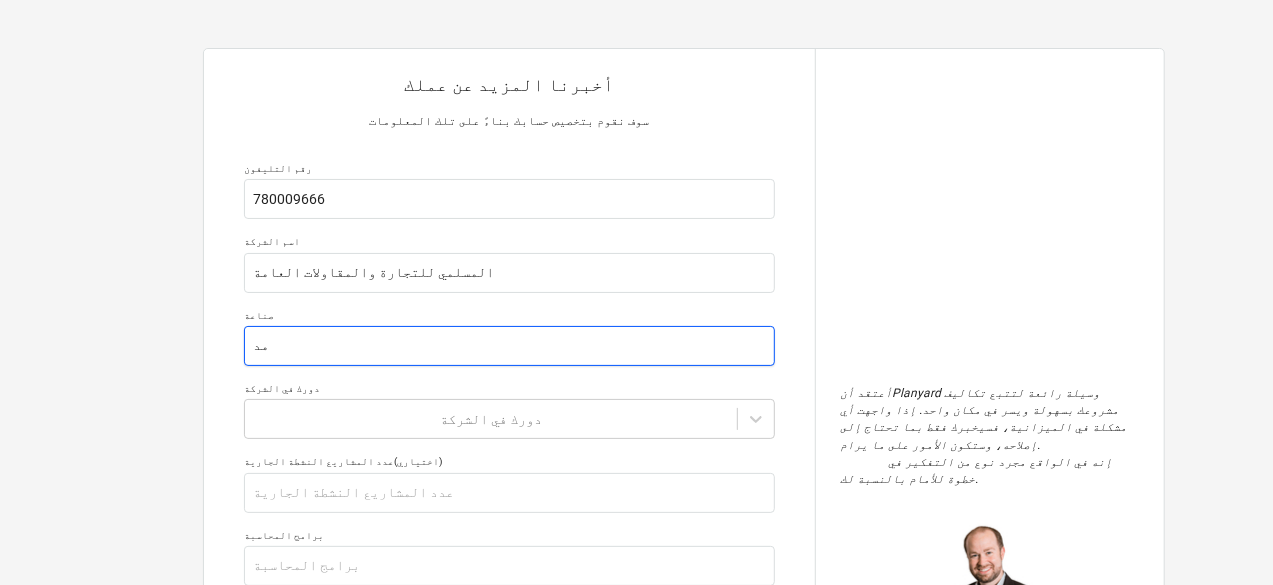 type on "x" 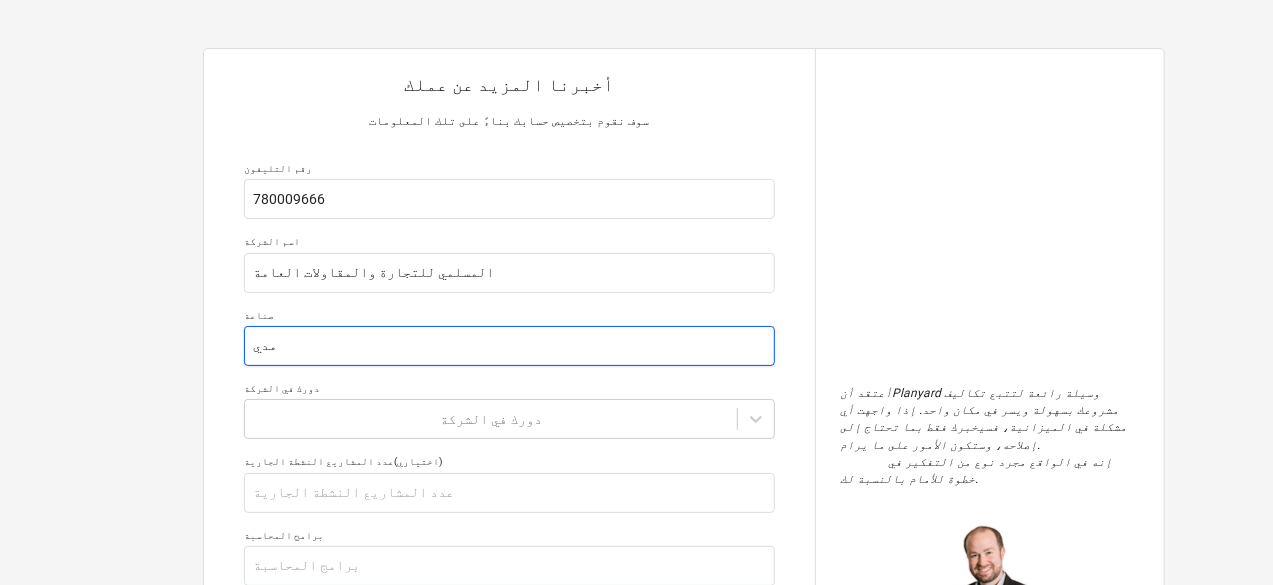 type on "x" 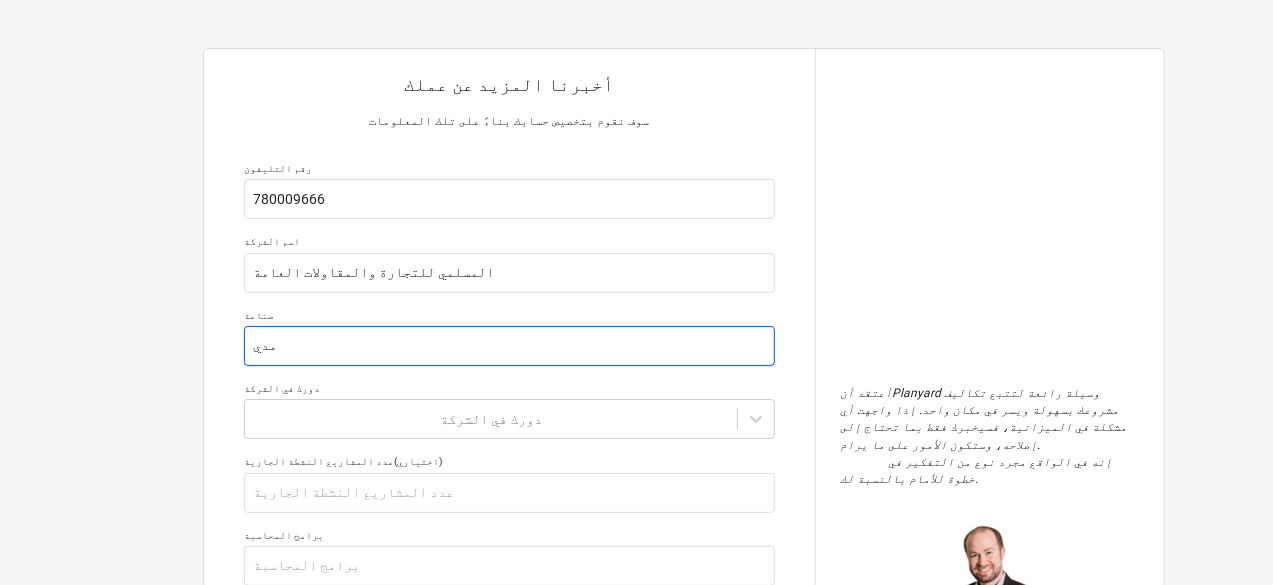 type on "مدير" 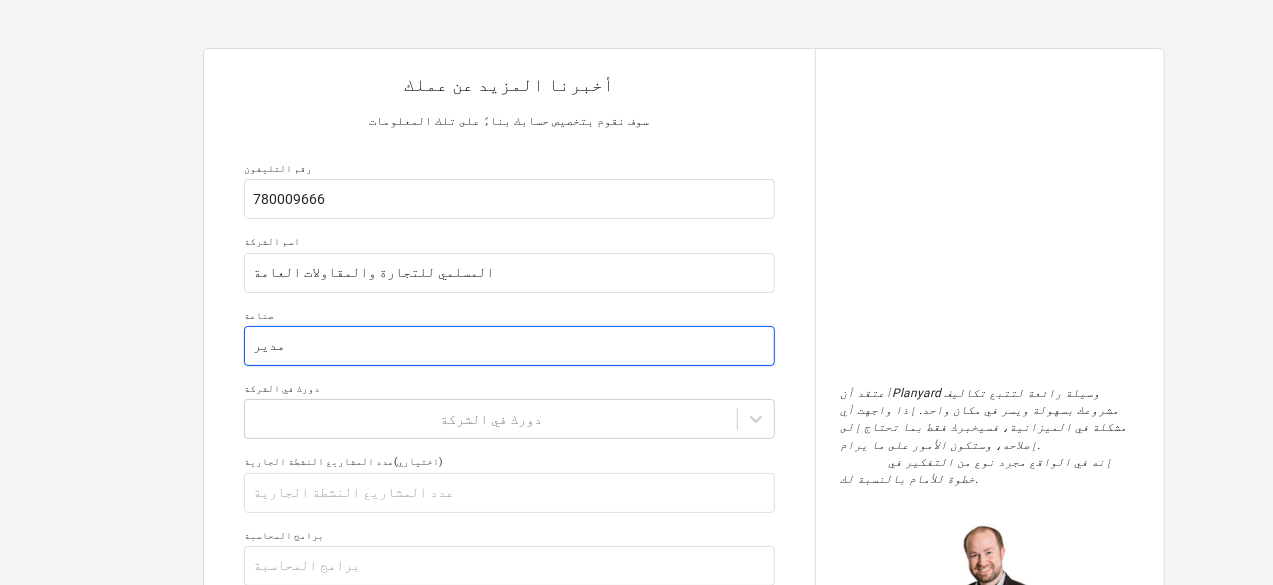 type on "x" 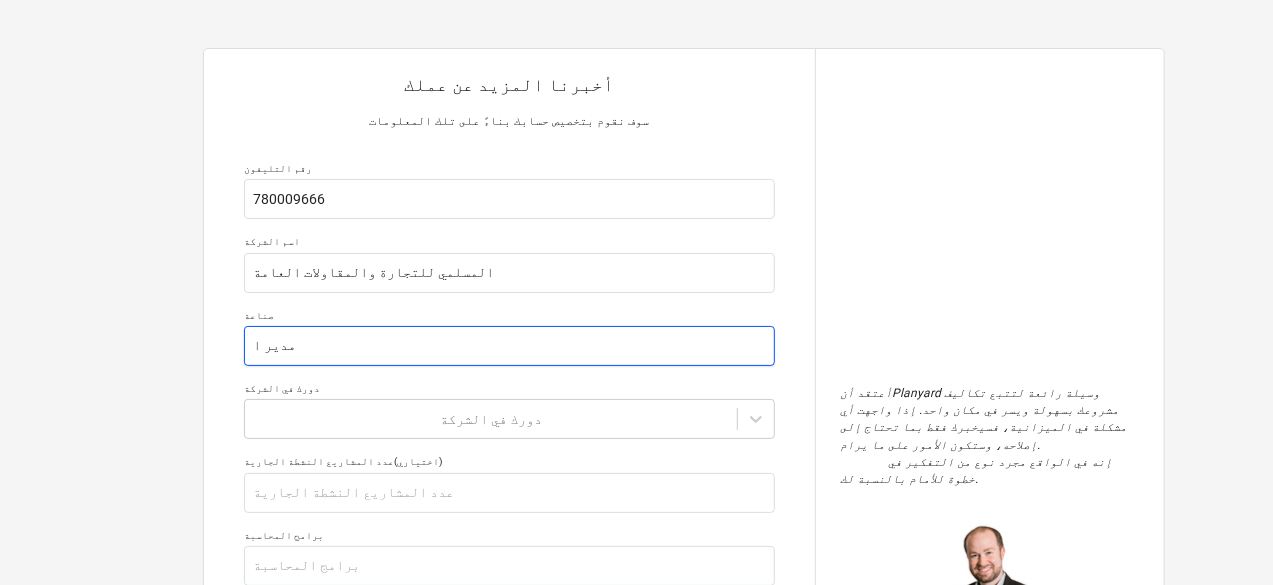type on "x" 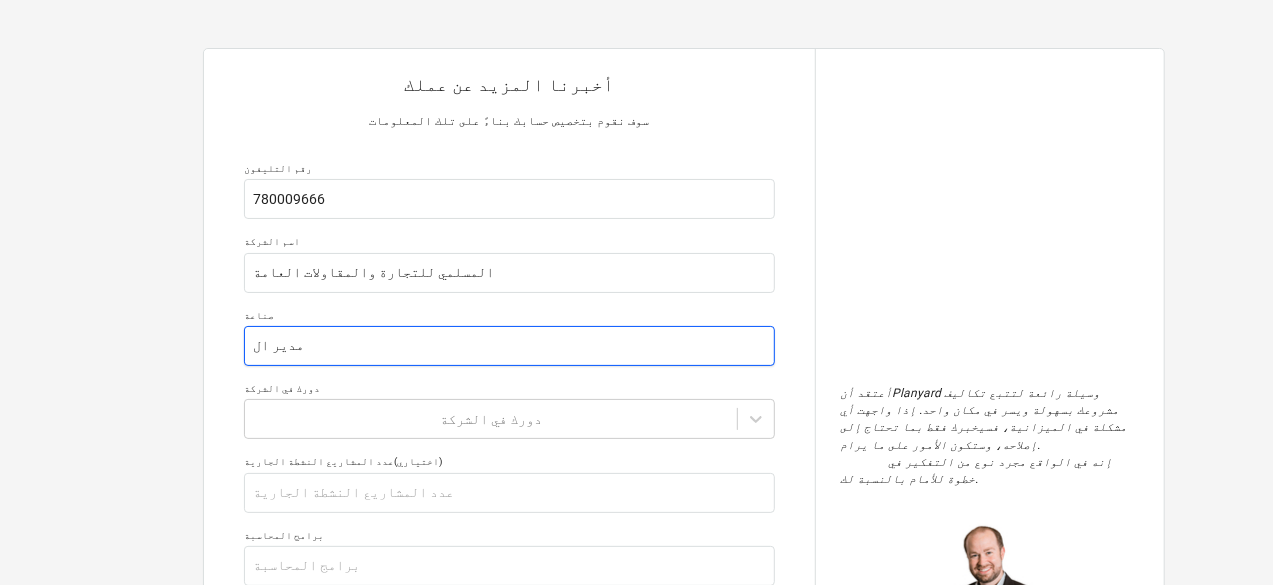 type on "x" 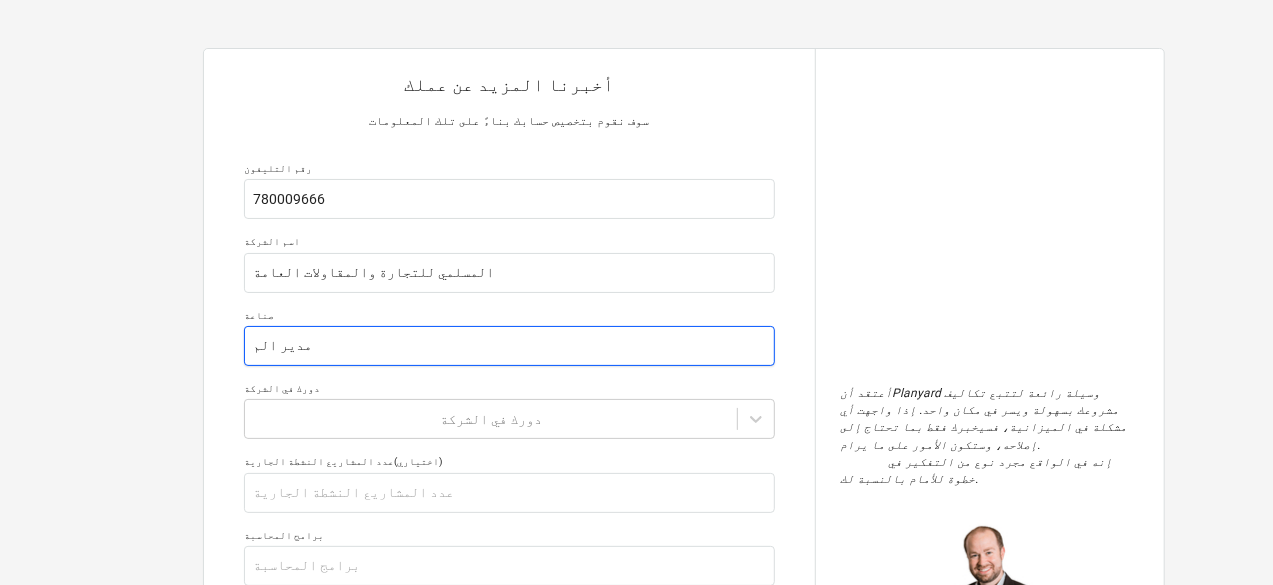 type on "x" 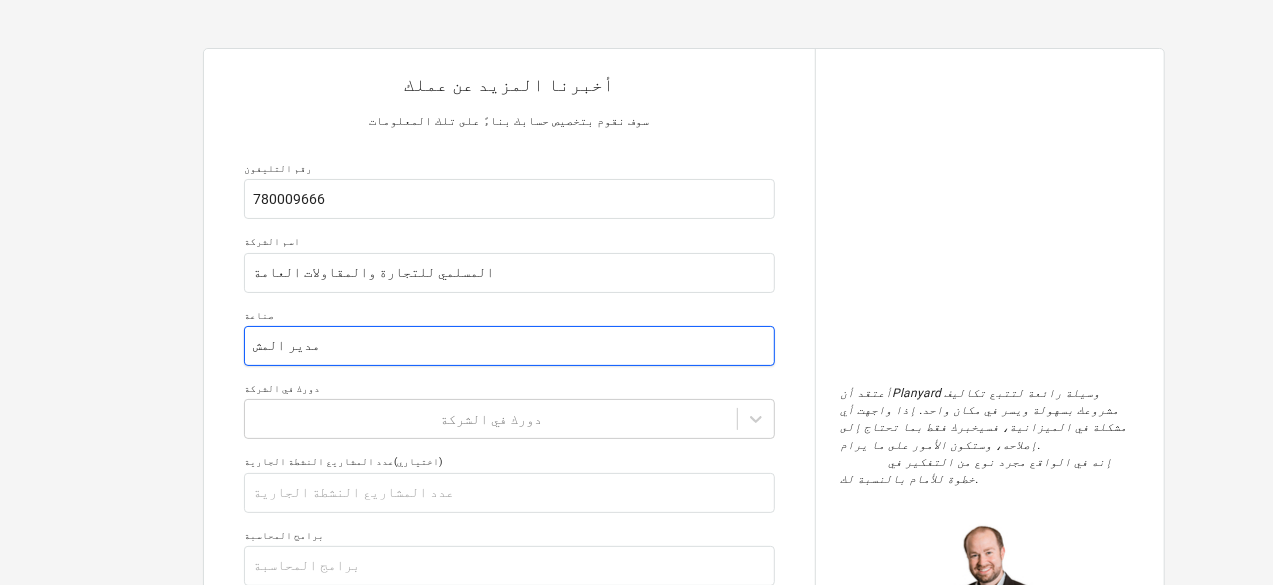 type on "x" 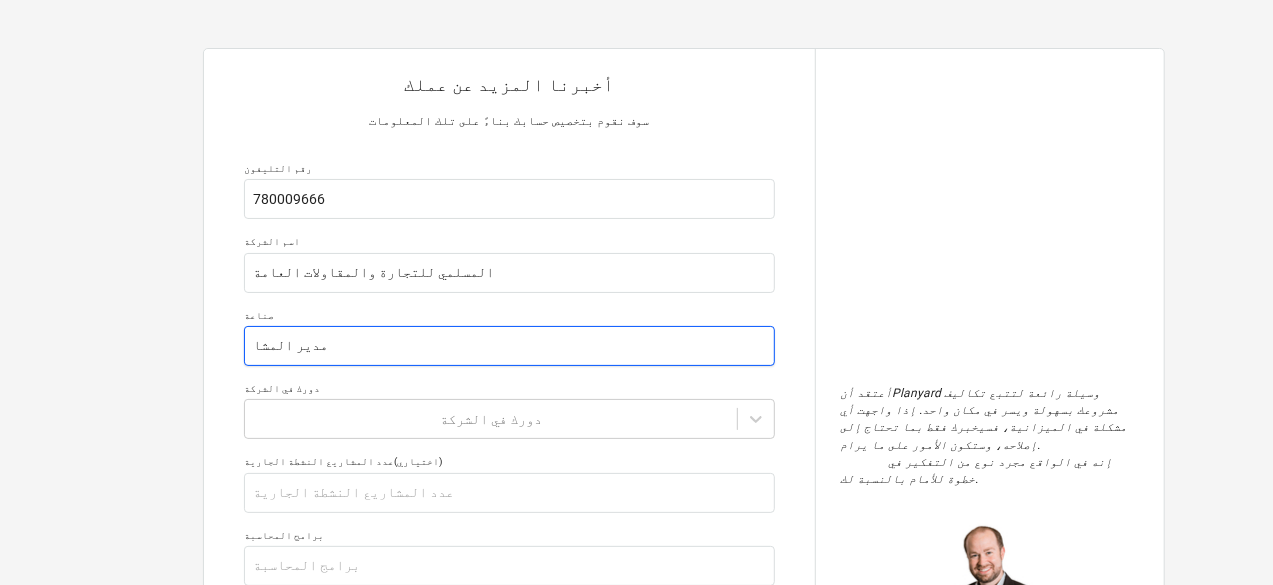 type on "x" 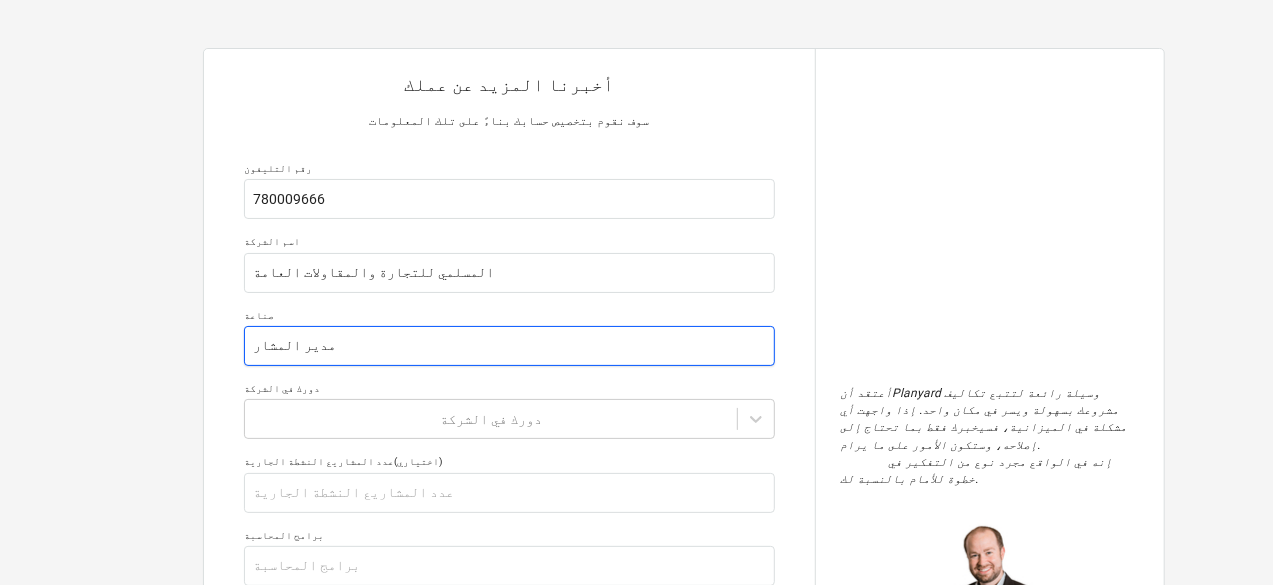 type on "x" 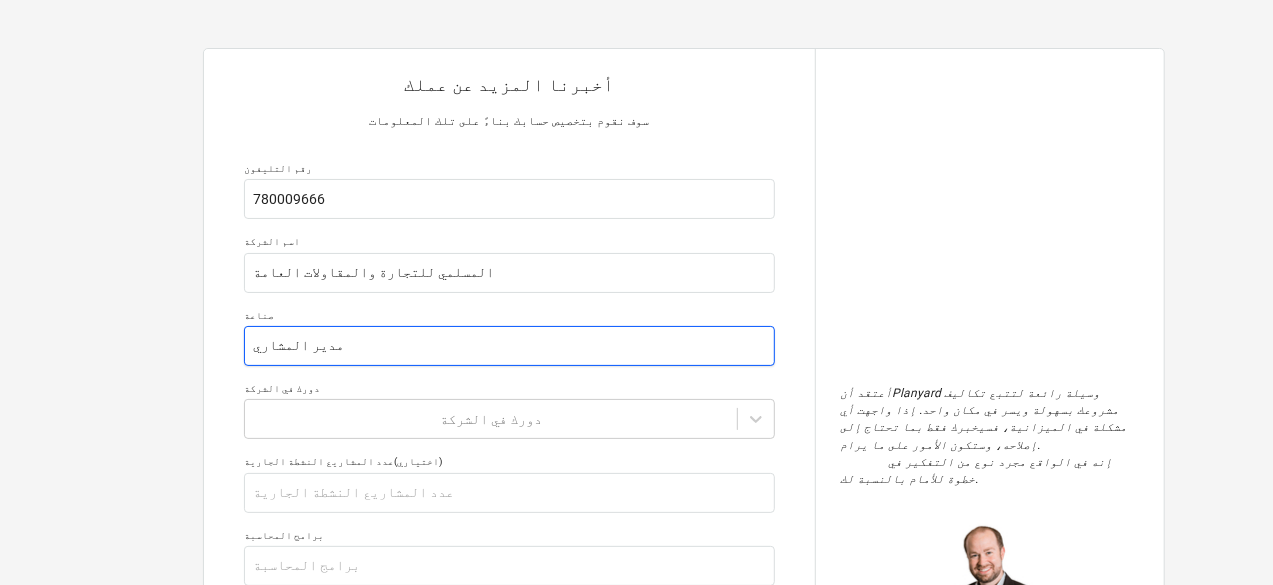 type on "x" 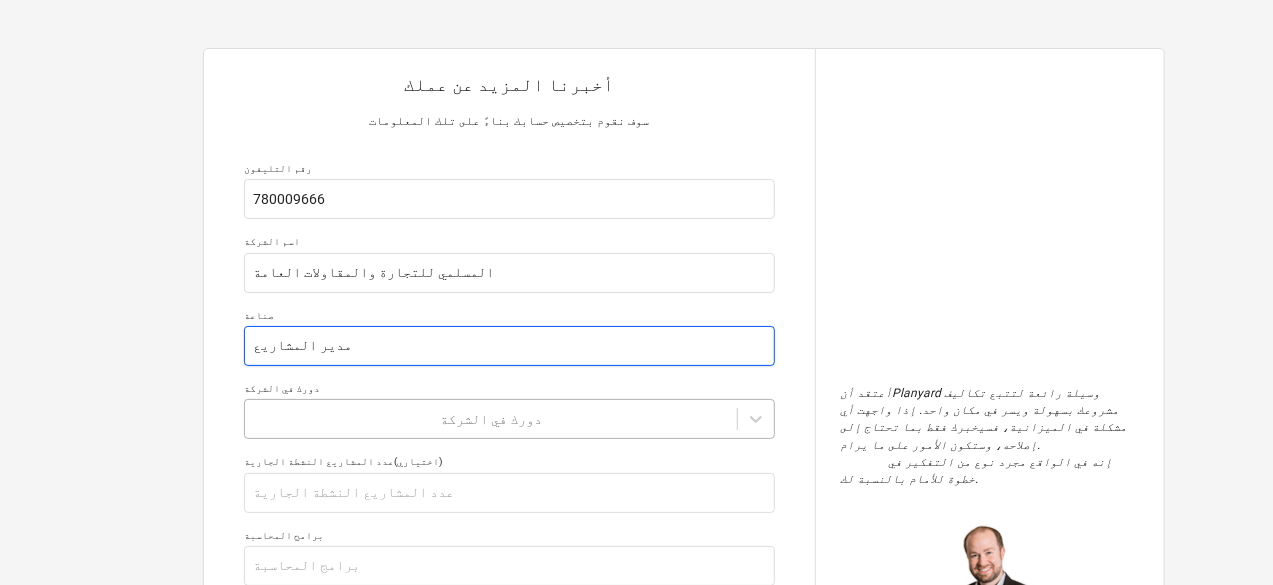 type on "مدير المشاريع" 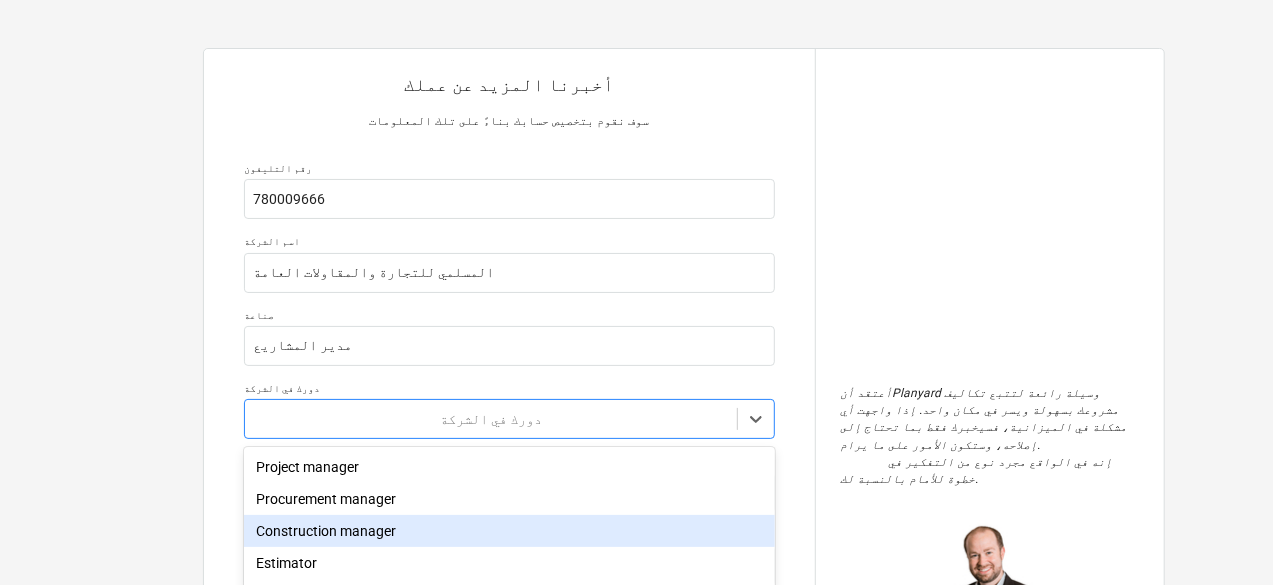 scroll, scrollTop: 170, scrollLeft: 0, axis: vertical 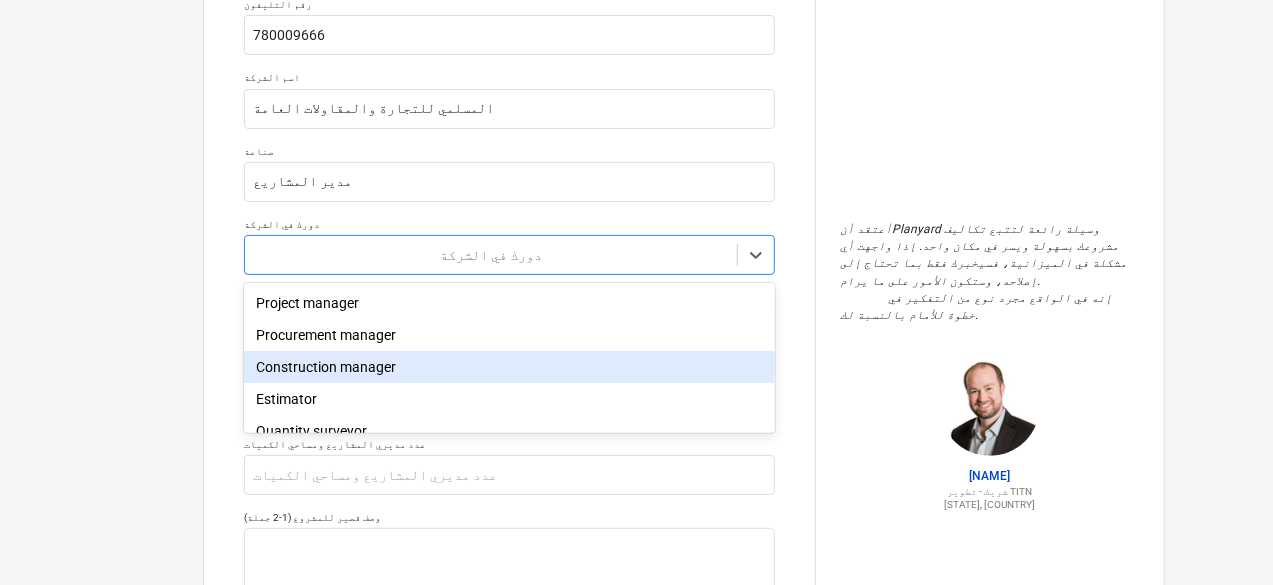 click on "أخبرنا المزيد عن عملك سوف نقوم بتخصيص حسابك بناءً على تلك المعلومات رقم التليفون 780009666 اسم الشركة المسلمي للتجارة والمقاولات العامة صناعة مدير المشاريع دورك في الشركة option Construction manager focused, 3 of 11. 11 results available. Use Up and Down to choose options, press Enter to select the currently focused option, press Escape to exit the menu, press Tab to select the option and exit the menu. دورك في الشركة عدد المشاريع النشطة الجارية  (اختياري) برامج المحاسبة عدد مديري المشاريع ومساحي الكميات وصف قصير للمشروع (1-2 جملة) لماذا تحتاج إلى أداة جديدة؟ يُقدِّم أعتقد أن
إنه في الواقع مجرد نوع من التفكير في خطوة للأمام بالنسبة لك  . جوردان كوهين
x Other" at bounding box center [636, 138] 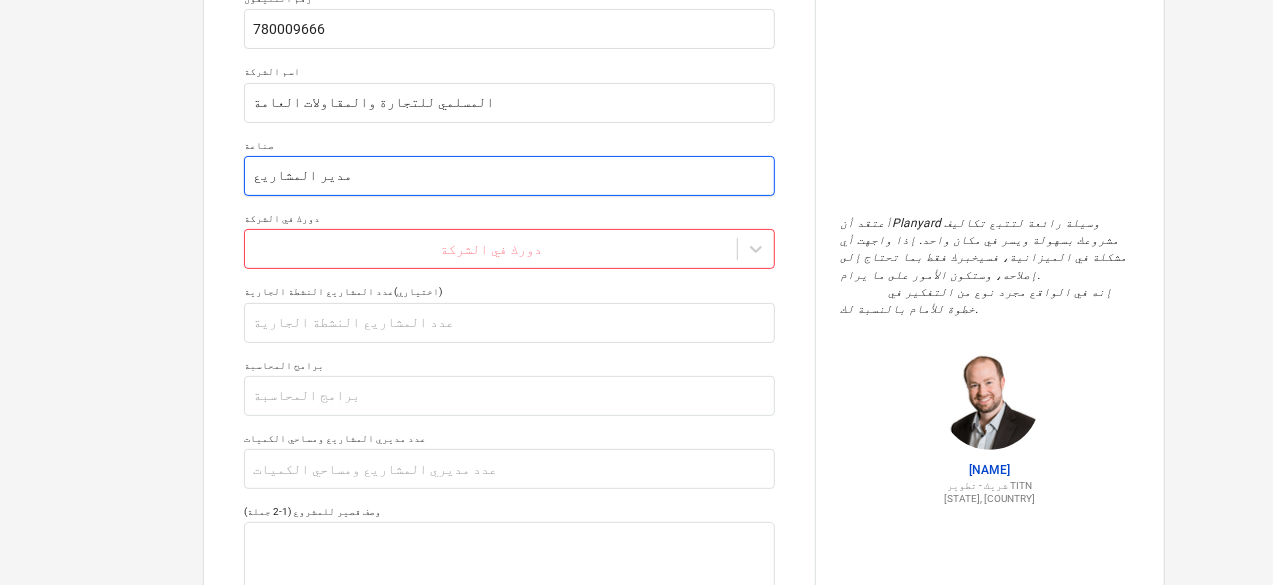 drag, startPoint x: 371, startPoint y: 171, endPoint x: 186, endPoint y: 176, distance: 185.06755 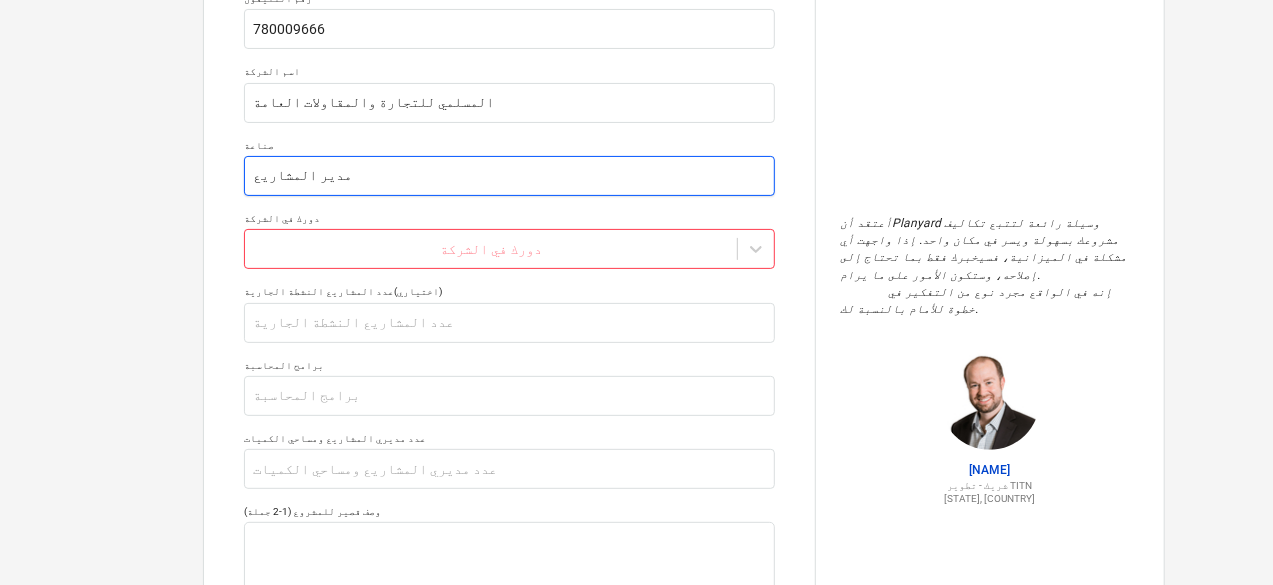 type on "x" 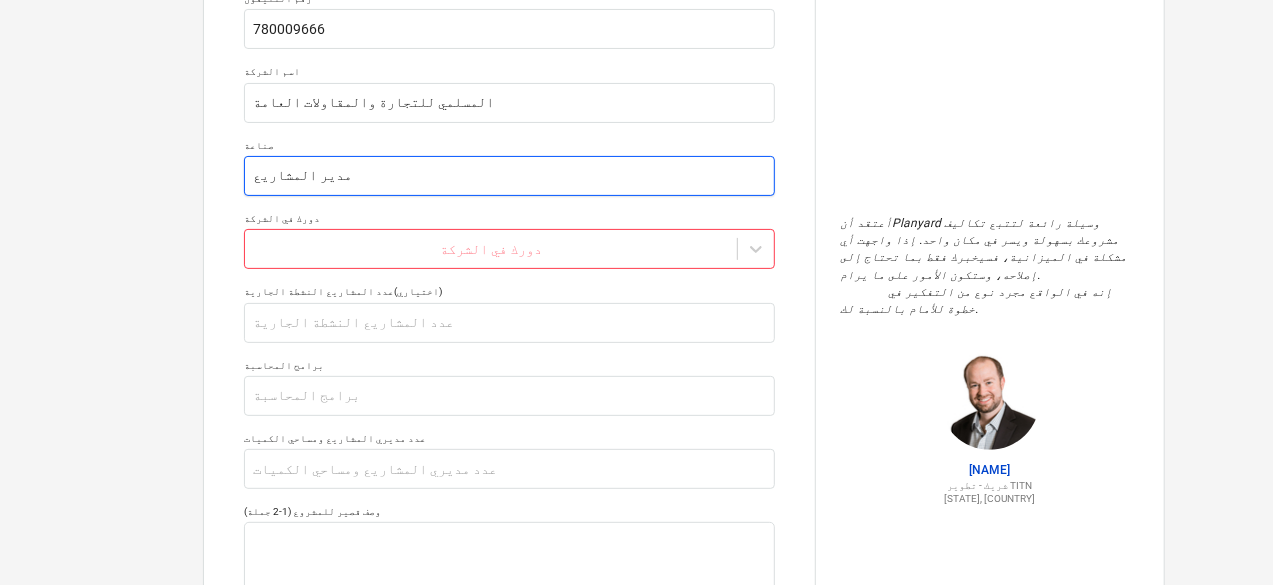 type on "م" 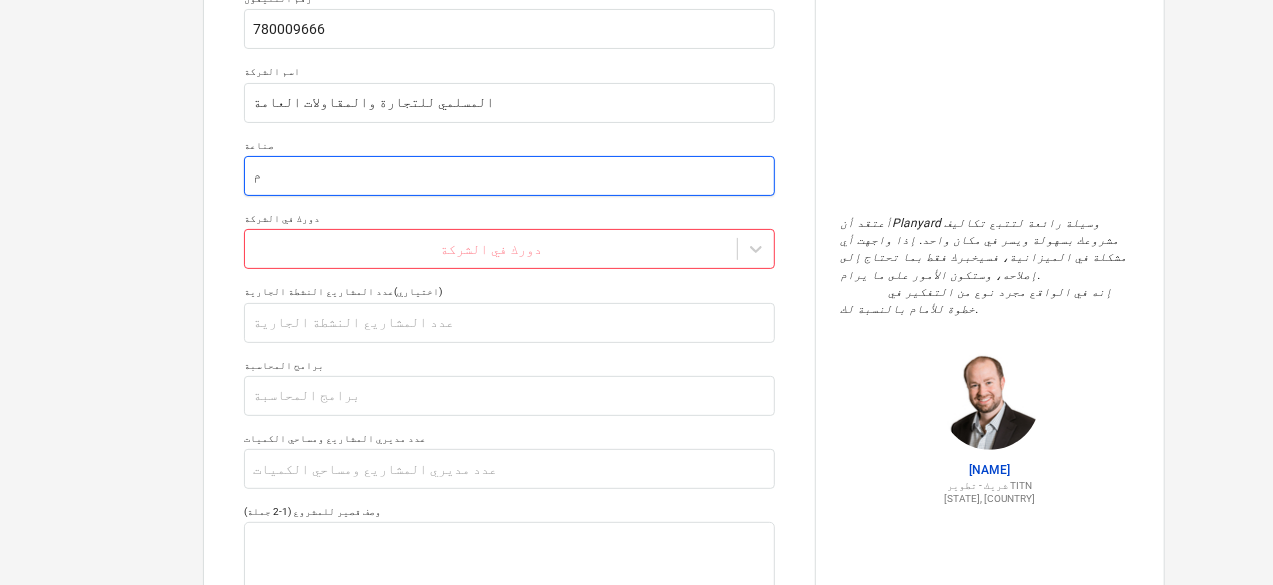 type on "x" 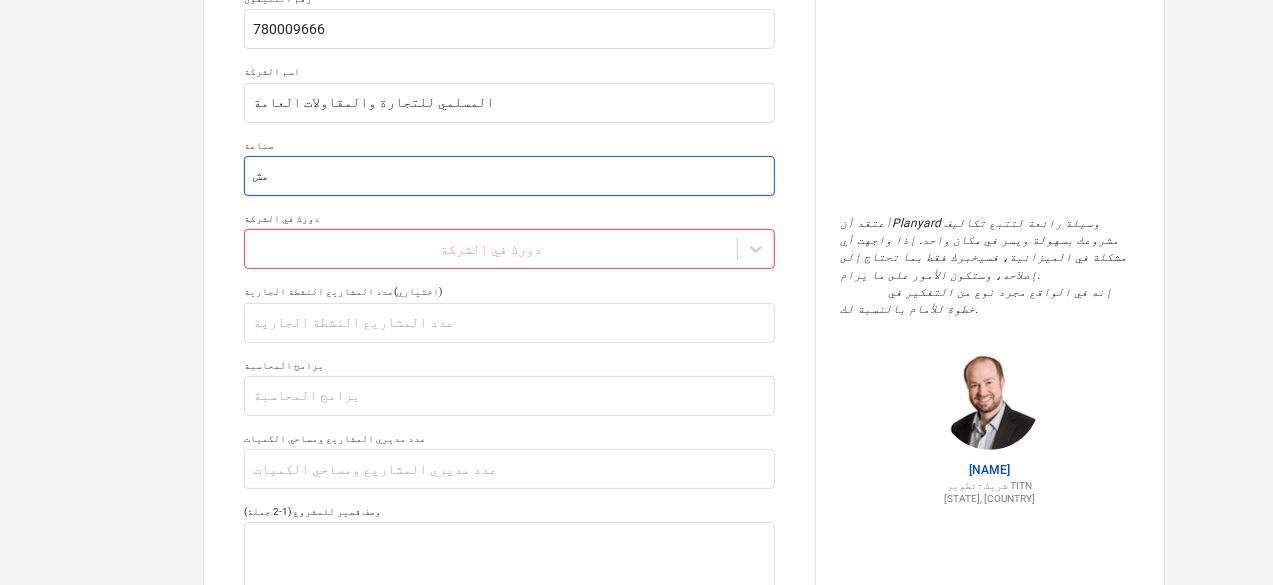 type on "x" 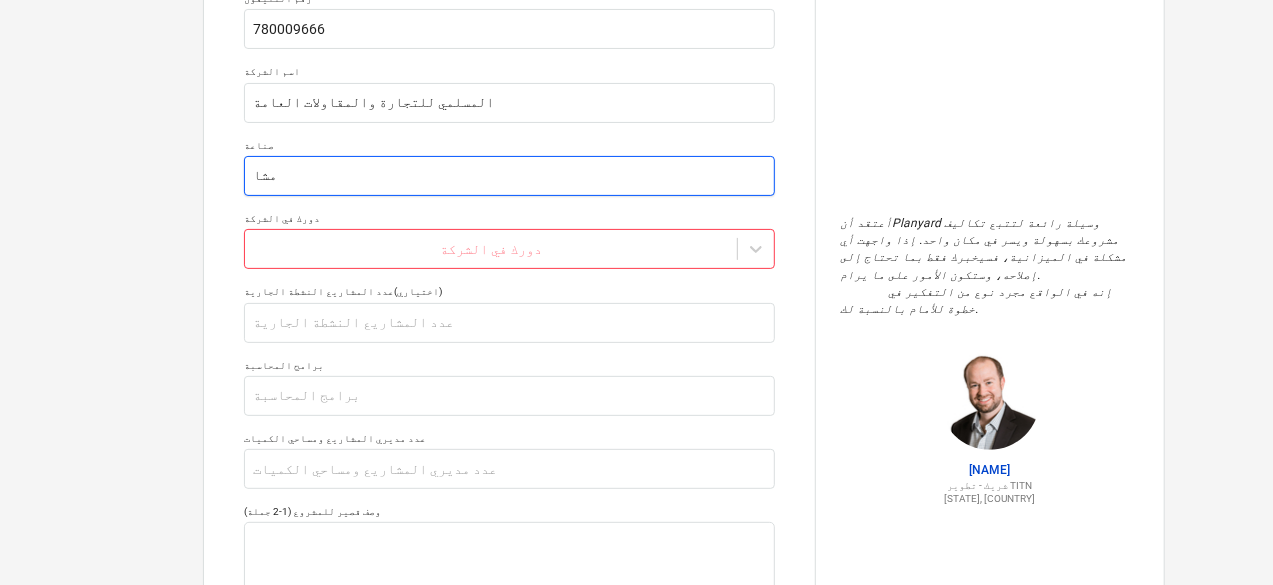 type on "x" 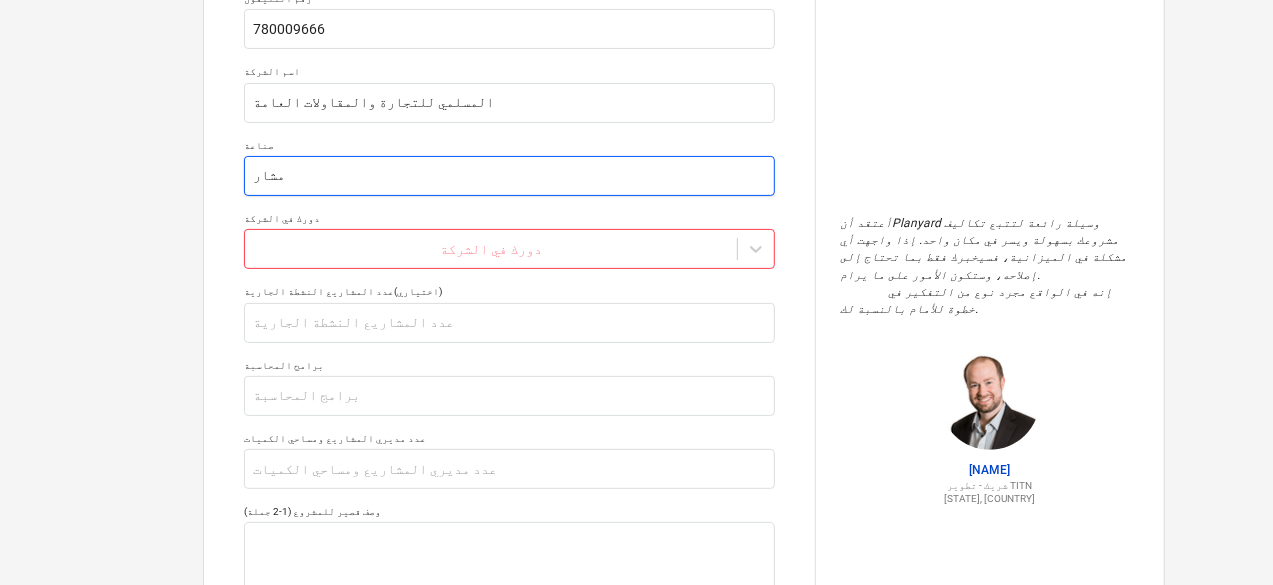 type on "x" 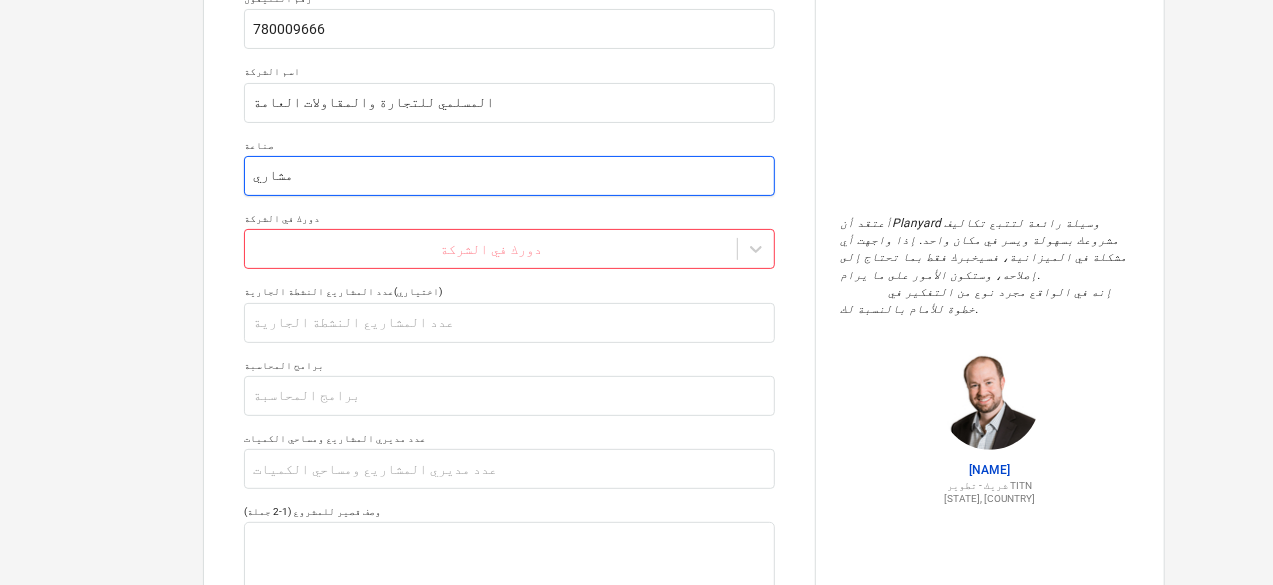 type on "x" 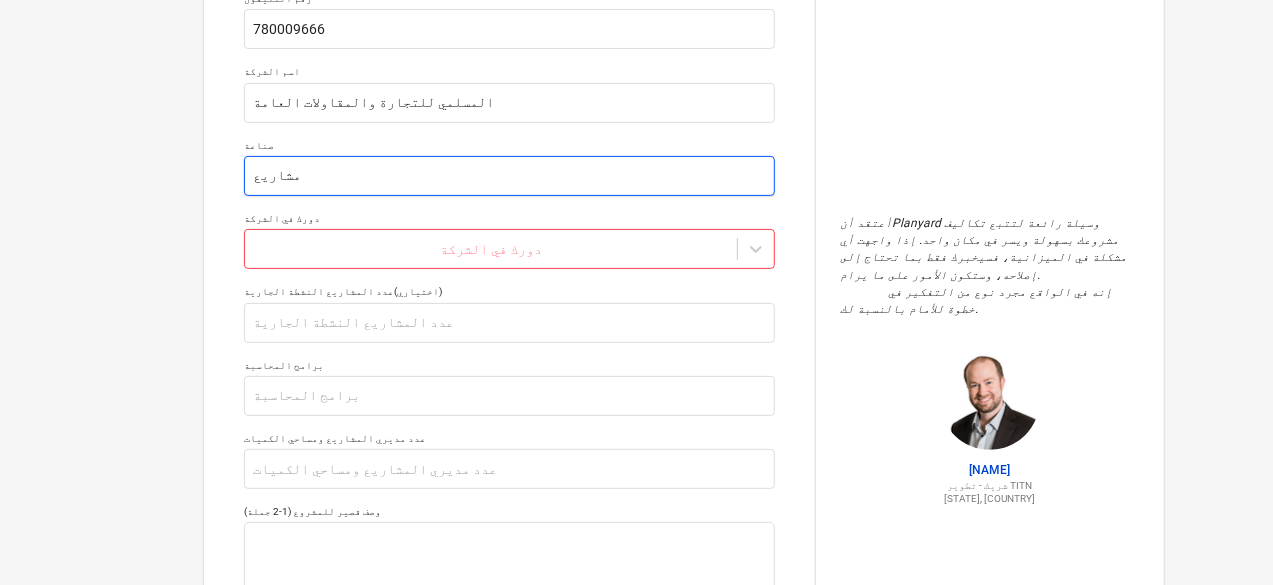 type on "x" 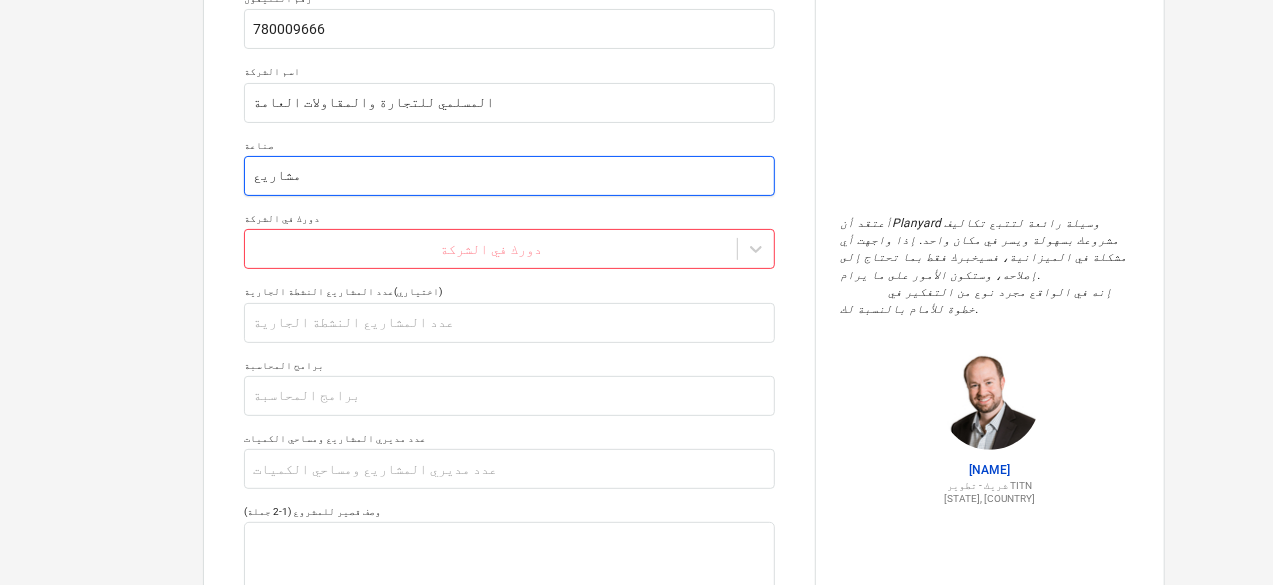 type on "x" 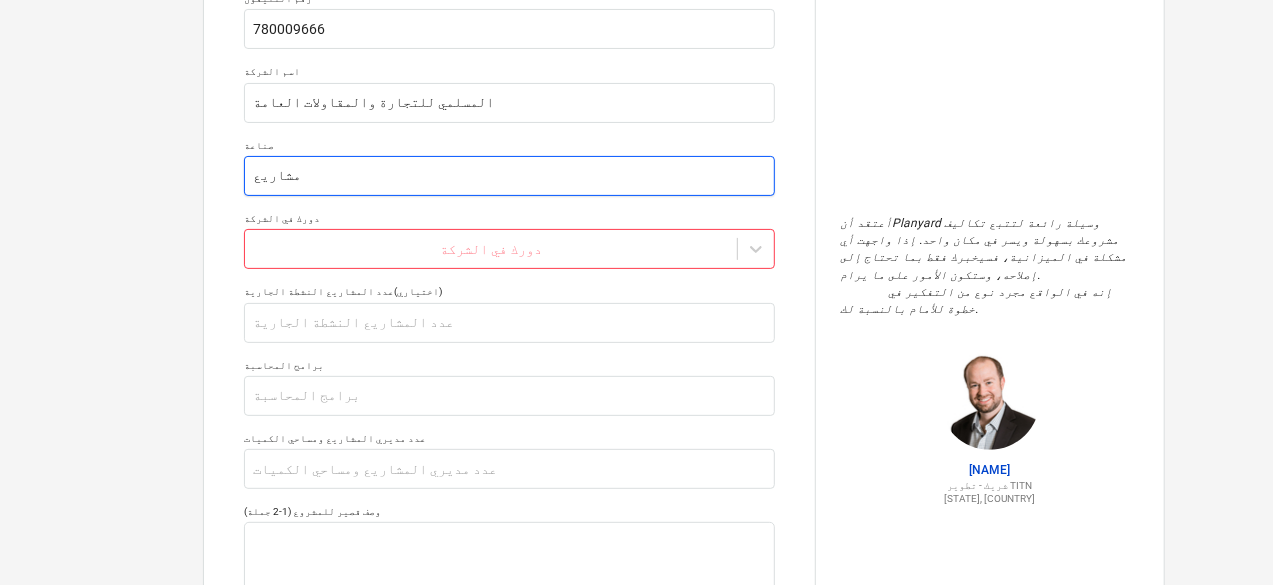 type on "مشاريع ا" 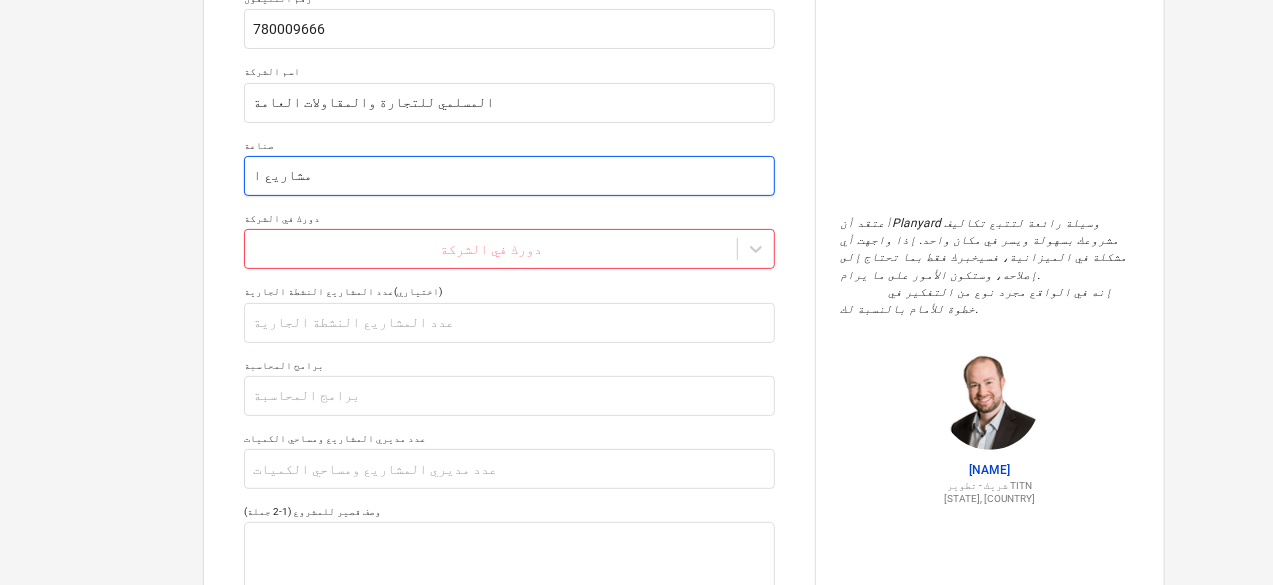 type on "x" 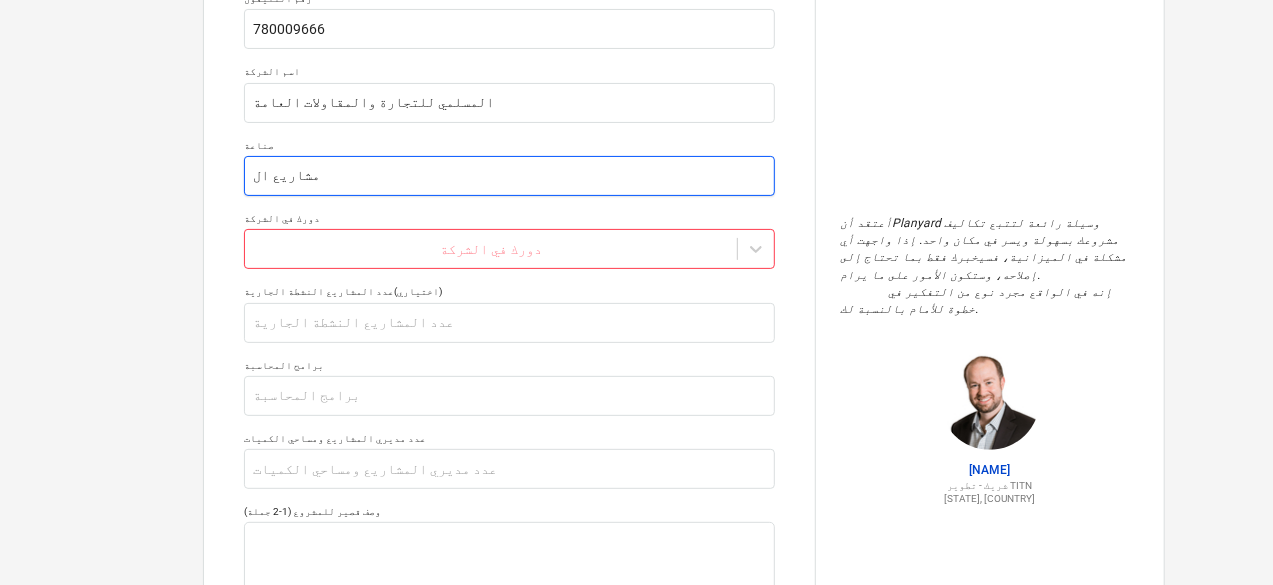 type on "x" 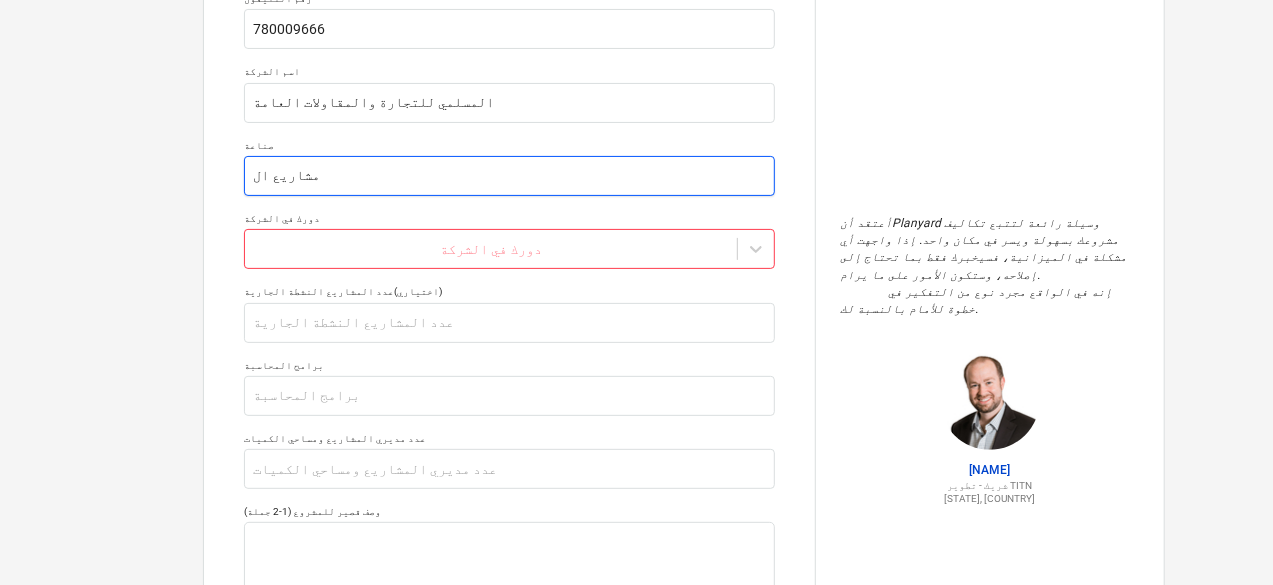 type on "مشاريع الط" 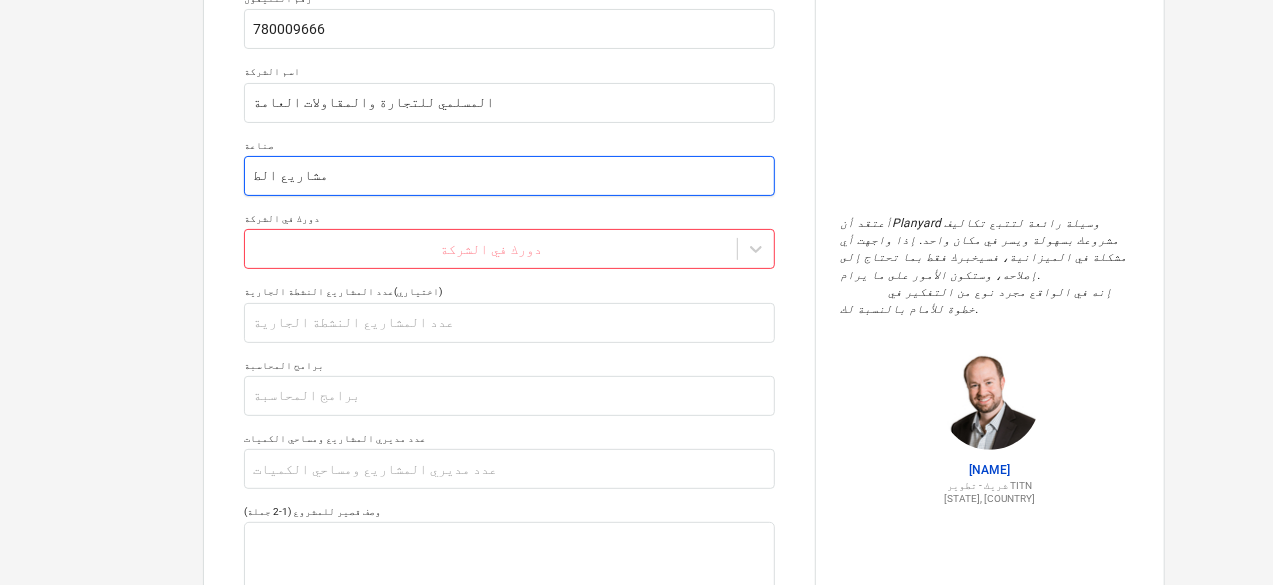 type on "x" 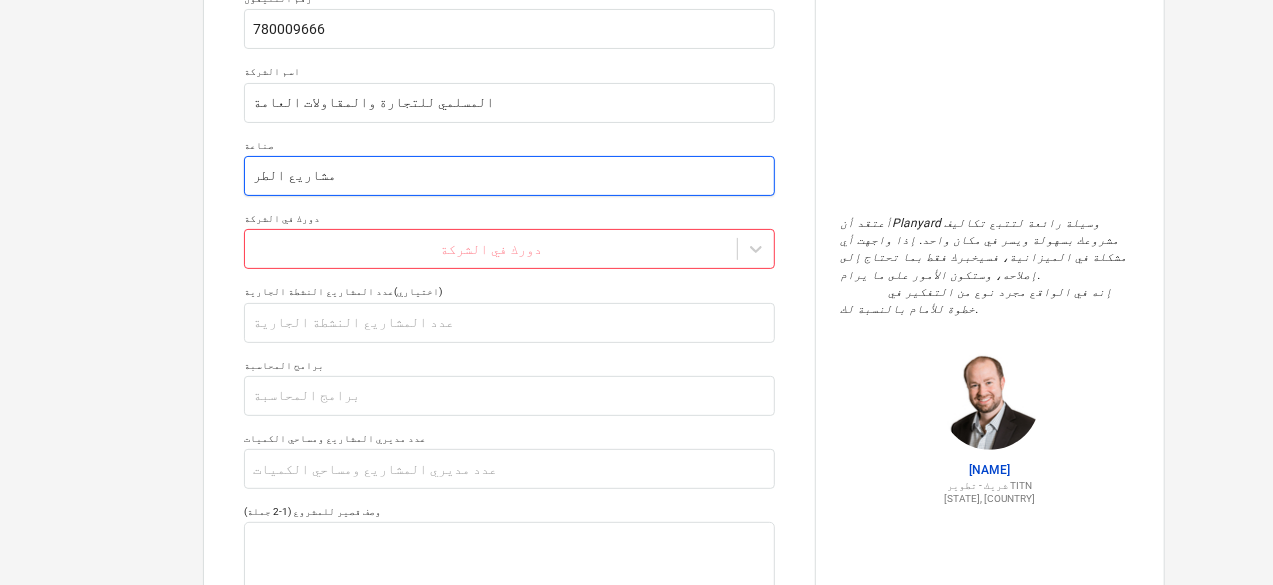 type on "x" 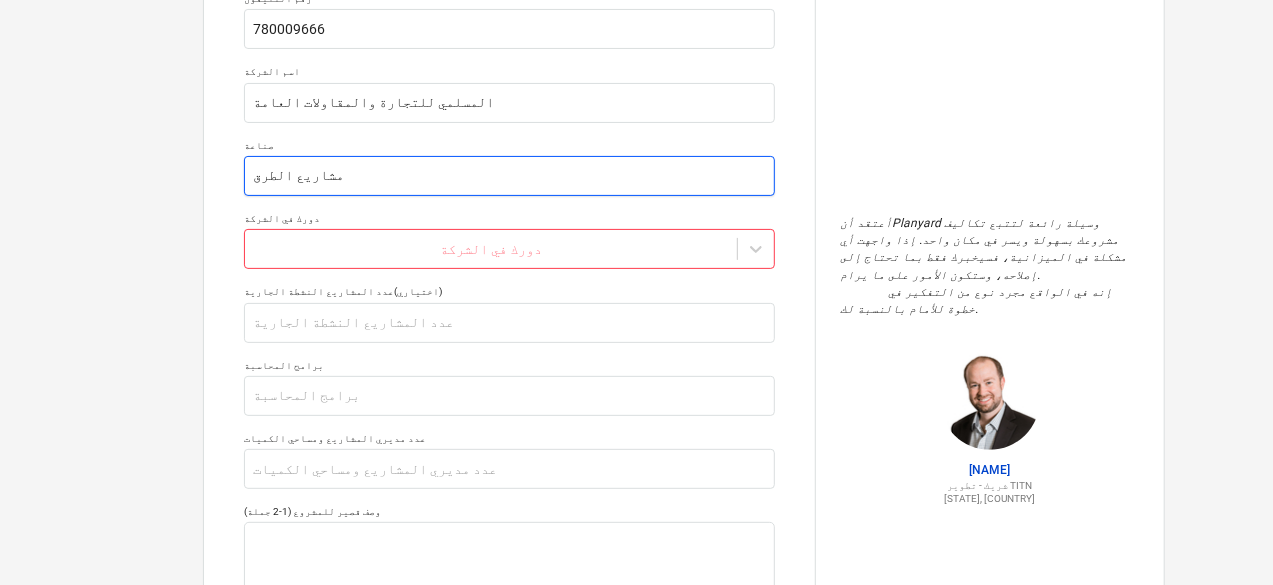 type on "x" 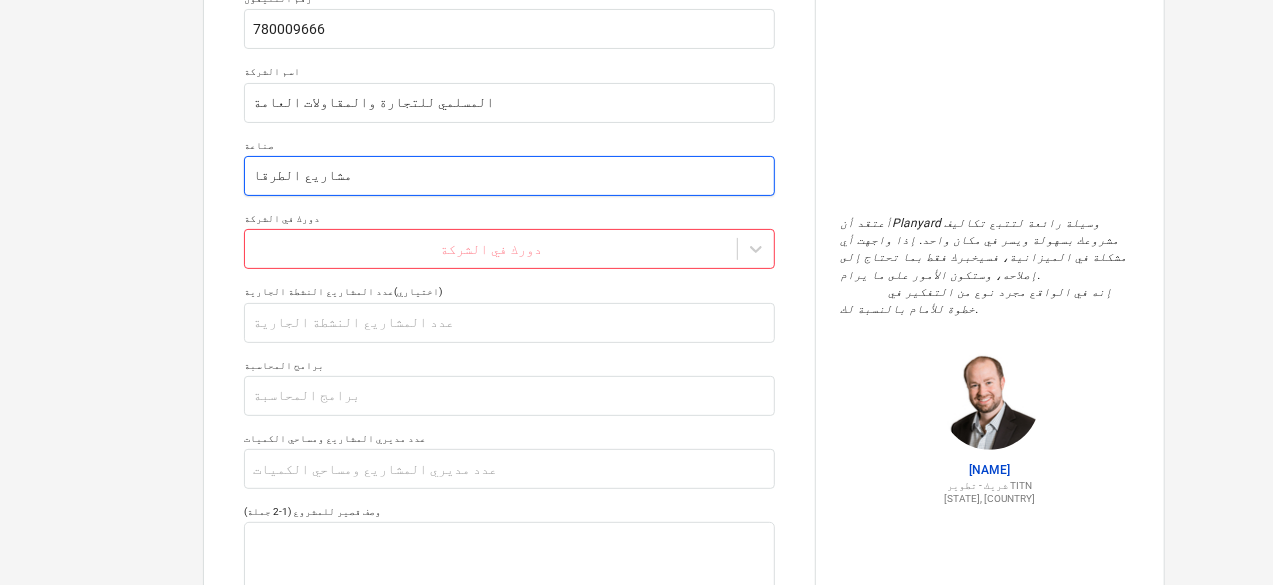 type on "x" 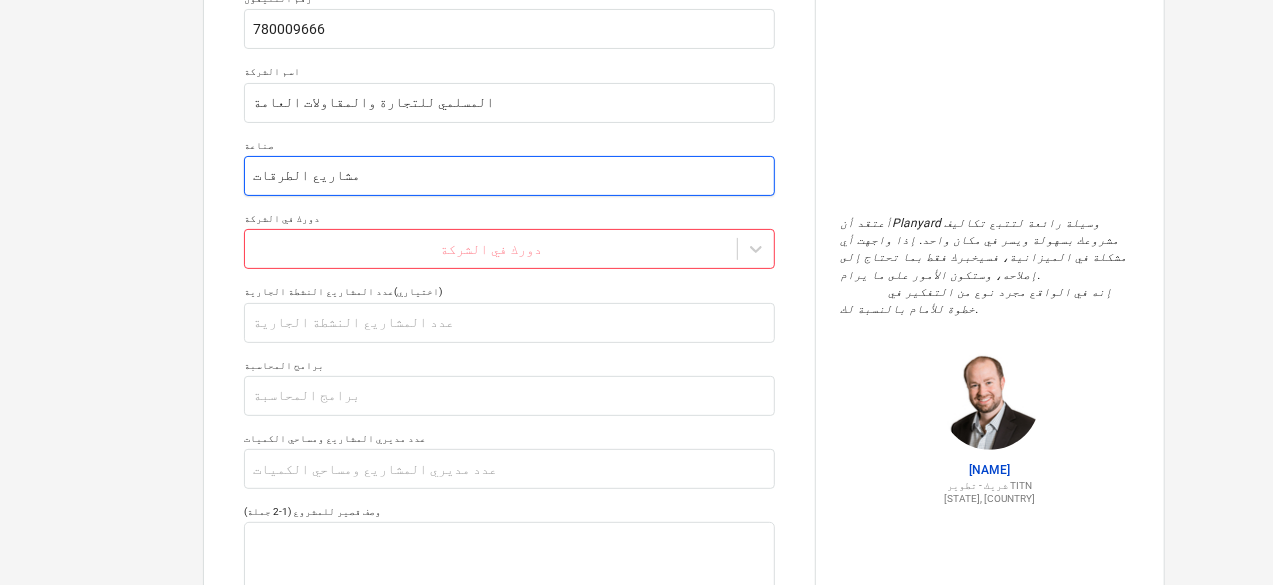 type on "مشاريع الطرقات" 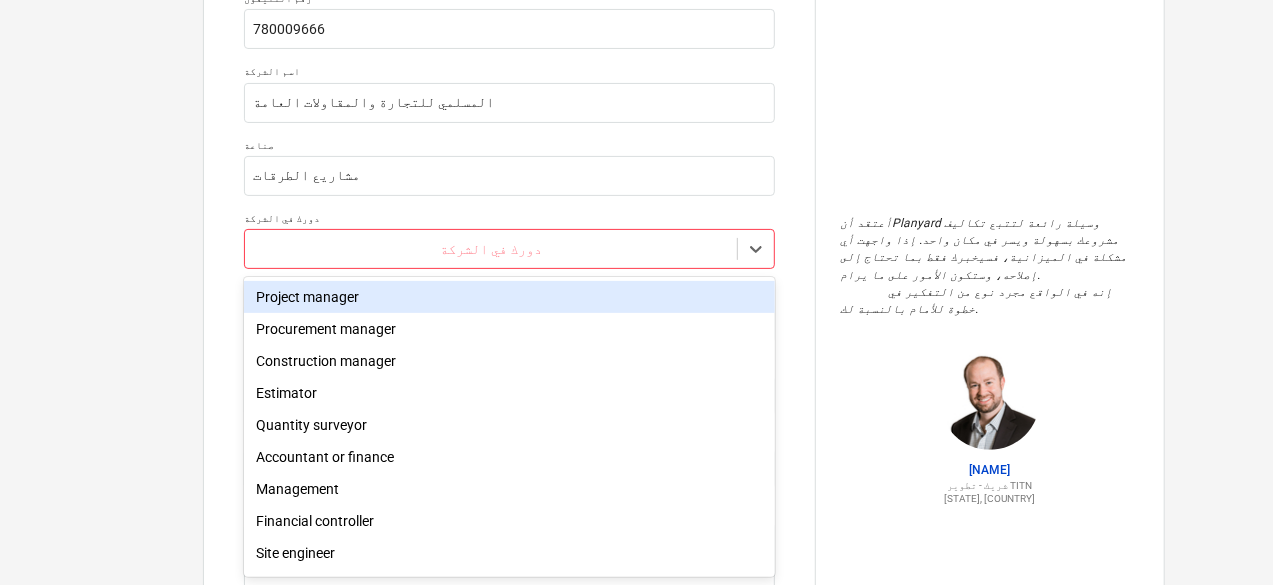 click at bounding box center [491, 249] 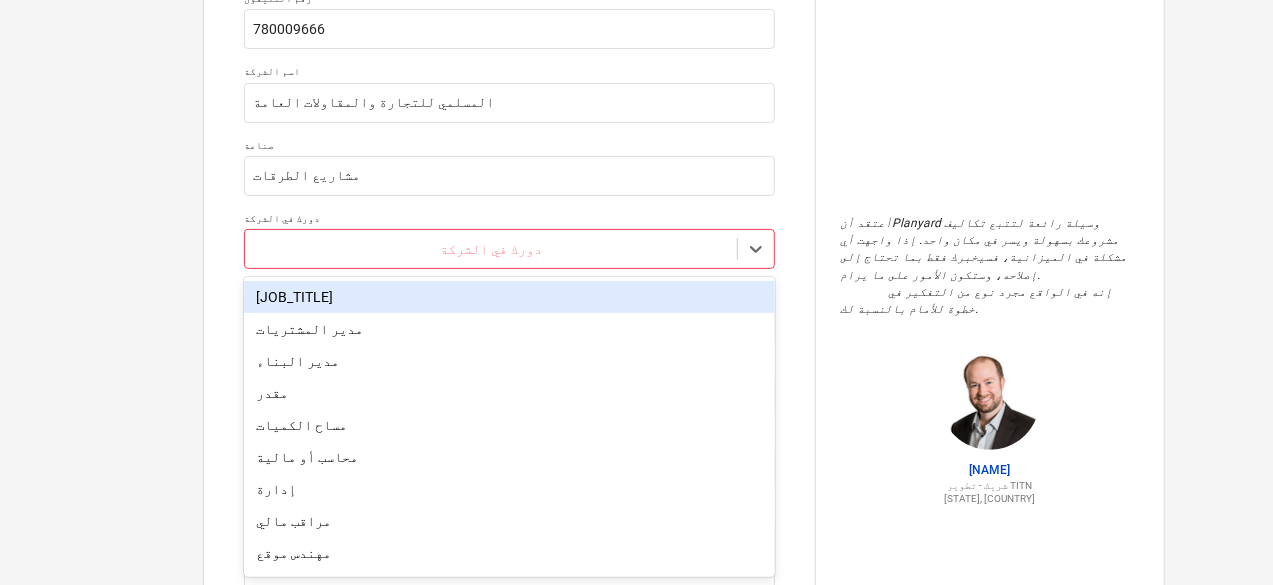 click on "مدير المشروع" at bounding box center [509, 297] 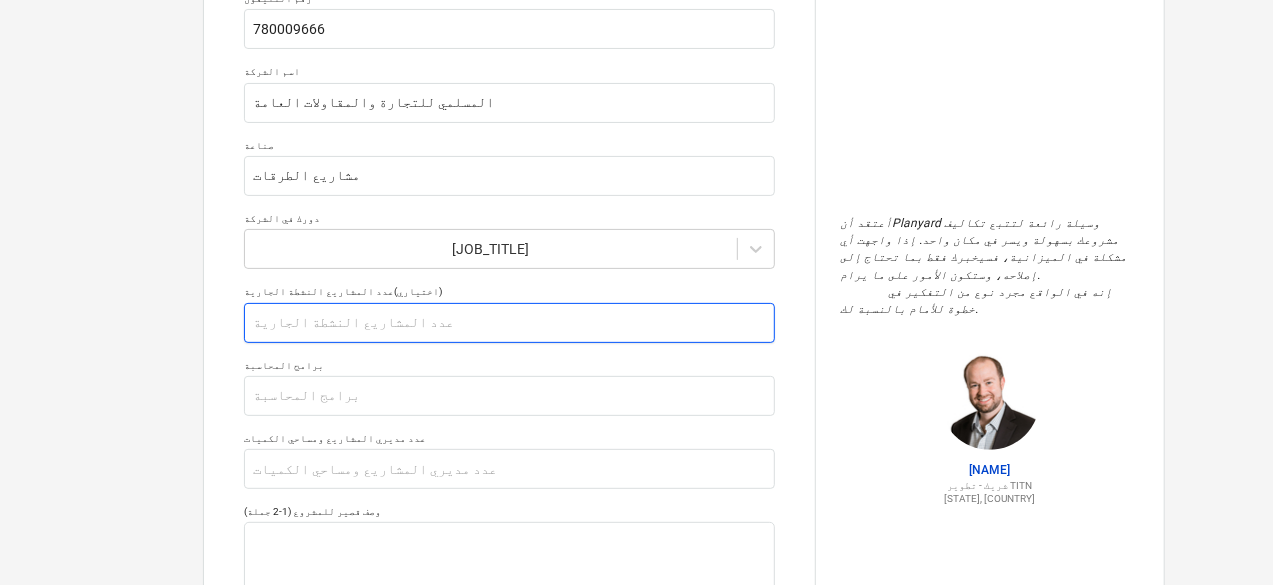 click at bounding box center (509, 323) 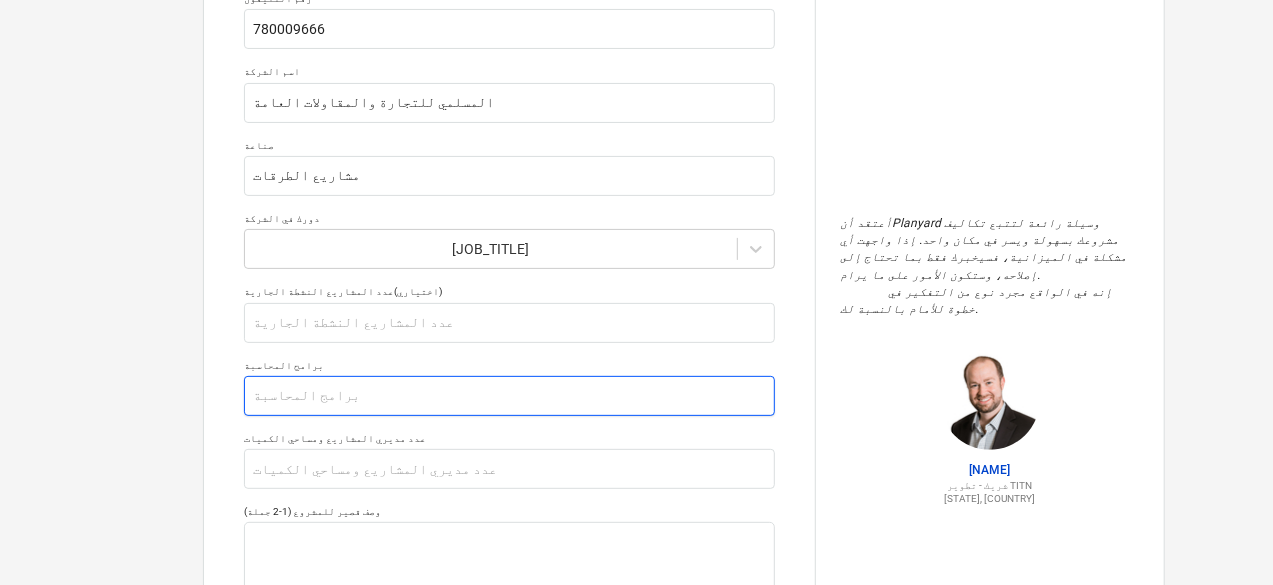 click at bounding box center (509, 396) 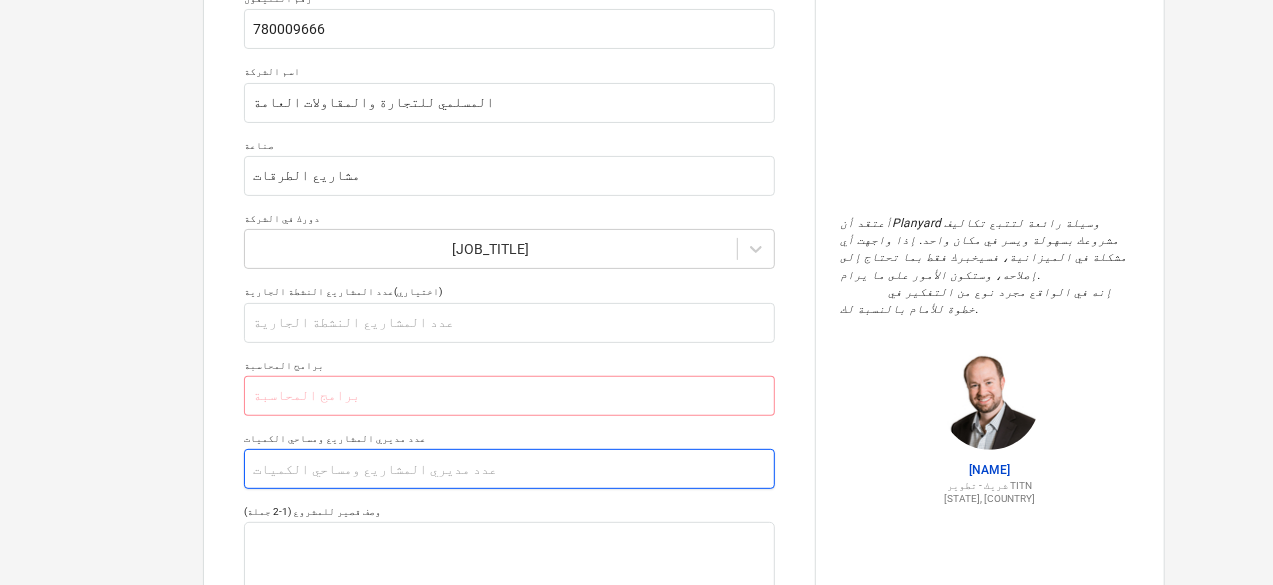 click at bounding box center [509, 469] 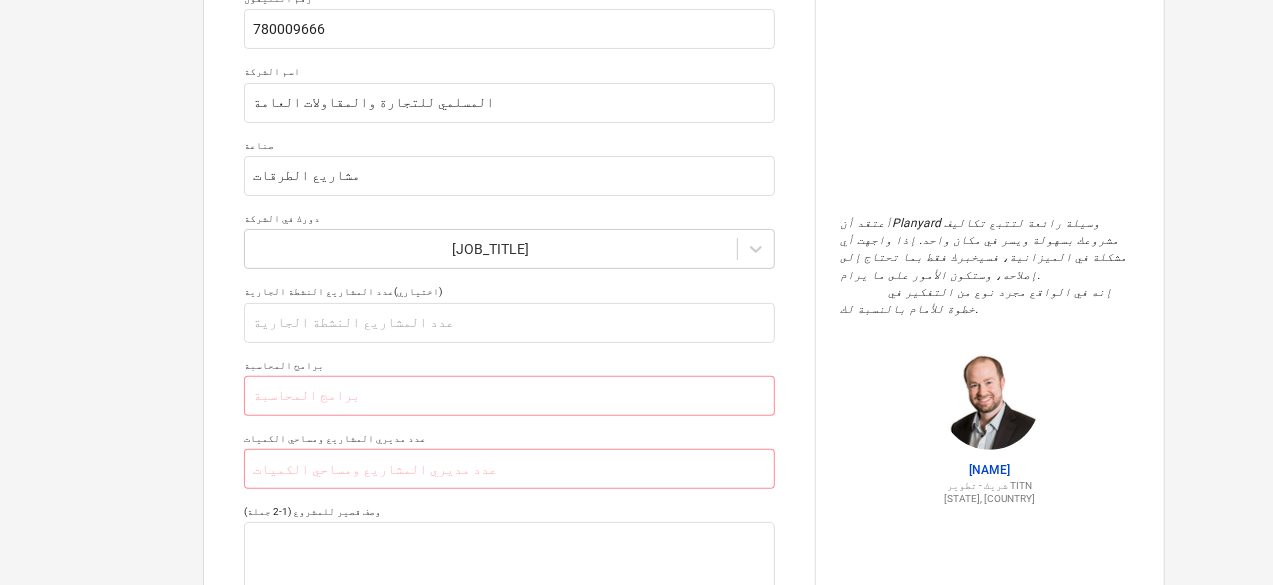click on "أخبرنا المزيد عن عملك سوف نقوم بتخصيص حسابك بناءً على تلك المعلومات رقم التليفون 780009666 اسم الشركة المسلمي للتجارة والمقاولات العامة صناعة مشاريع الطرقات دورك في الشركة مدير المشروع عدد المشاريع النشطة الجارية  (اختياري) برامج المحاسبة عدد مديري المشاريع ومساحي الكميات وصف قصير للمشروع (1-2 جملة) لماذا تحتاج إلى أداة جديدة؟ يُقدِّم أعتقد أن  Planyard وسيلة رائعة لتتبع تكاليف مشروعك بسهولة ويسر في مكان واحد. إذا واجهت أي مشكلة في الميزانية، فسيخبرك فقط بما تحتاج إلى إصلاحه، وستكون الأمور على ما يرام.
إنه في الواقع مجرد نوع من التفكير في خطوة للأمام بالنسبة لك  ." at bounding box center [684, 360] 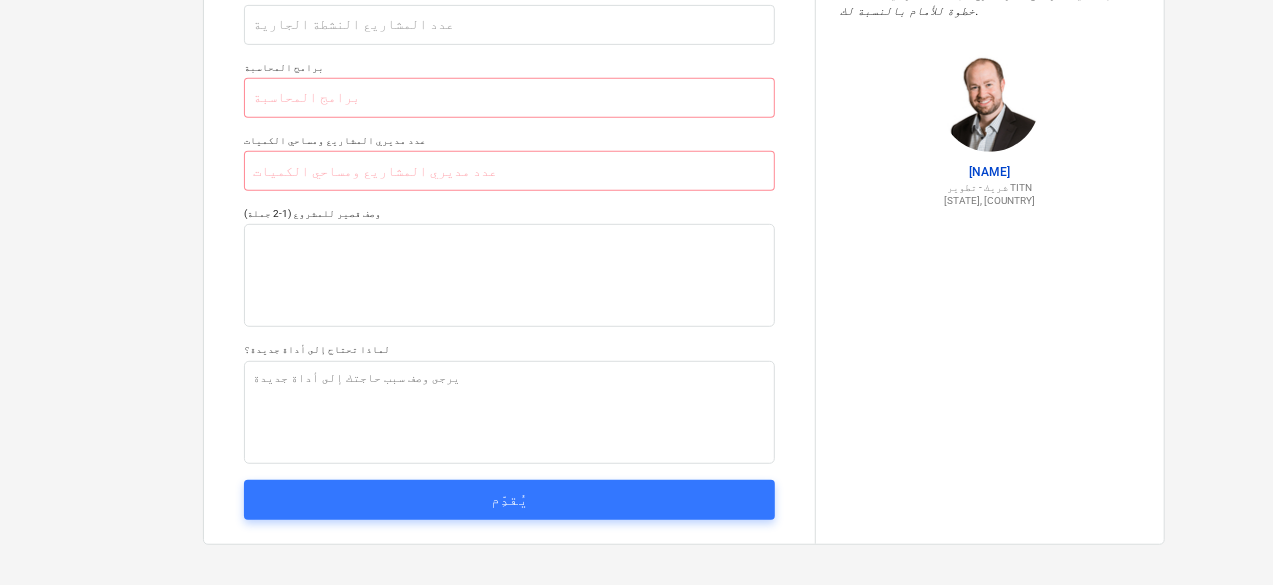 scroll, scrollTop: 473, scrollLeft: 0, axis: vertical 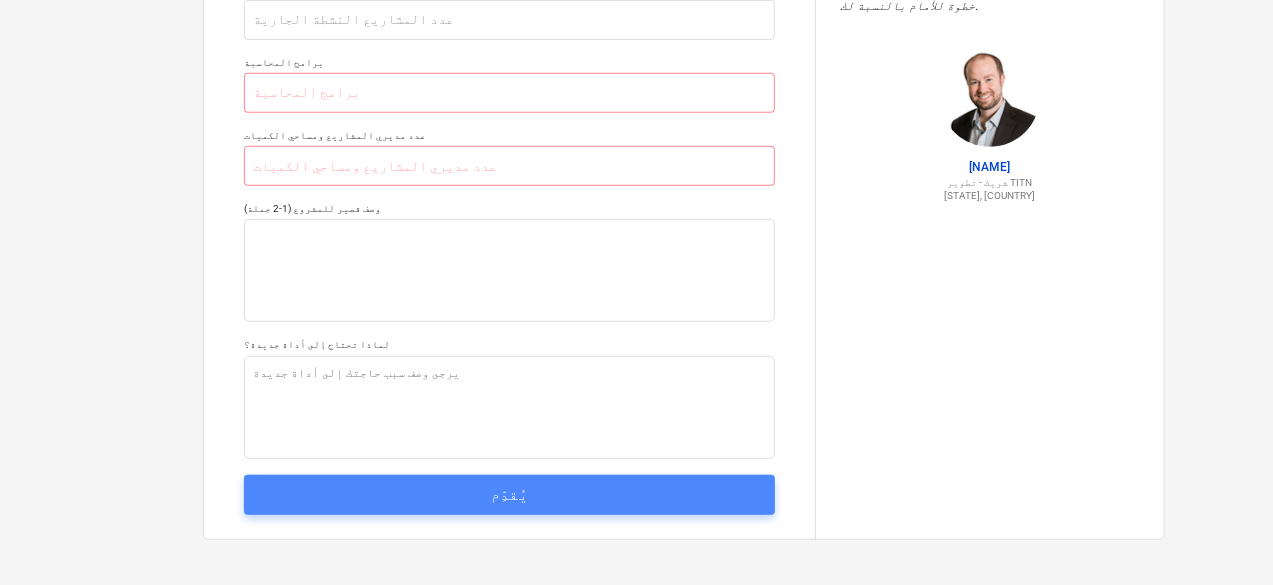 click on "يُقدِّم" at bounding box center (509, 495) 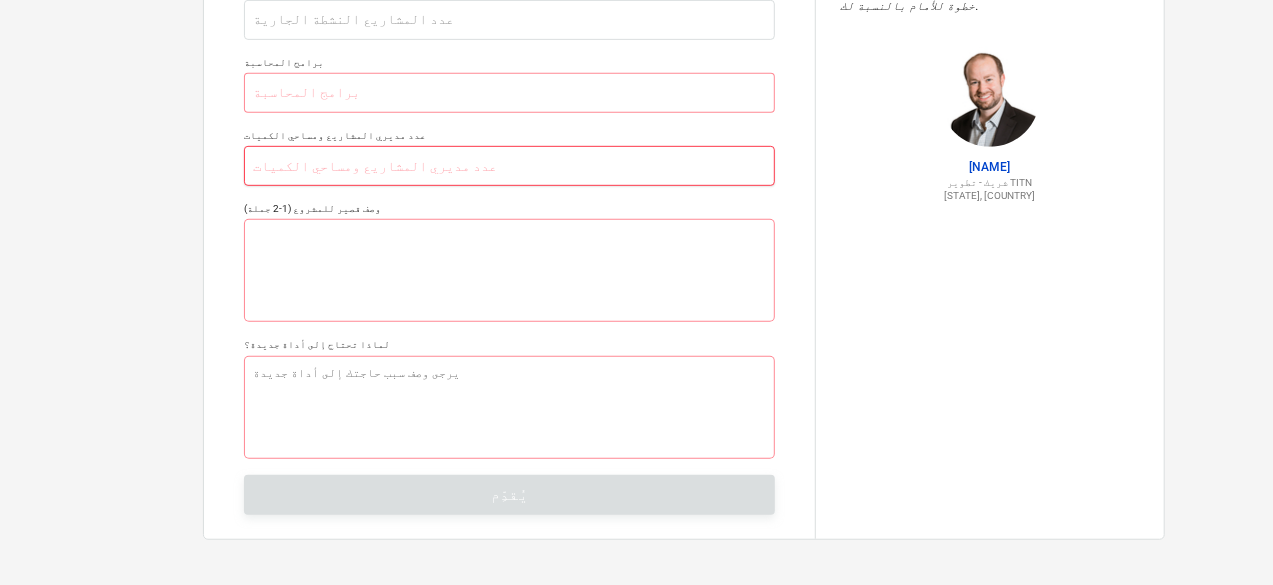 click at bounding box center [509, 166] 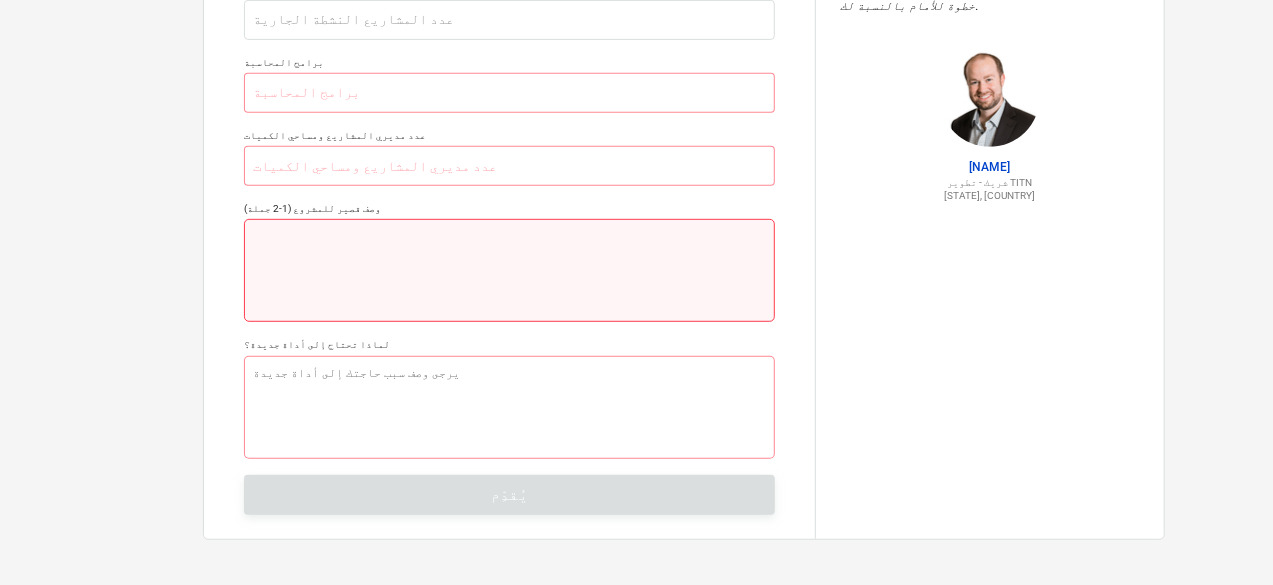 click at bounding box center (509, 270) 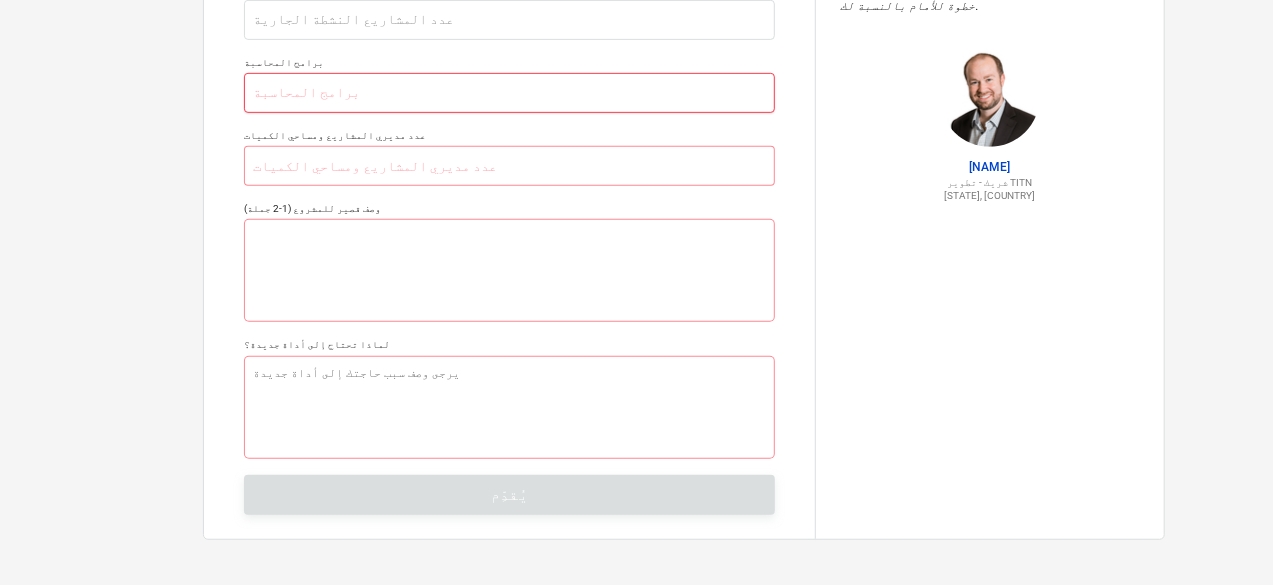 click at bounding box center [509, 93] 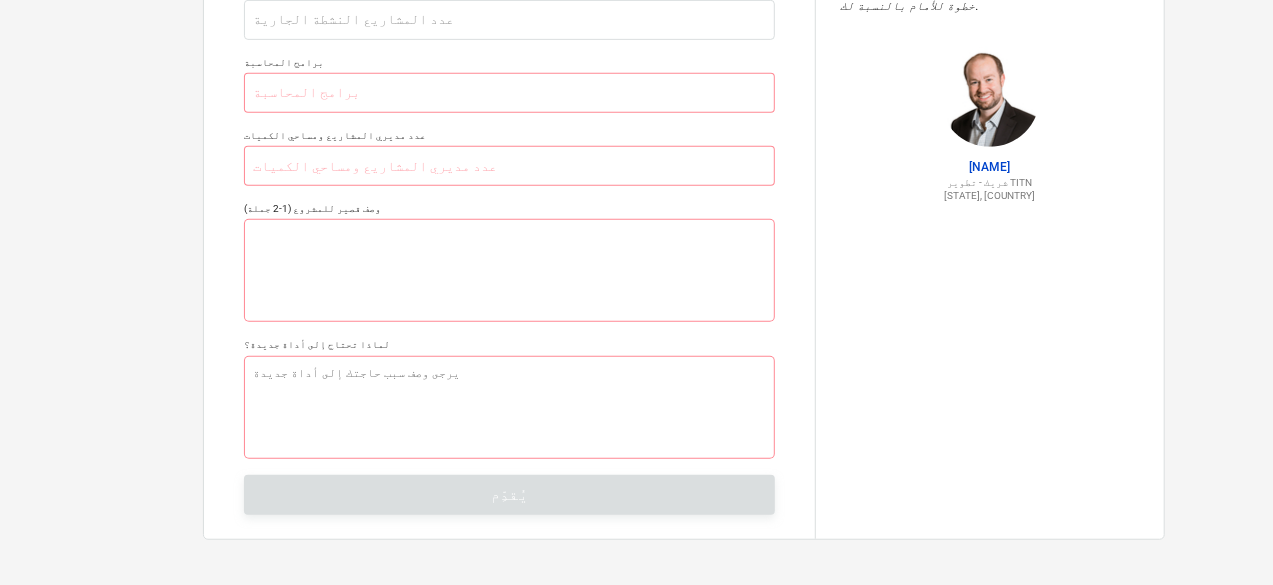click on "أخبرنا المزيد عن عملك سوف نقوم بتخصيص حسابك بناءً على تلك المعلومات رقم التليفون 780009666 اسم الشركة المسلمي للتجارة والمقاولات العامة صناعة مشاريع الطرقات دورك في الشركة مدير المشروع عدد المشاريع النشطة الجارية  (اختياري) برامج المحاسبة عدد مديري المشاريع ومساحي الكميات وصف قصير للمشروع (1-2 جملة) لماذا تحتاج إلى أداة جديدة؟ يُقدِّم" at bounding box center (509, 57) 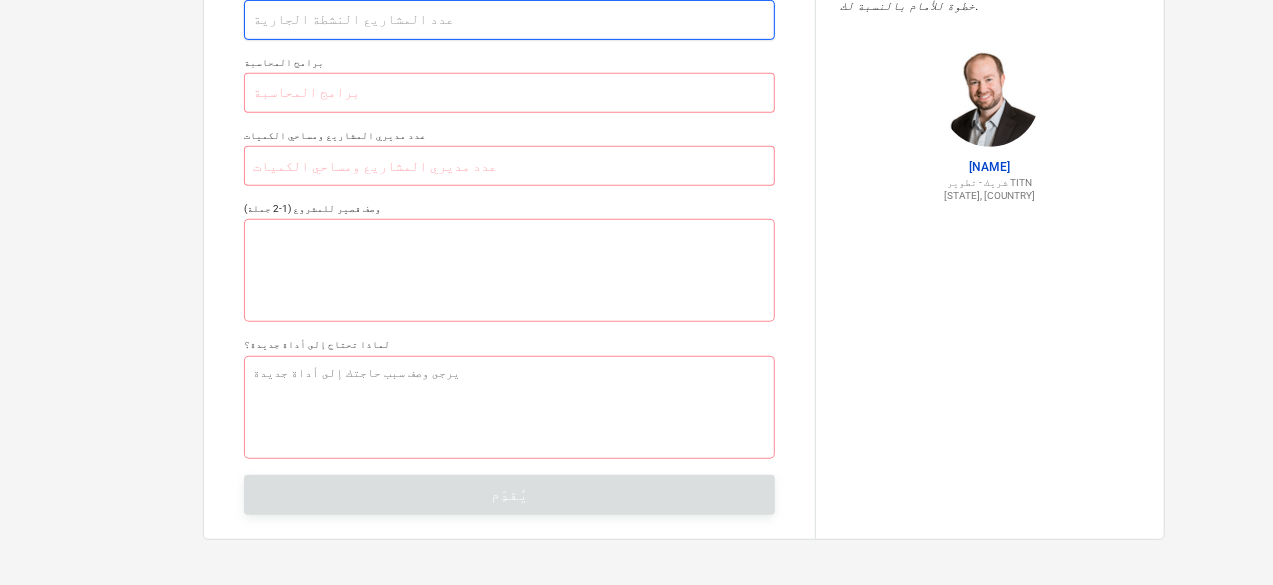 click at bounding box center (509, 20) 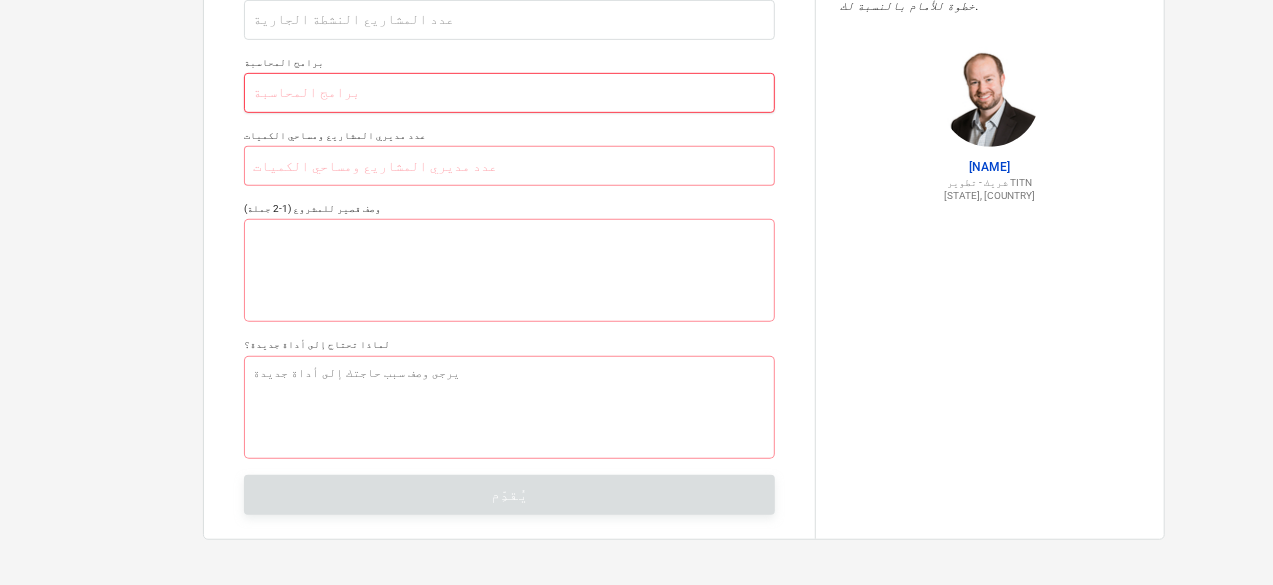 click at bounding box center [509, 93] 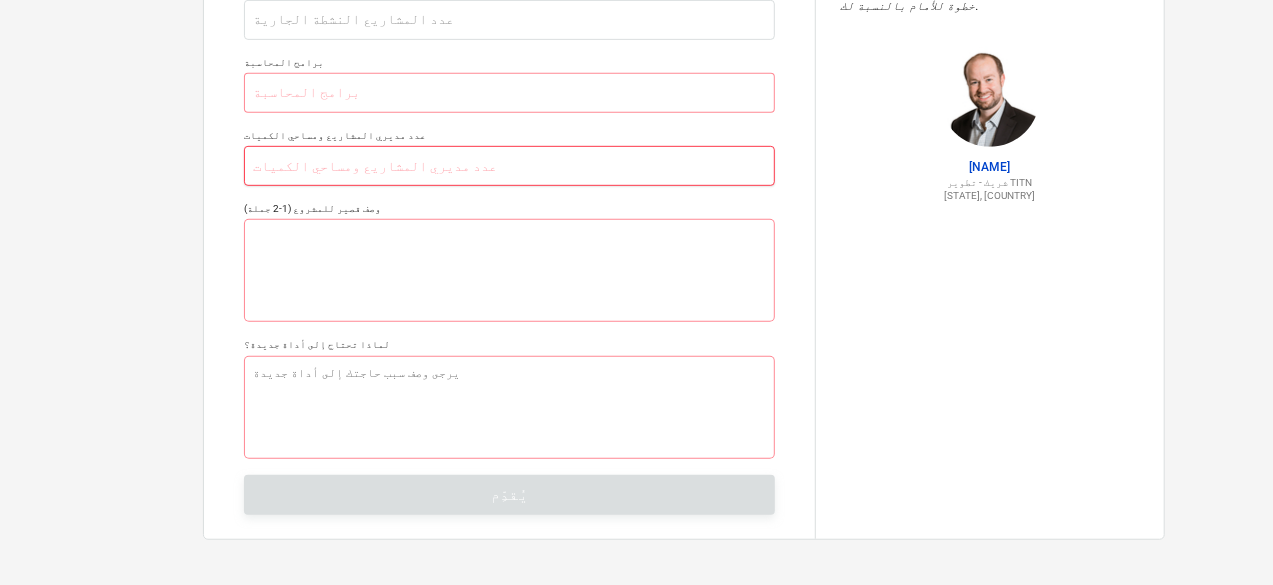 click at bounding box center [509, 166] 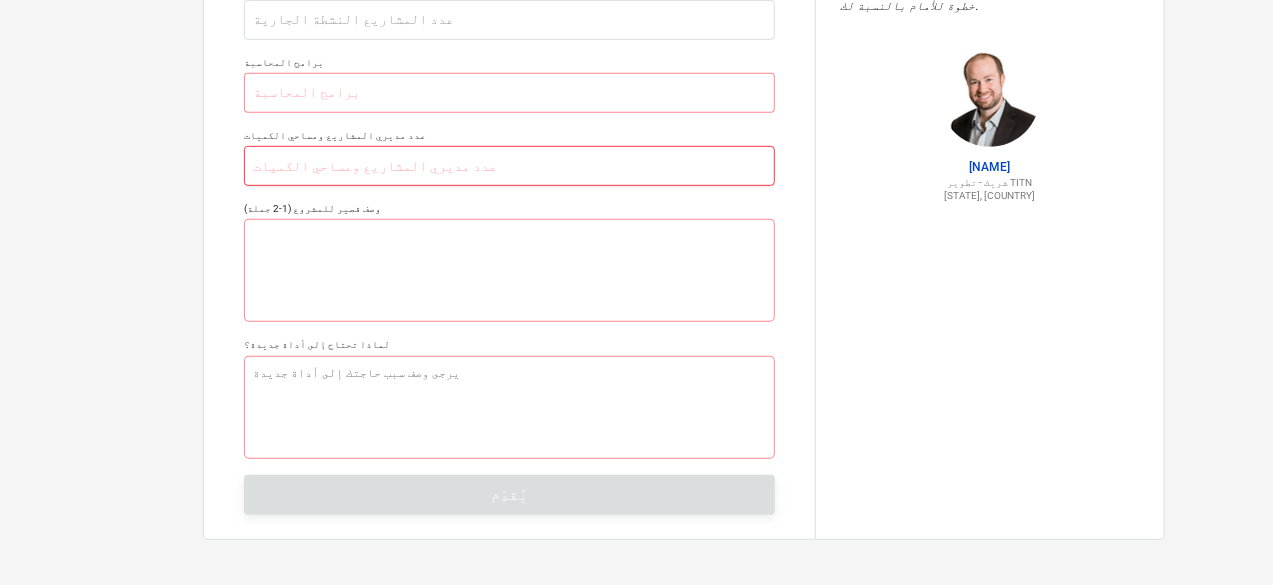 type on "x" 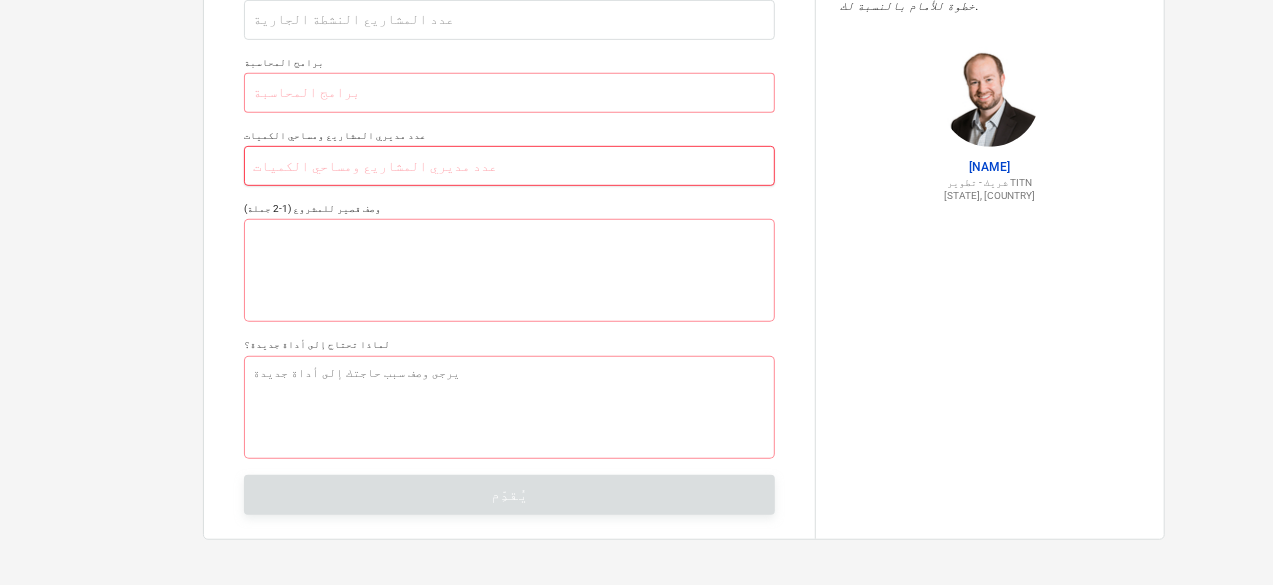 type on "1" 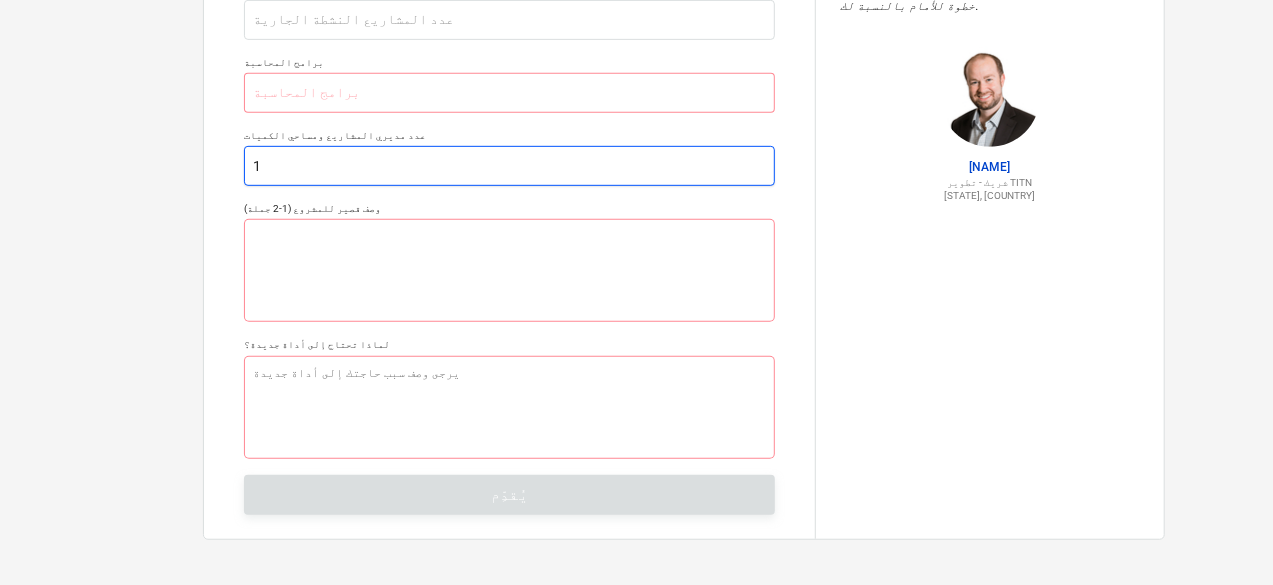 type on "x" 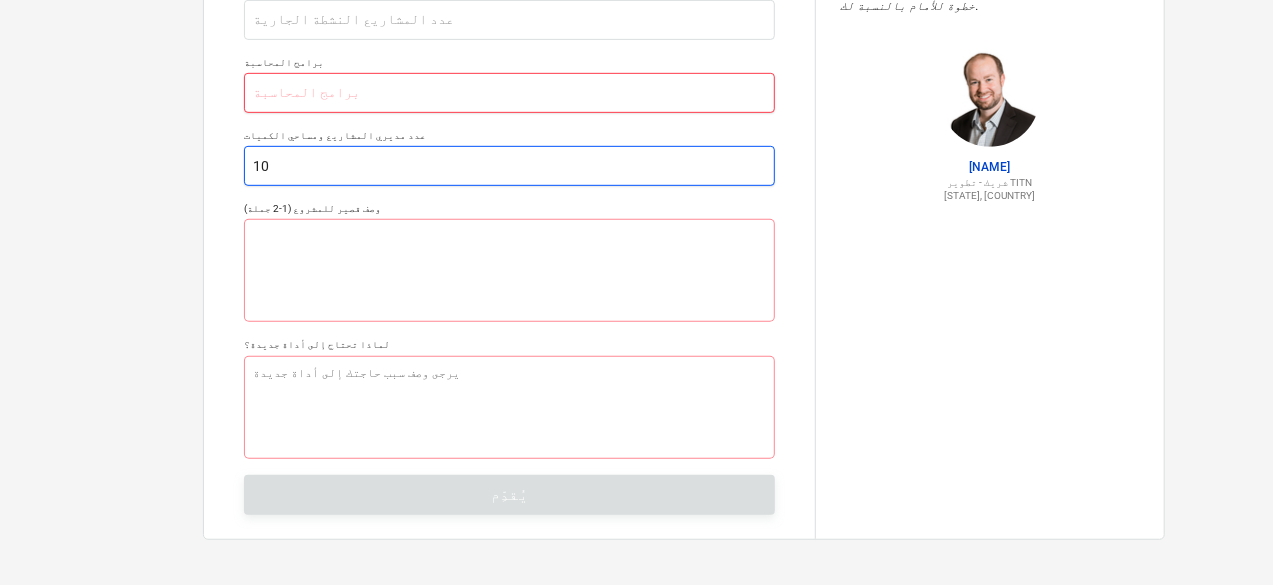 type on "10" 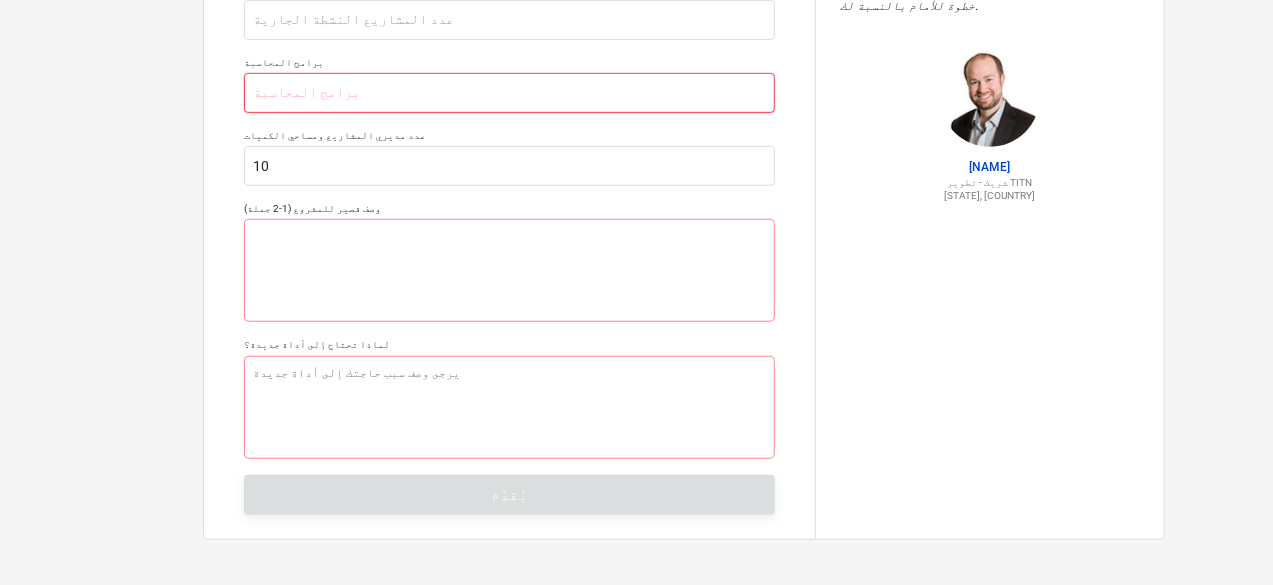 click at bounding box center (509, 93) 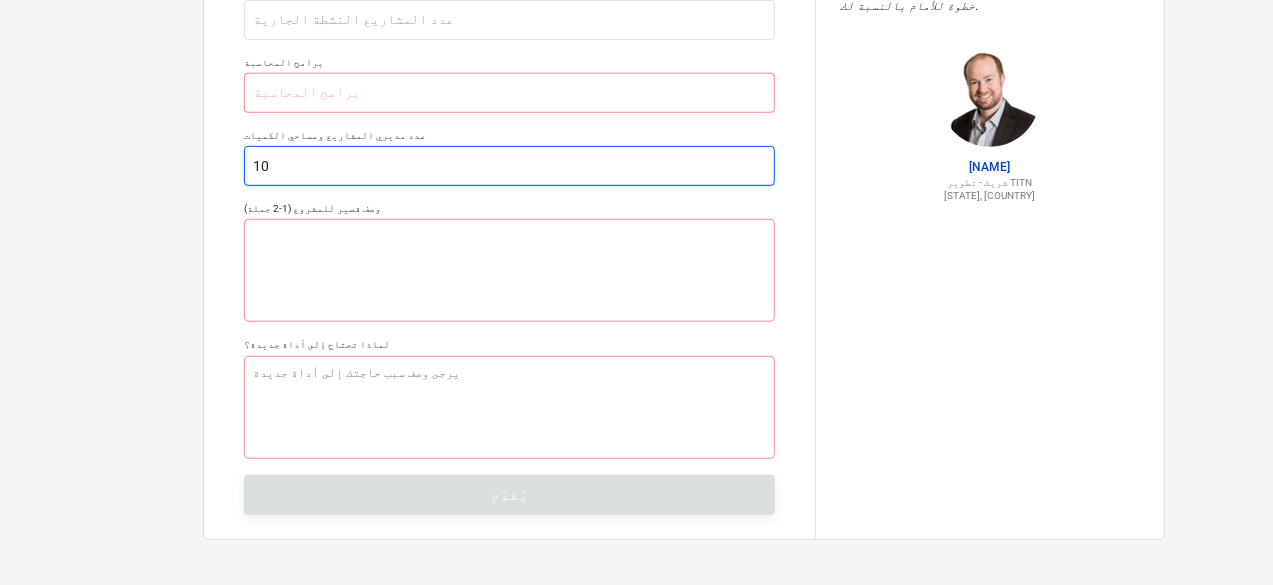 click on "10" at bounding box center (509, 166) 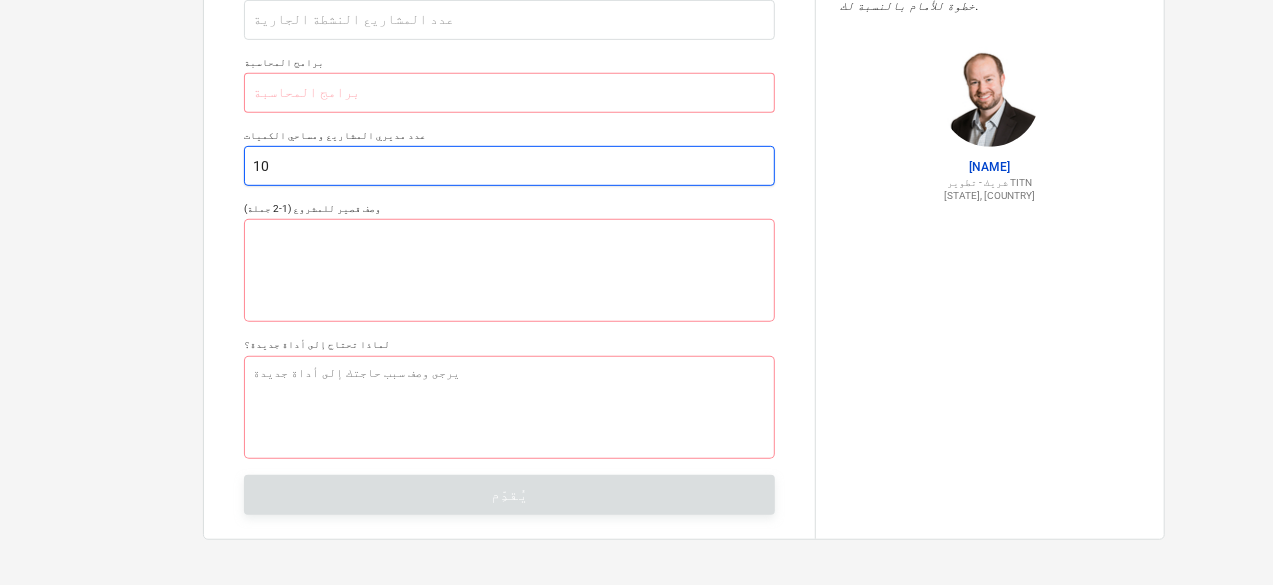 type on "x" 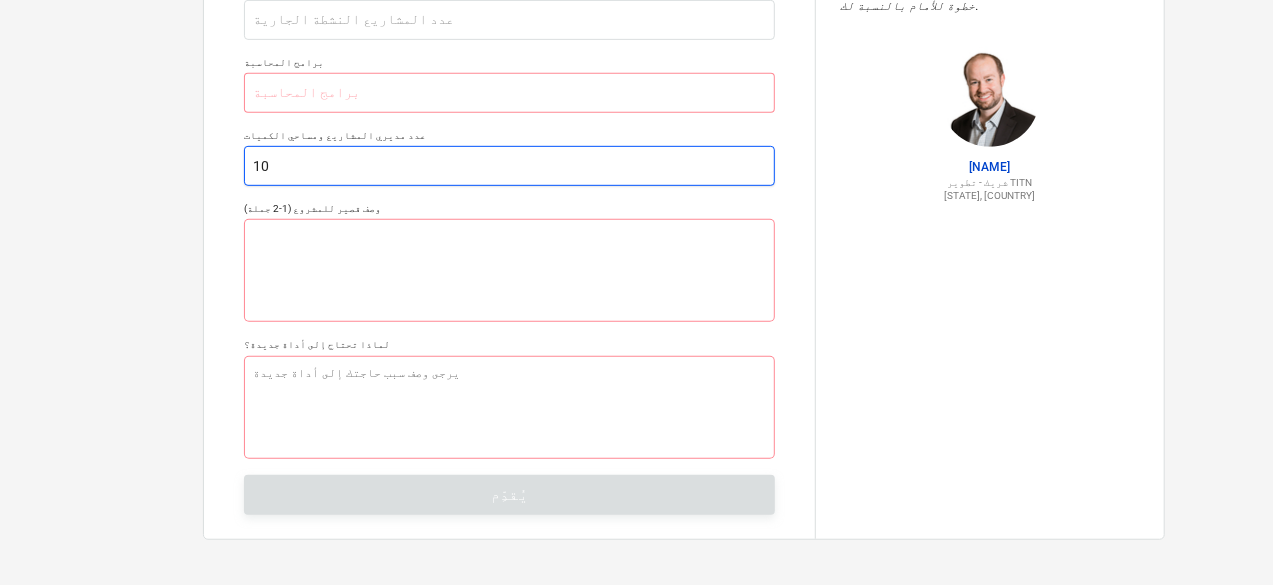 type on "10=" 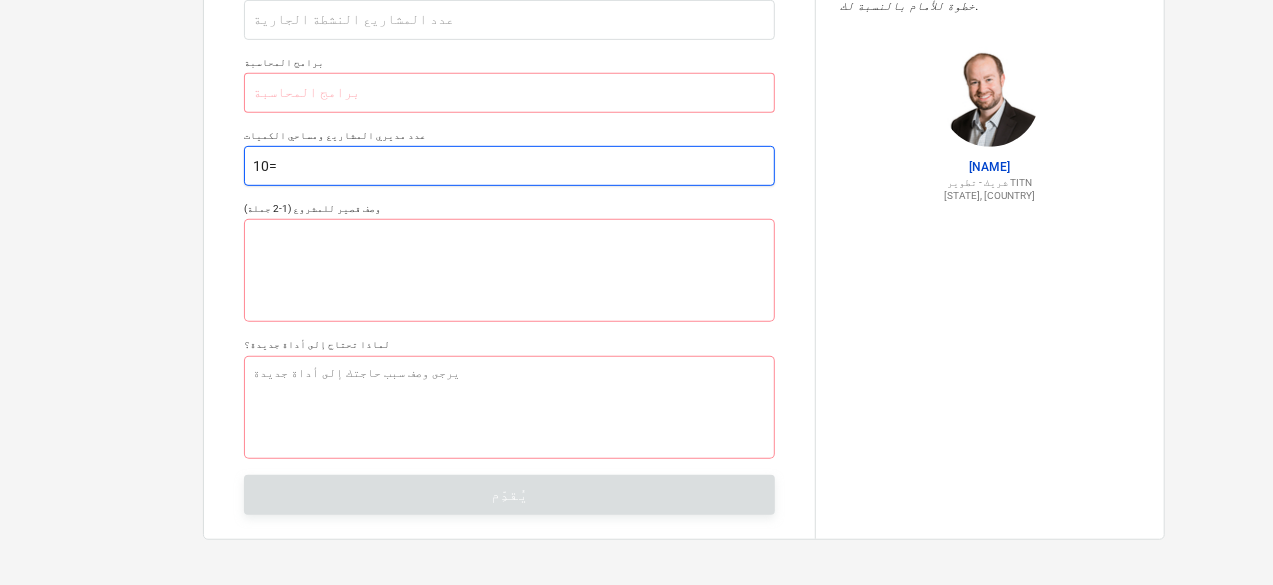 type on "x" 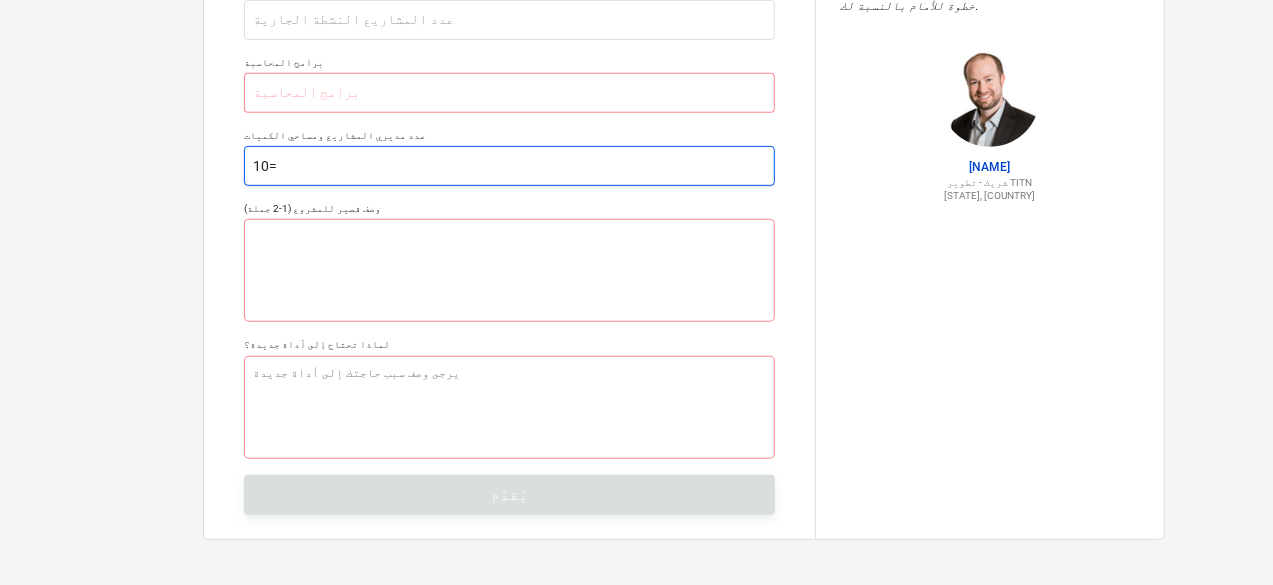 type on "10" 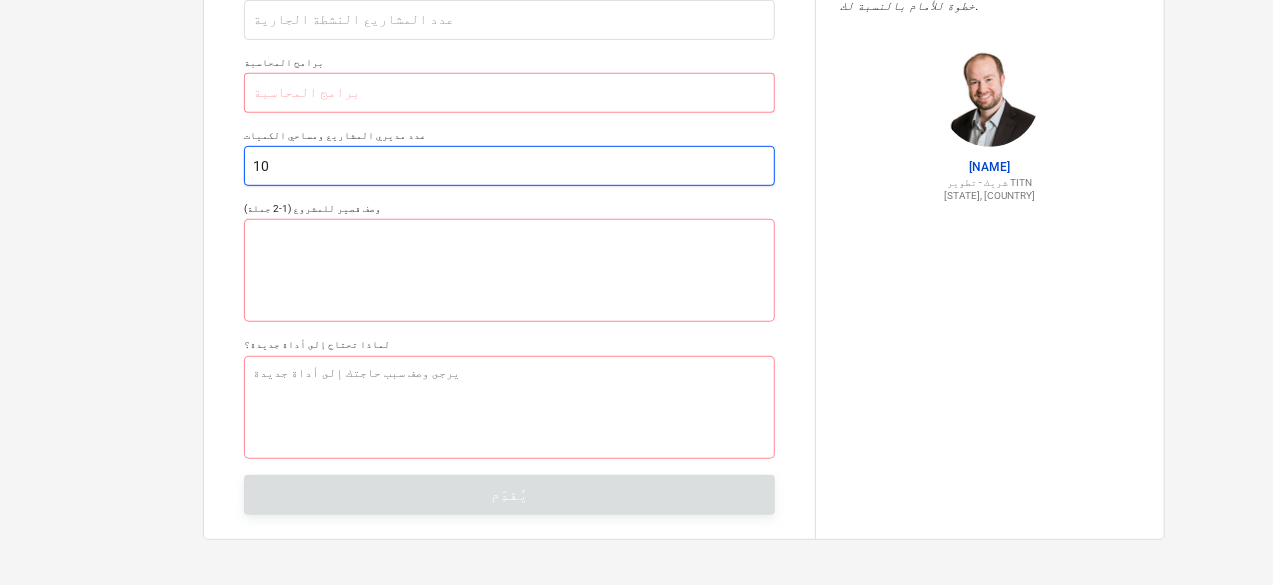 type on "x" 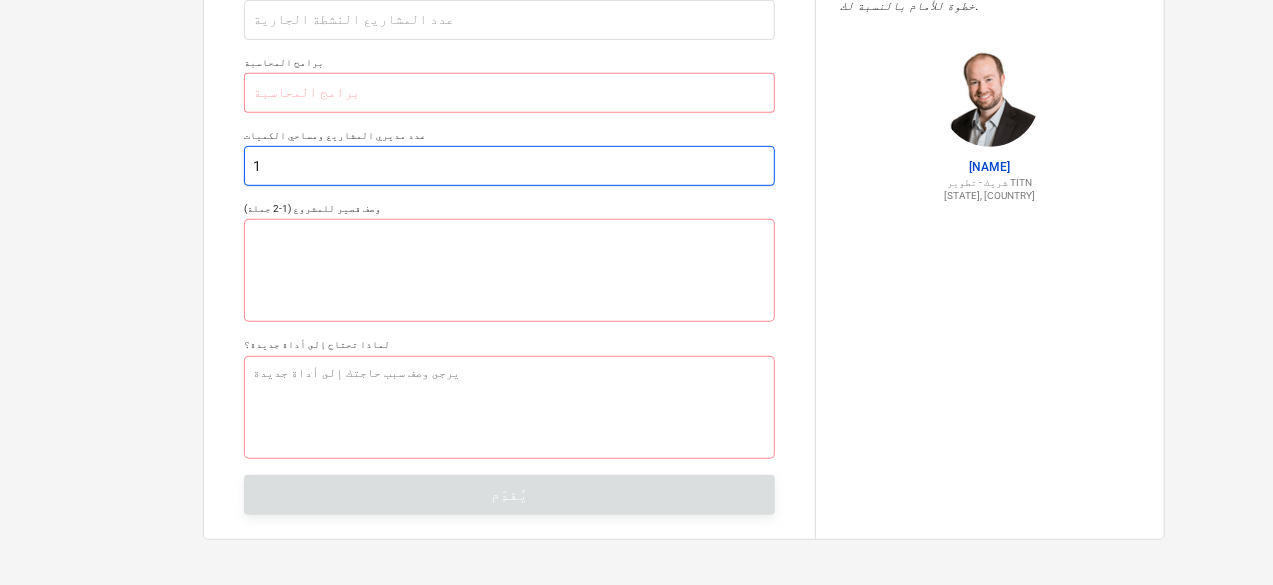 type on "x" 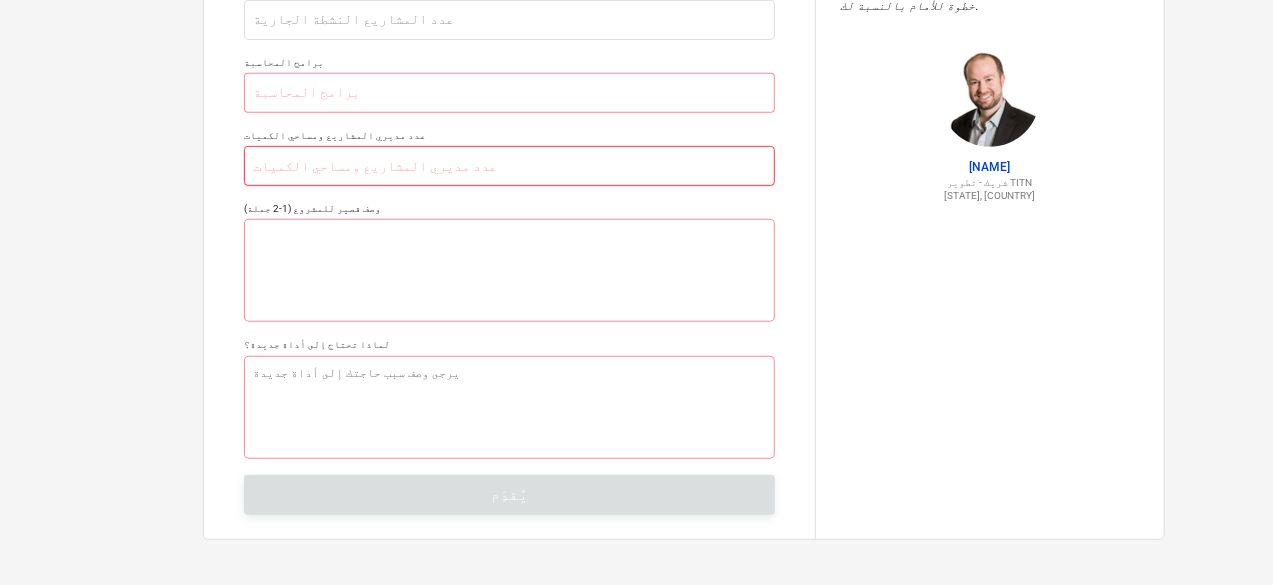 type on "x" 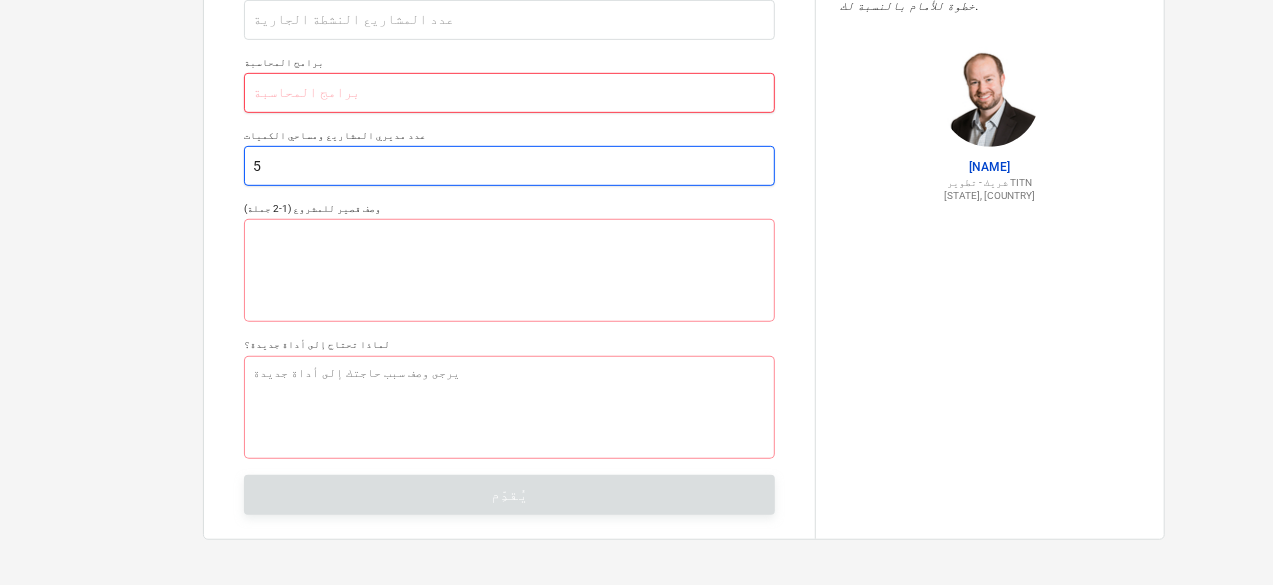 type on "5" 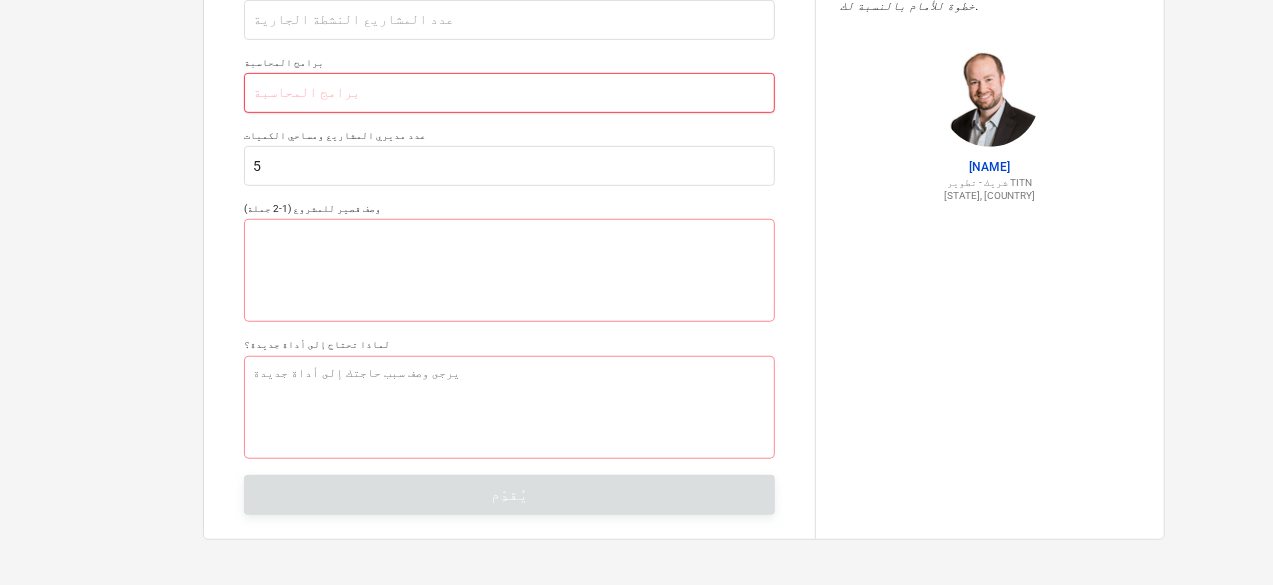 click at bounding box center [509, 93] 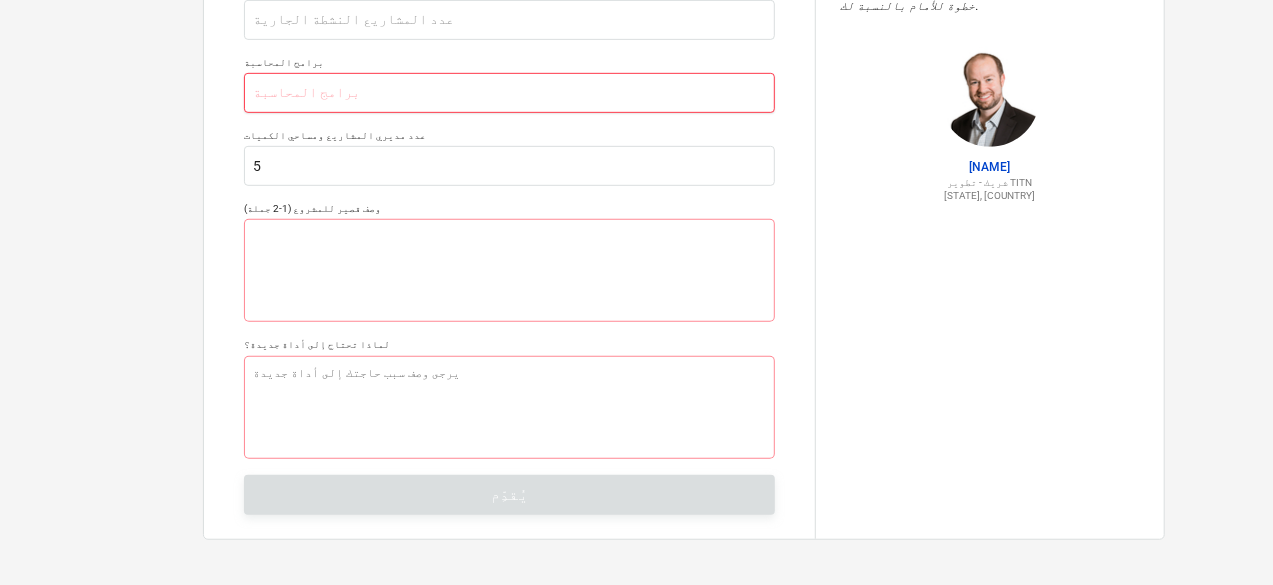 type on "x" 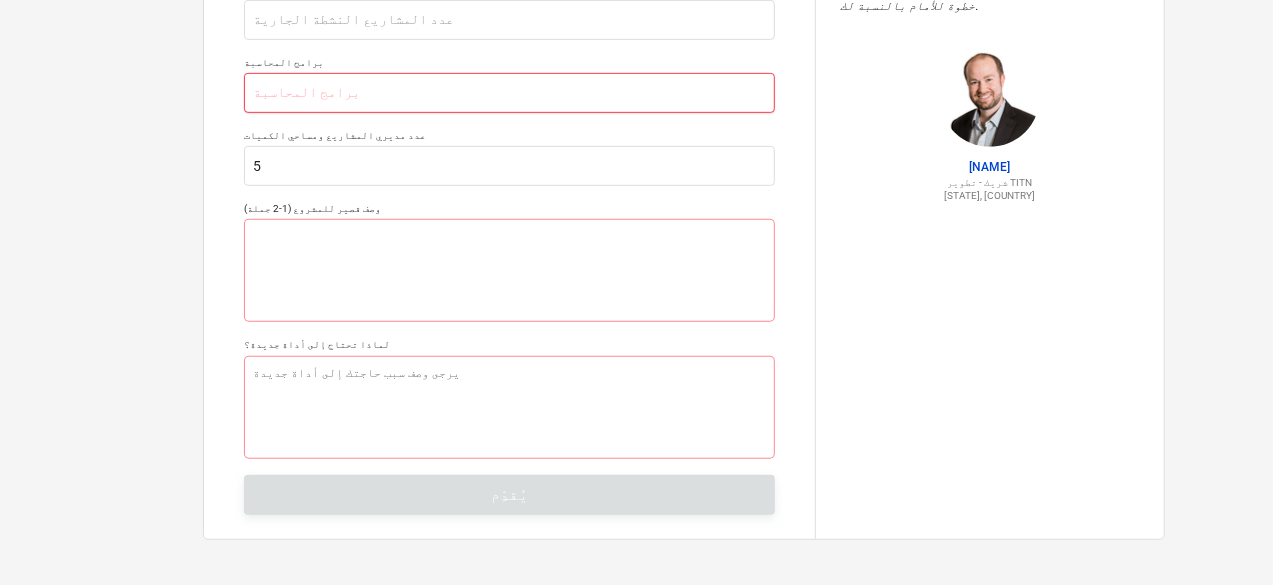 type on "ط" 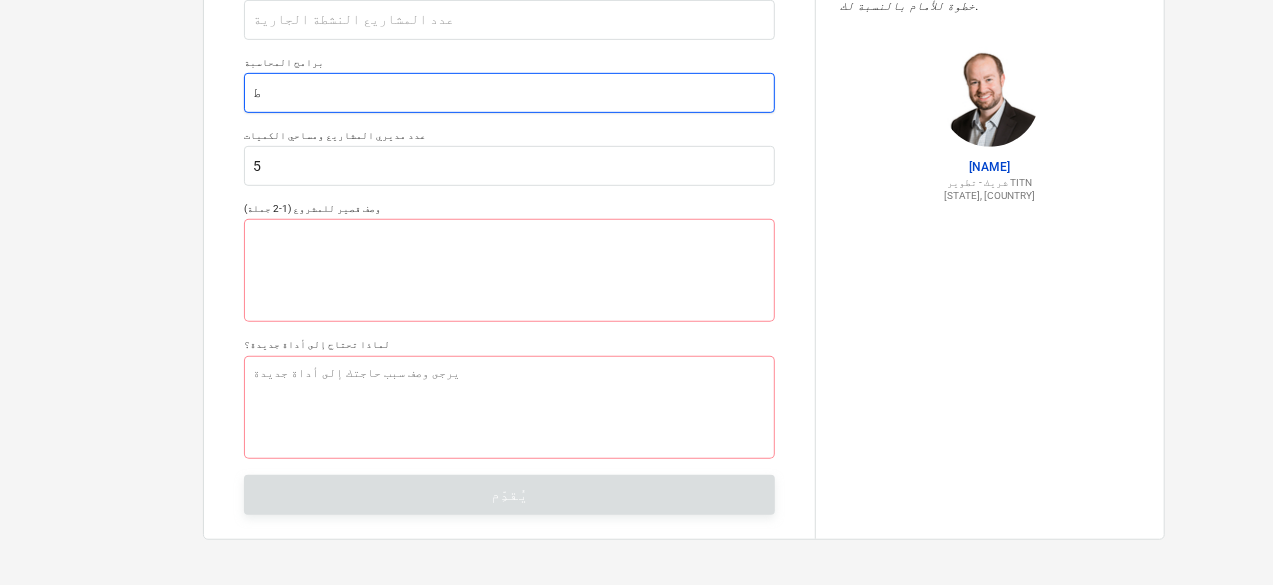 type on "x" 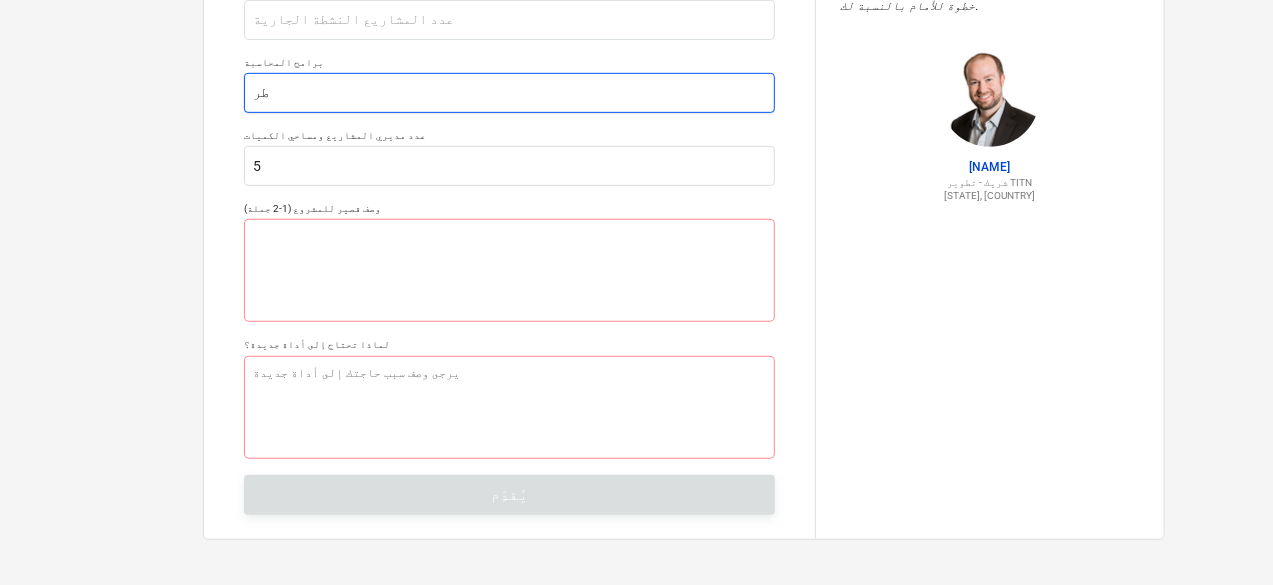 type on "x" 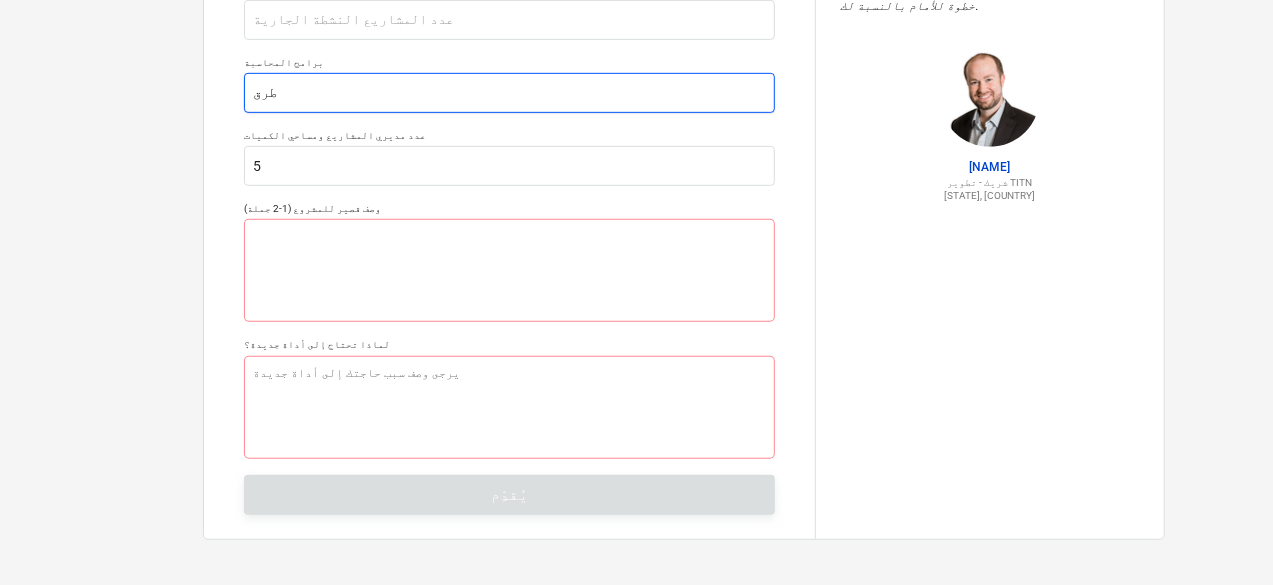 type on "x" 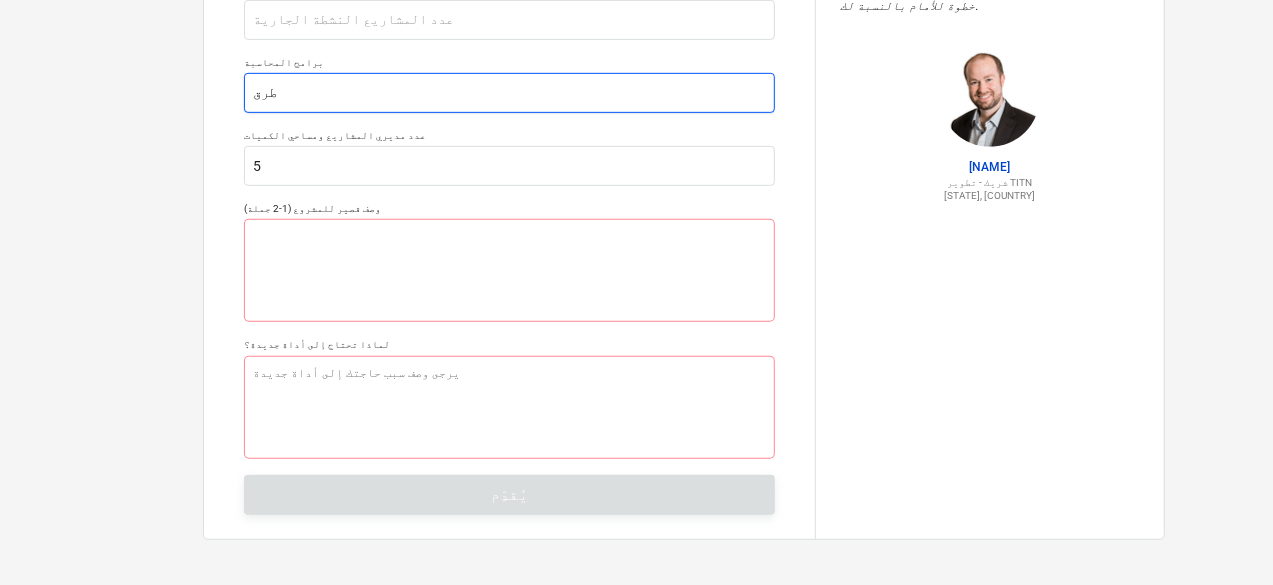 type on "طرقا" 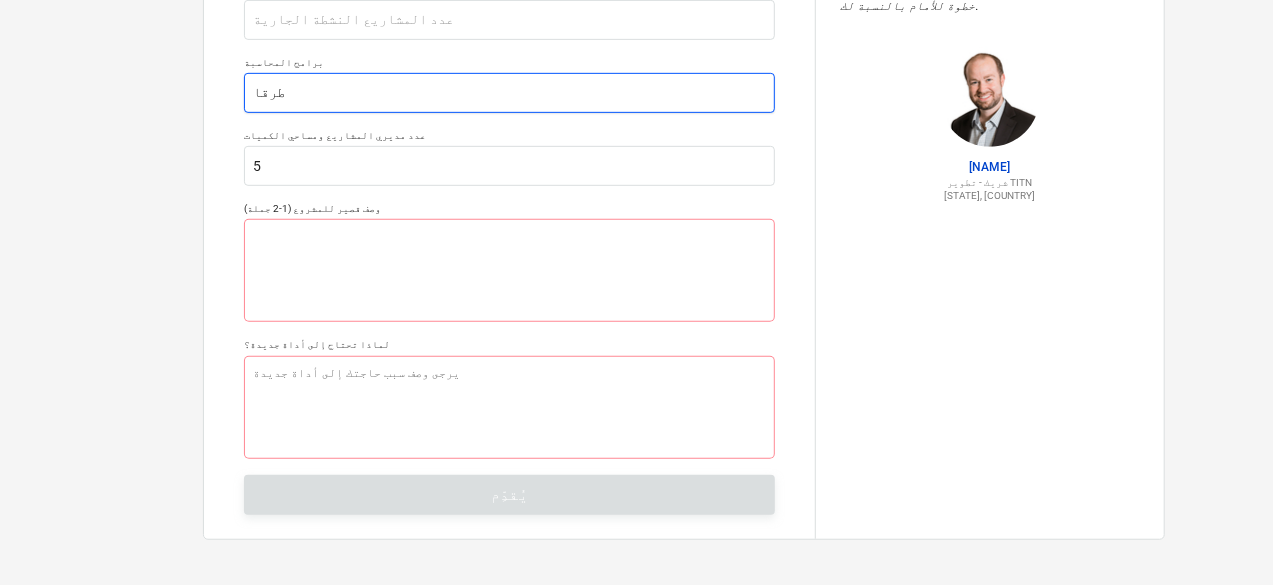 type on "x" 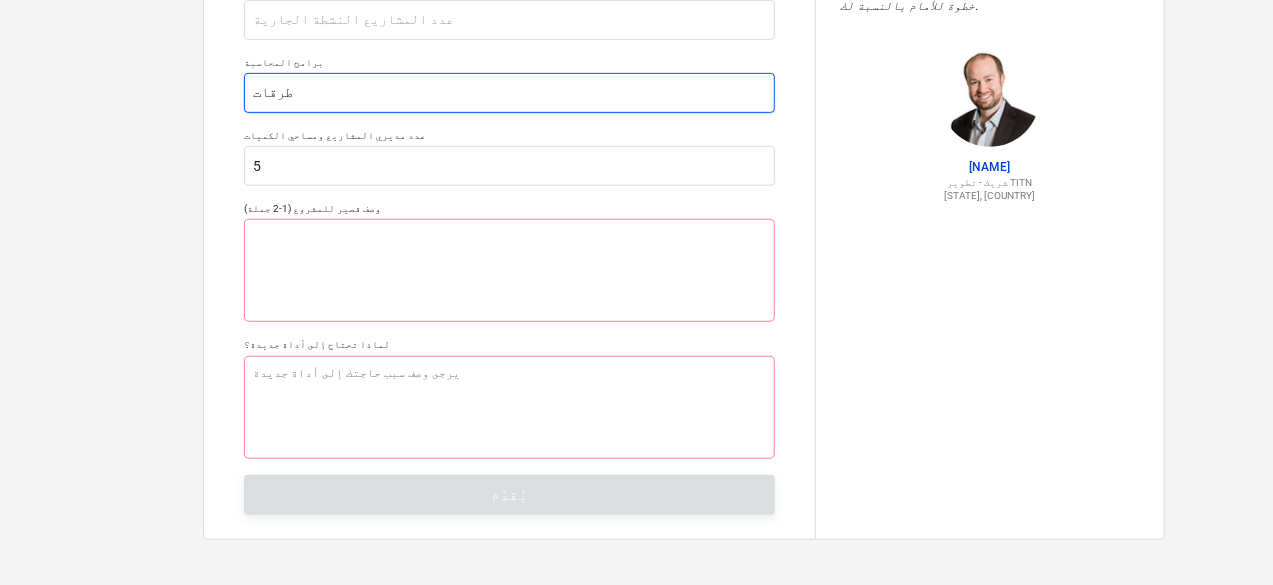 type on "طرقات" 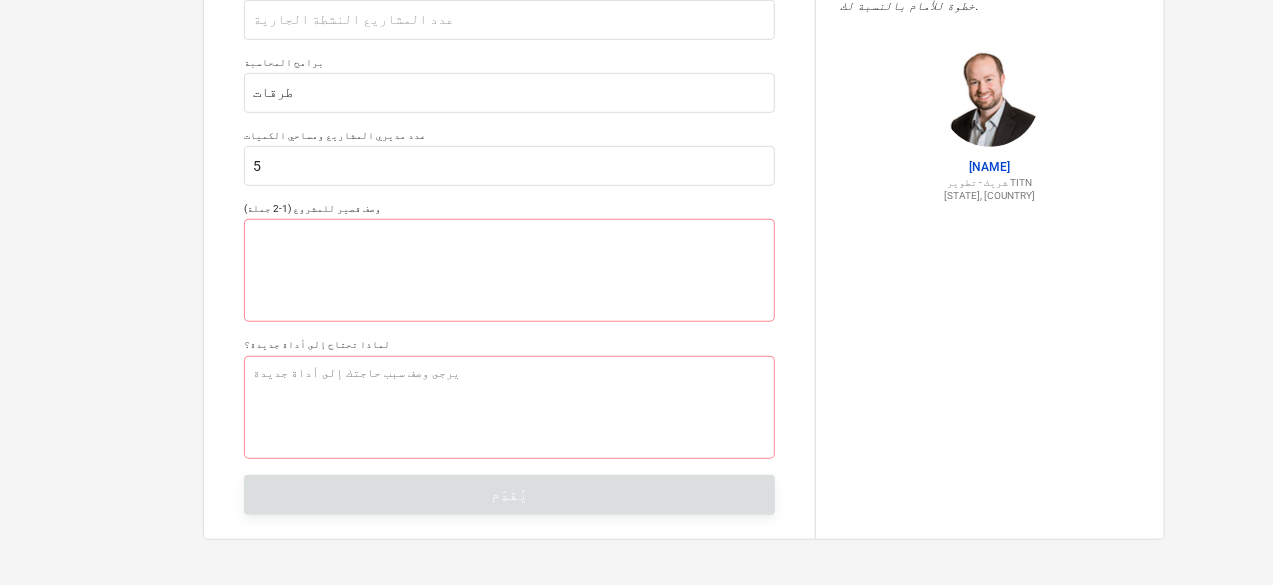 click on "أخبرنا المزيد عن عملك سوف نقوم بتخصيص حسابك بناءً على تلك المعلومات رقم التليفون 780009666 اسم الشركة المسلمي للتجارة والمقاولات العامة صناعة مشاريع الطرقات دورك في الشركة مدير المشروع عدد المشاريع النشطة الجارية  (اختياري) برامج المحاسبة طرقات عدد مديري المشاريع ومساحي الكميات 5 وصف قصير للمشروع (1-2 جملة) لماذا تحتاج إلى أداة جديدة؟ يُقدِّم أعتقد أن  Planyard وسيلة رائعة لتتبع تكاليف مشروعك بسهولة ويسر في مكان واحد. إذا واجهت أي مشكلة في الميزانية، فسيخبرك فقط بما تحتاج إلى إصلاحه، وستكون الأمور على ما يرام.
. جوردان كوهين شريك - تطوير TITN" at bounding box center [684, 57] 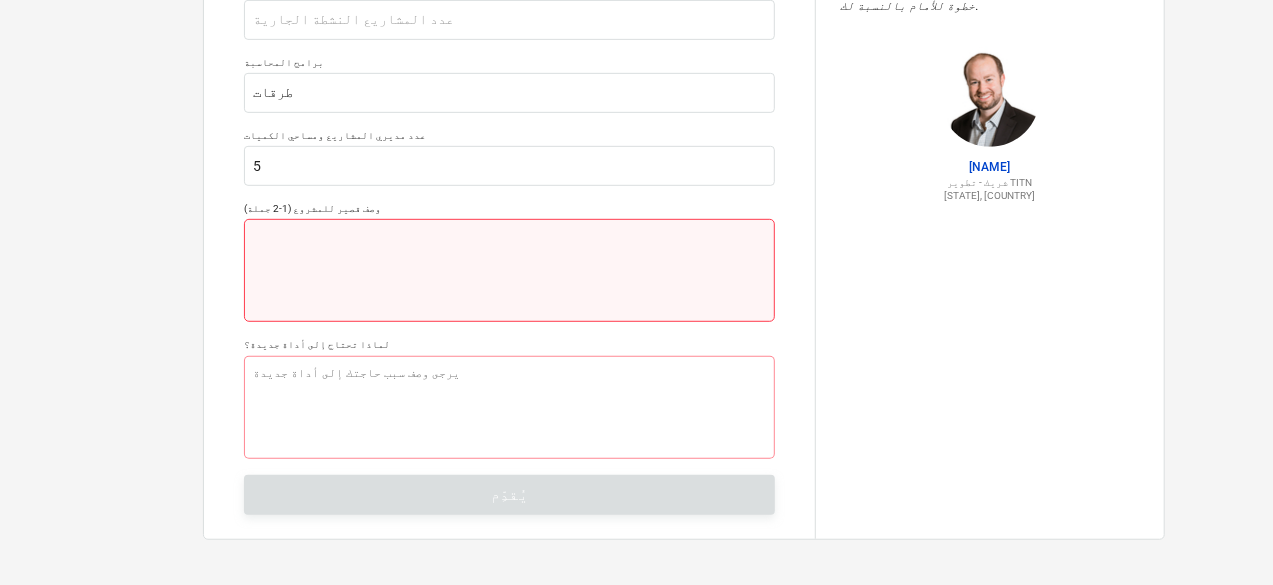 click at bounding box center [509, 270] 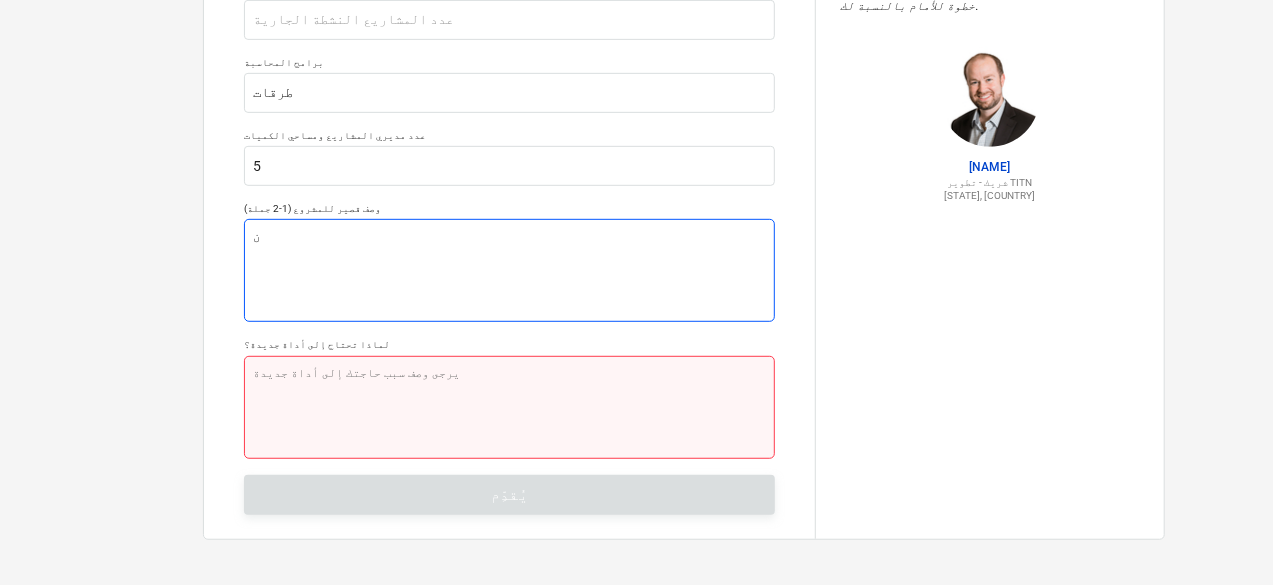 type on "ن" 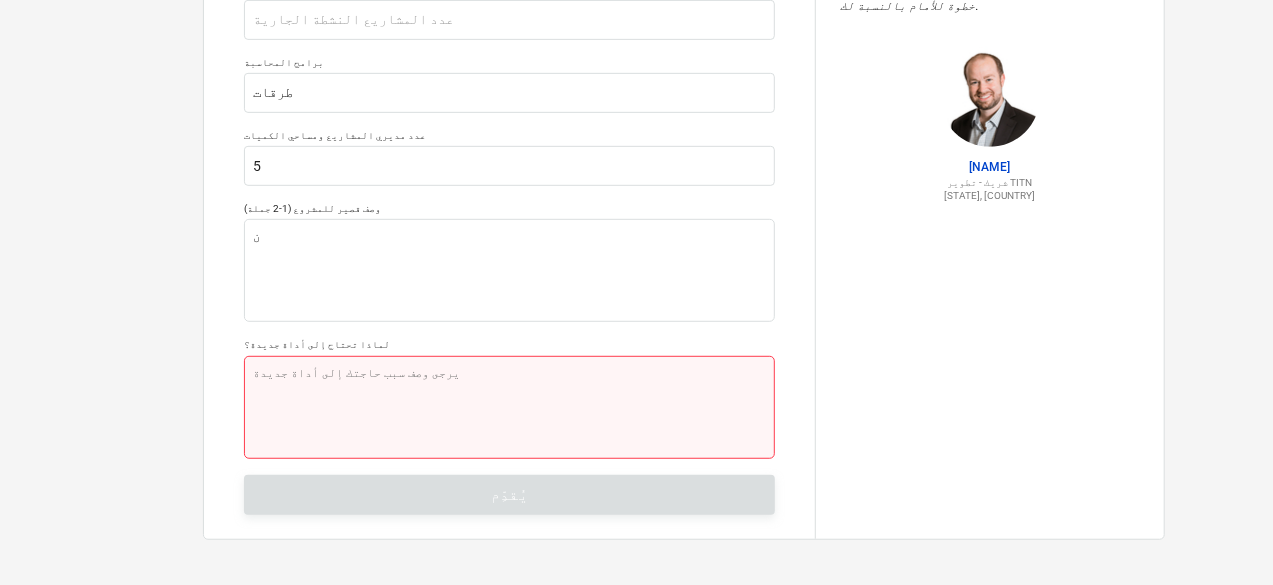 click at bounding box center [509, 407] 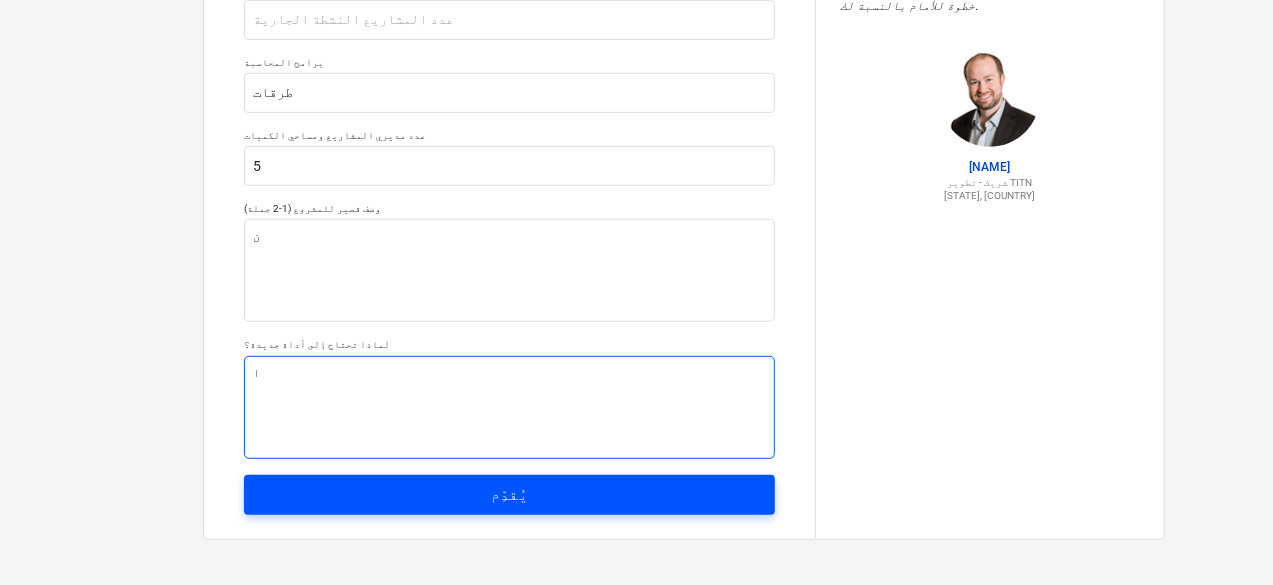 type on "ا" 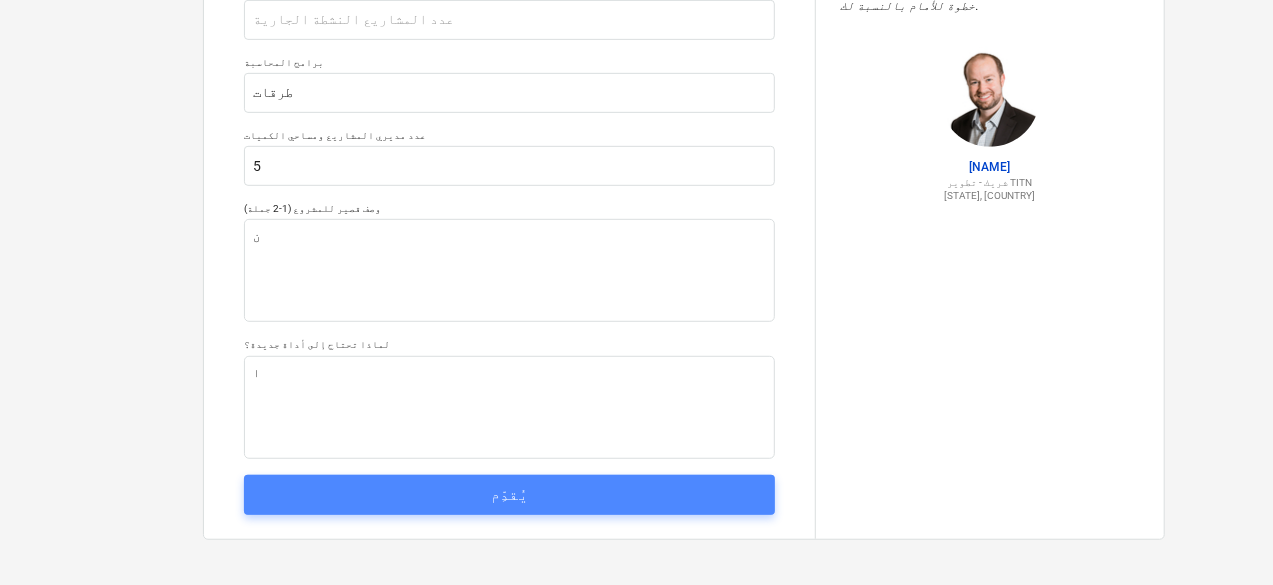 click on "يُقدِّم" at bounding box center [509, 495] 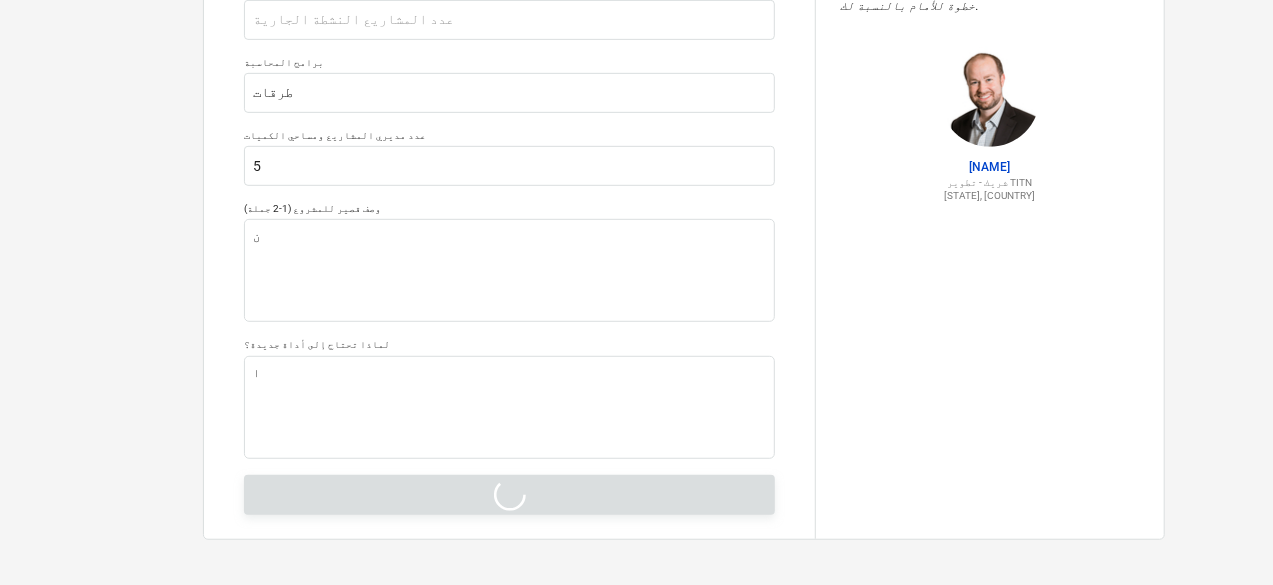 type on "x" 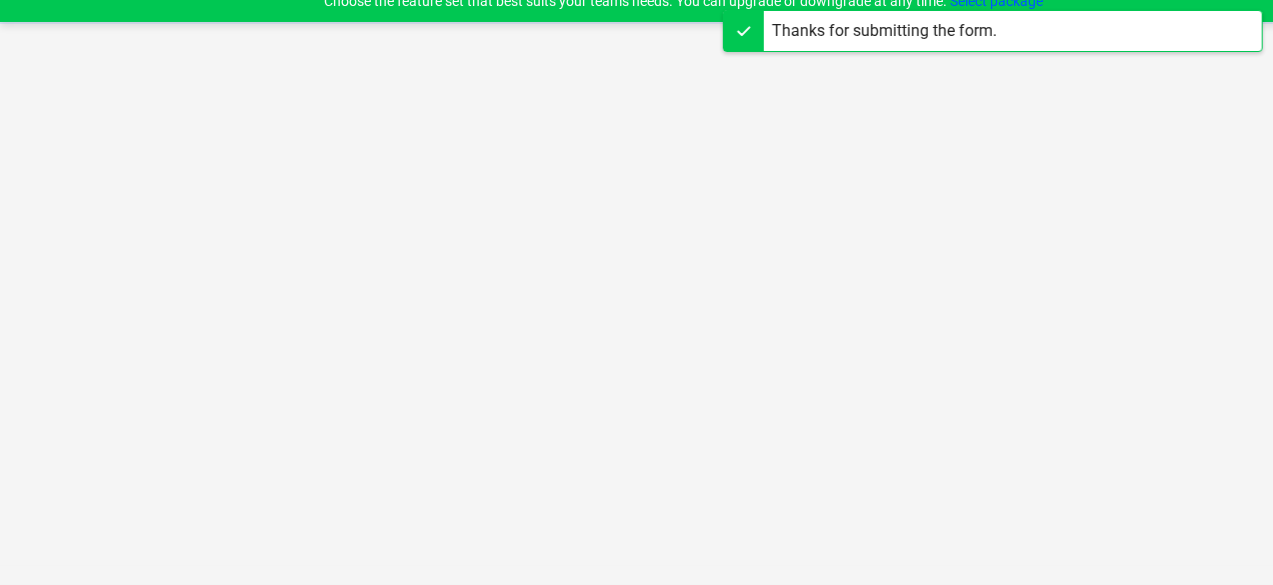 scroll, scrollTop: 19, scrollLeft: 0, axis: vertical 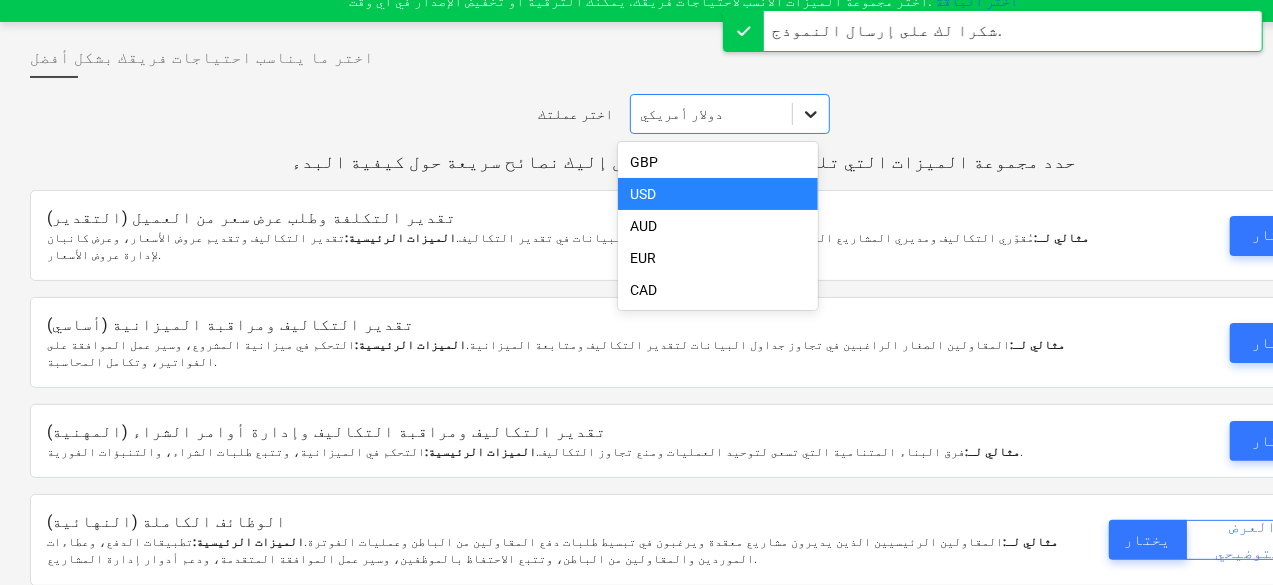 click 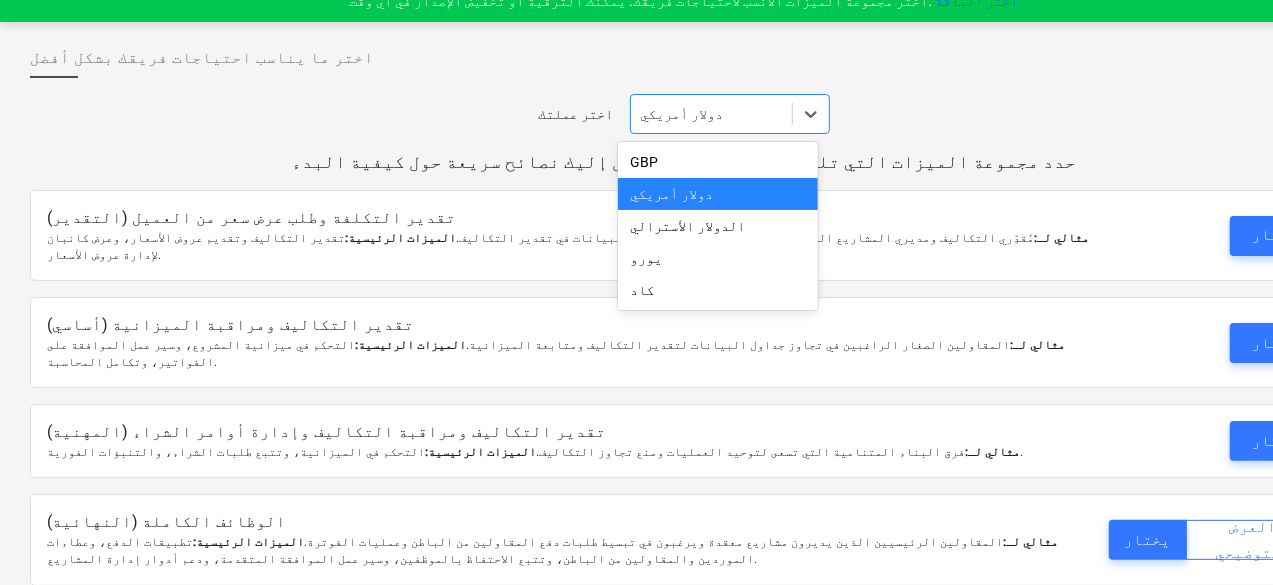 click on "دولار أمريكي" at bounding box center [671, 194] 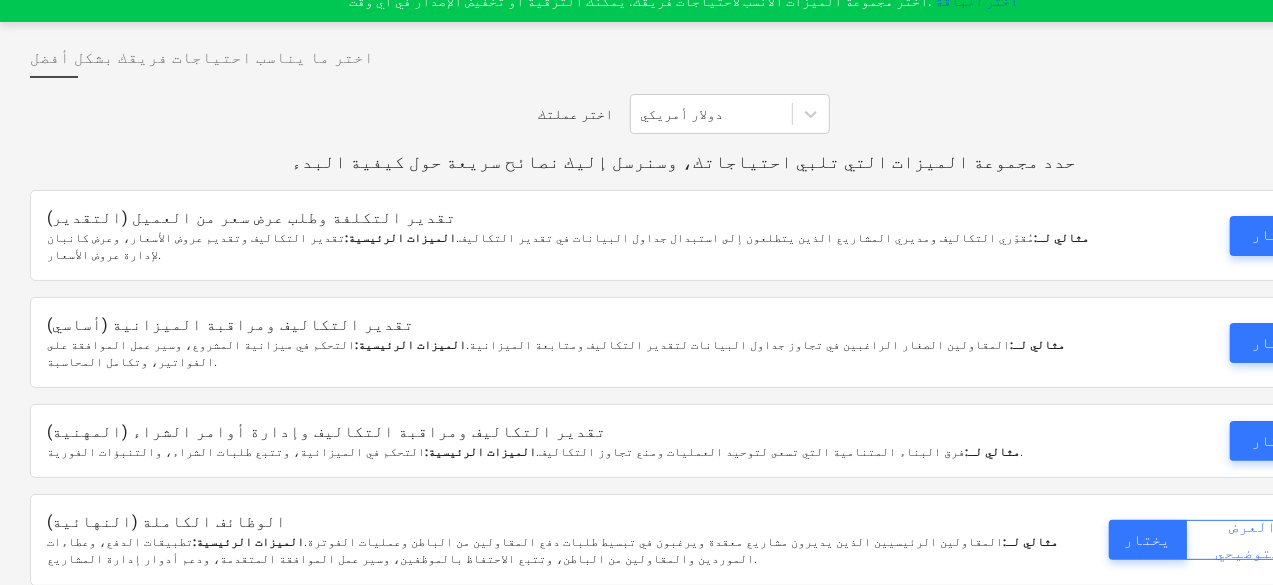 click on "اختر عملتك دولار أمريكي" at bounding box center [684, 114] 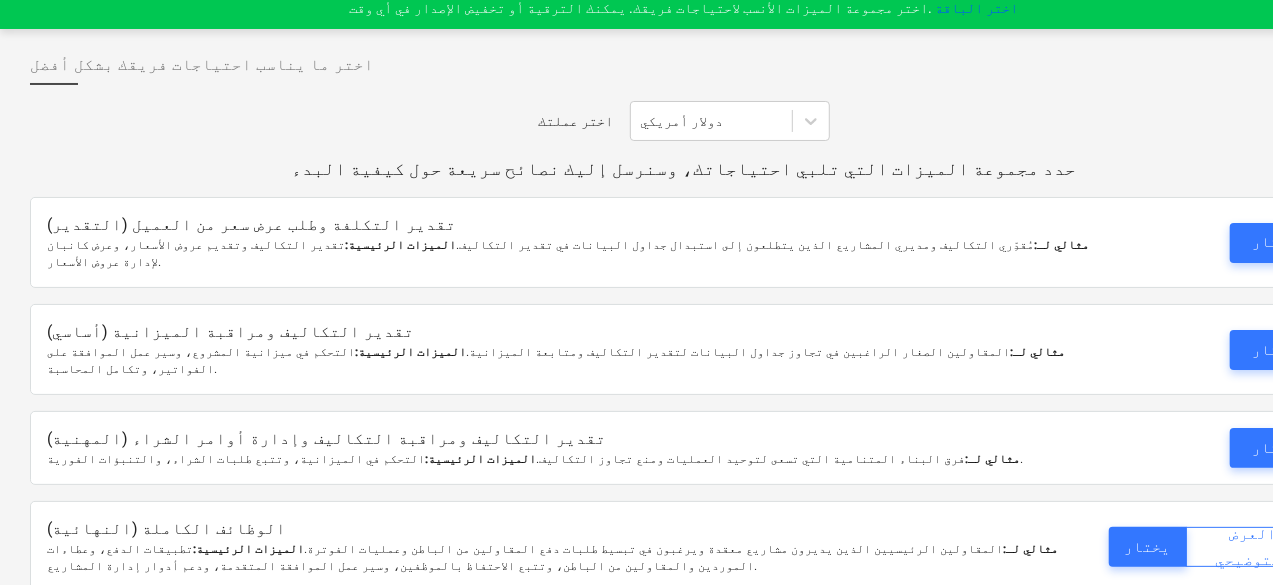 scroll, scrollTop: 19, scrollLeft: 0, axis: vertical 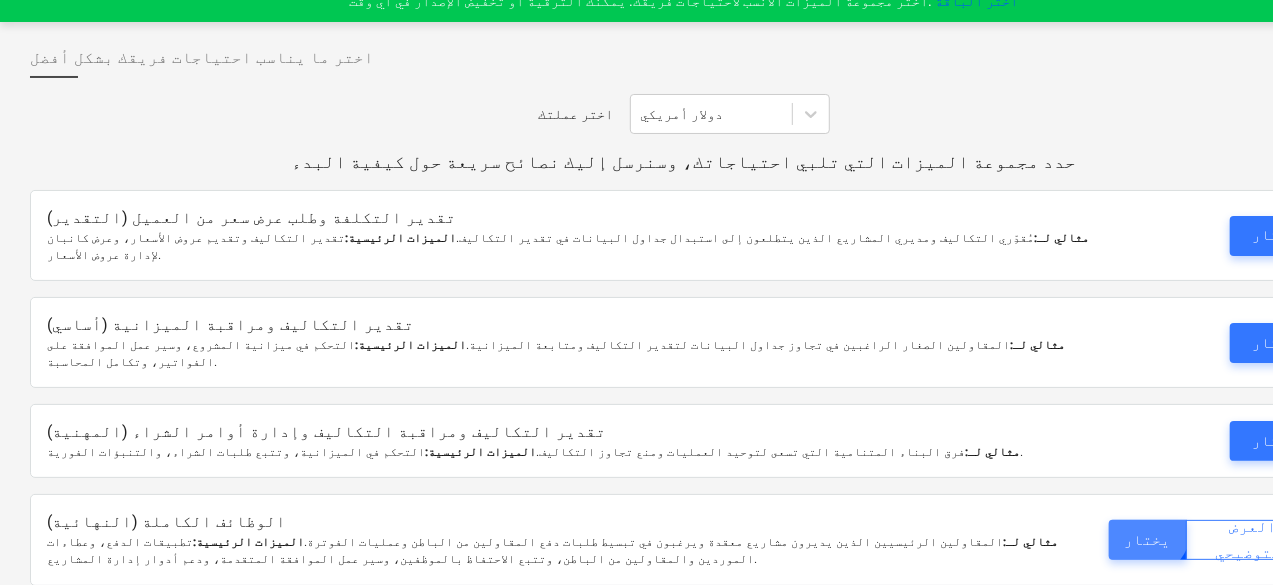 click on "يختار" at bounding box center [1147, 540] 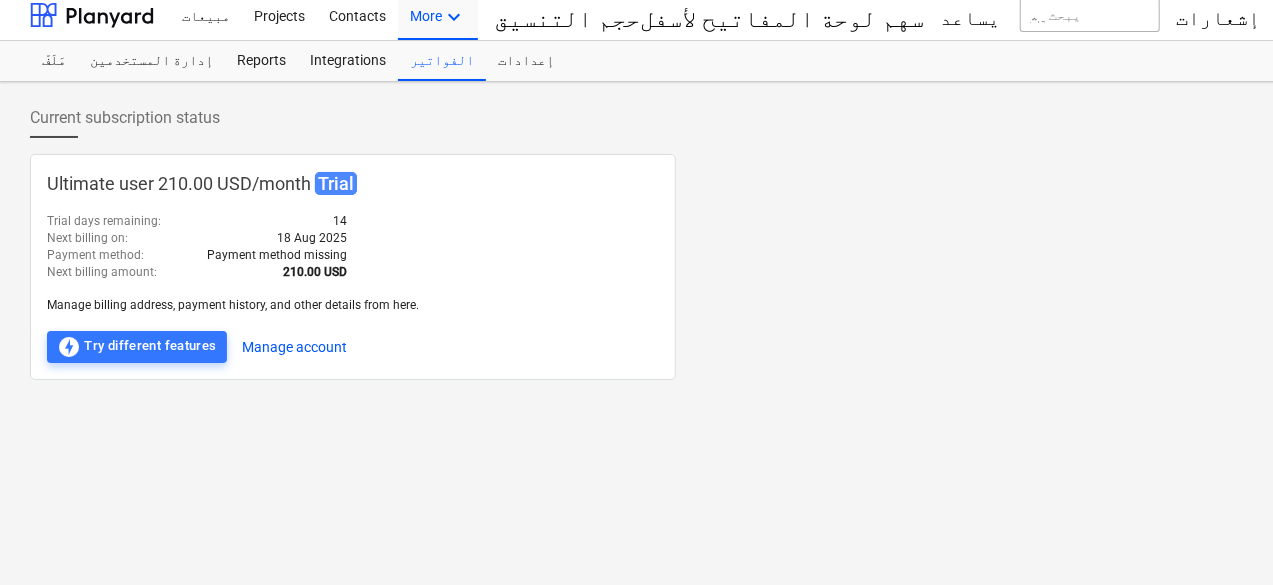 scroll, scrollTop: 19, scrollLeft: 0, axis: vertical 